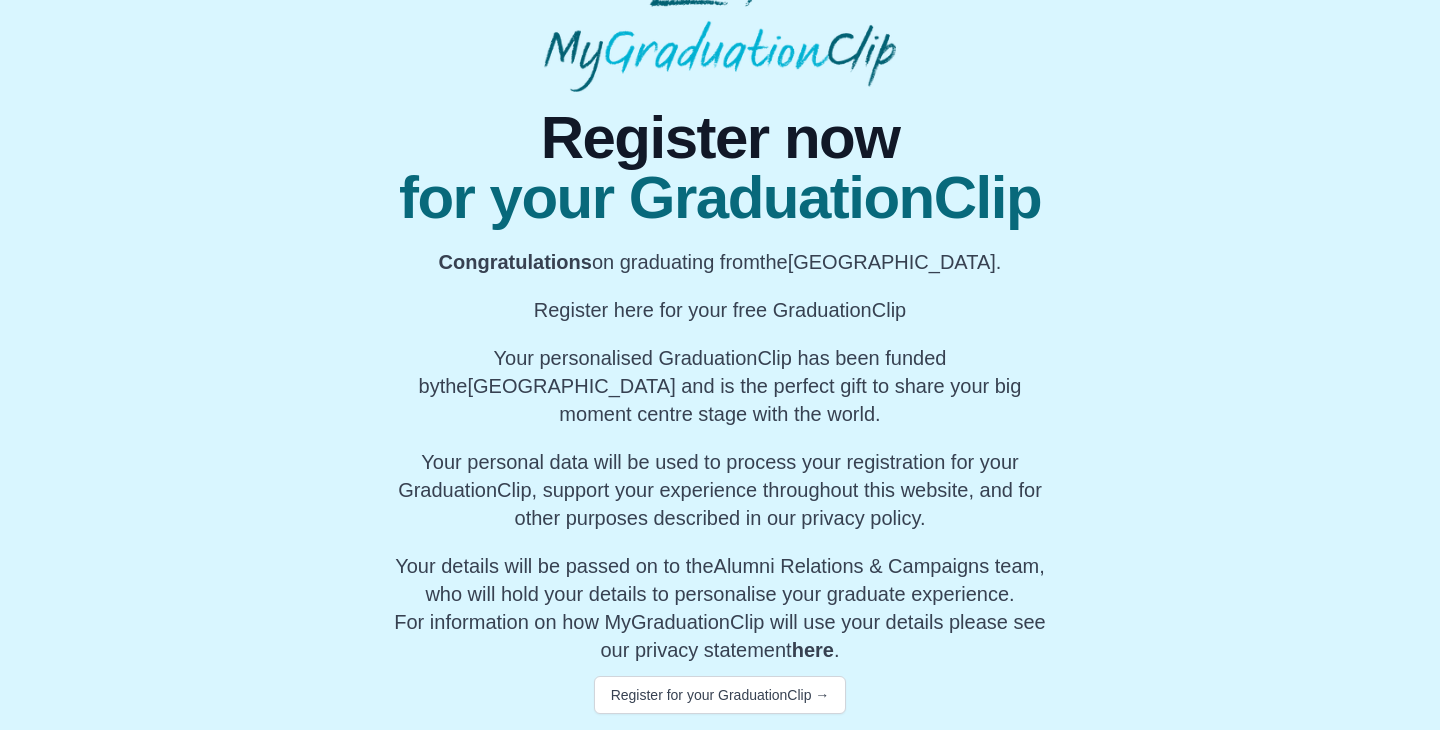 scroll, scrollTop: 0, scrollLeft: 0, axis: both 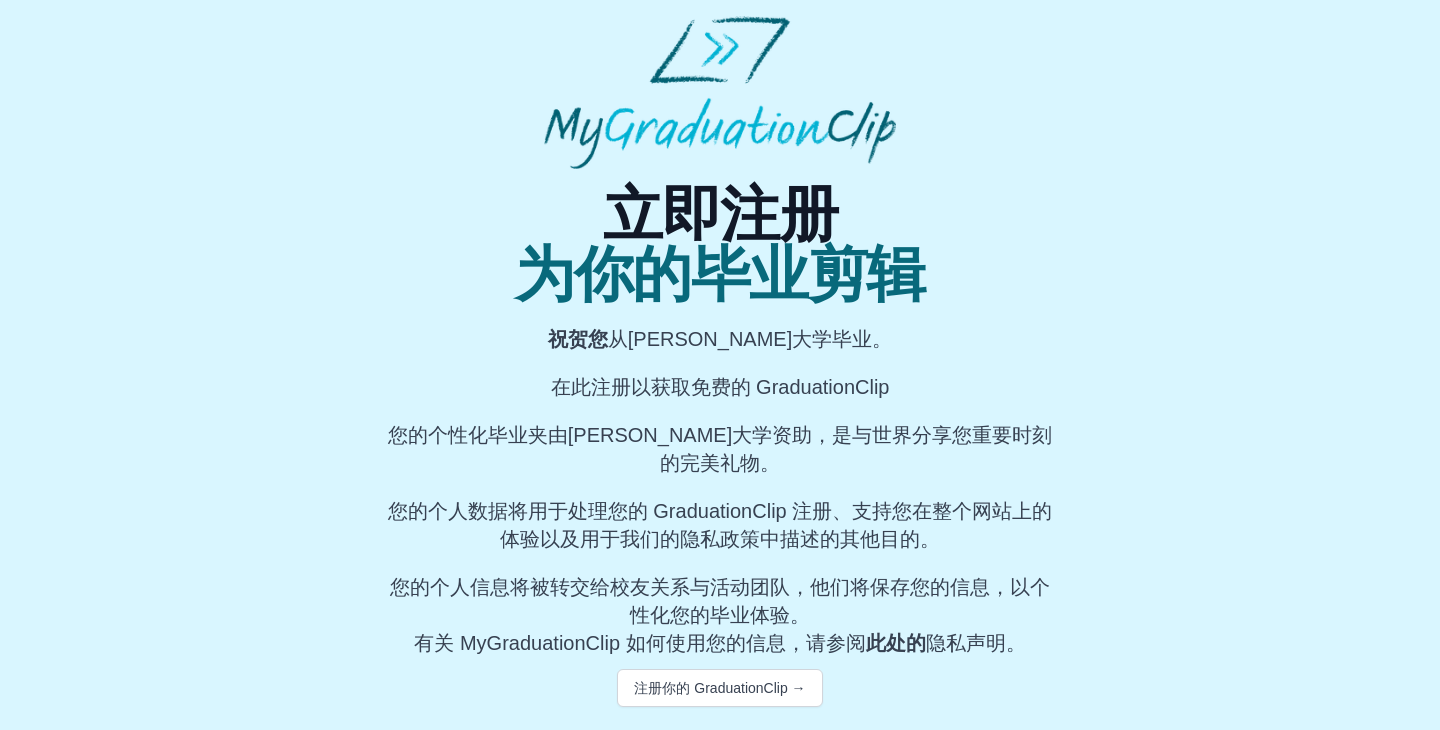 click on "在此注册以获取免费的 GraduationClip" at bounding box center (720, 387) 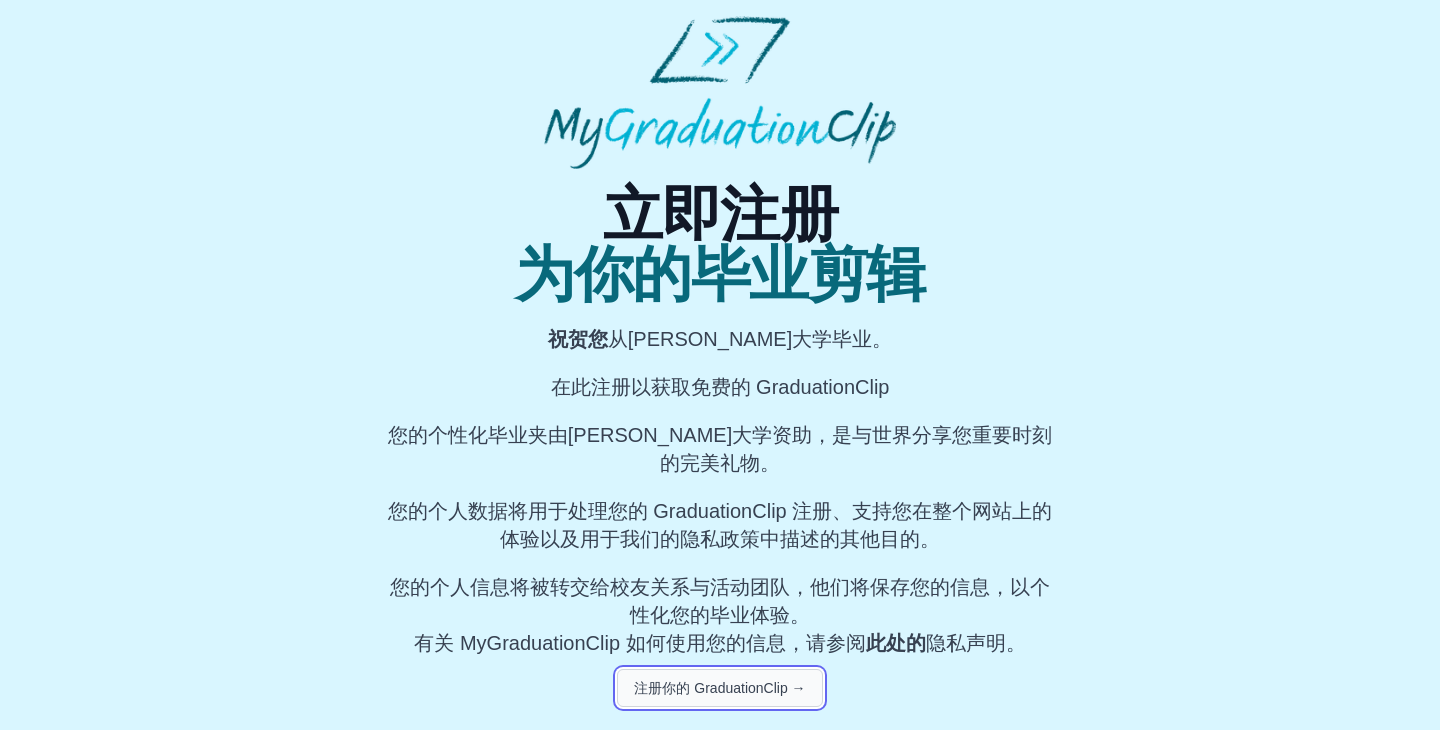 click on "注册你的 GraduationClip →" at bounding box center [719, 688] 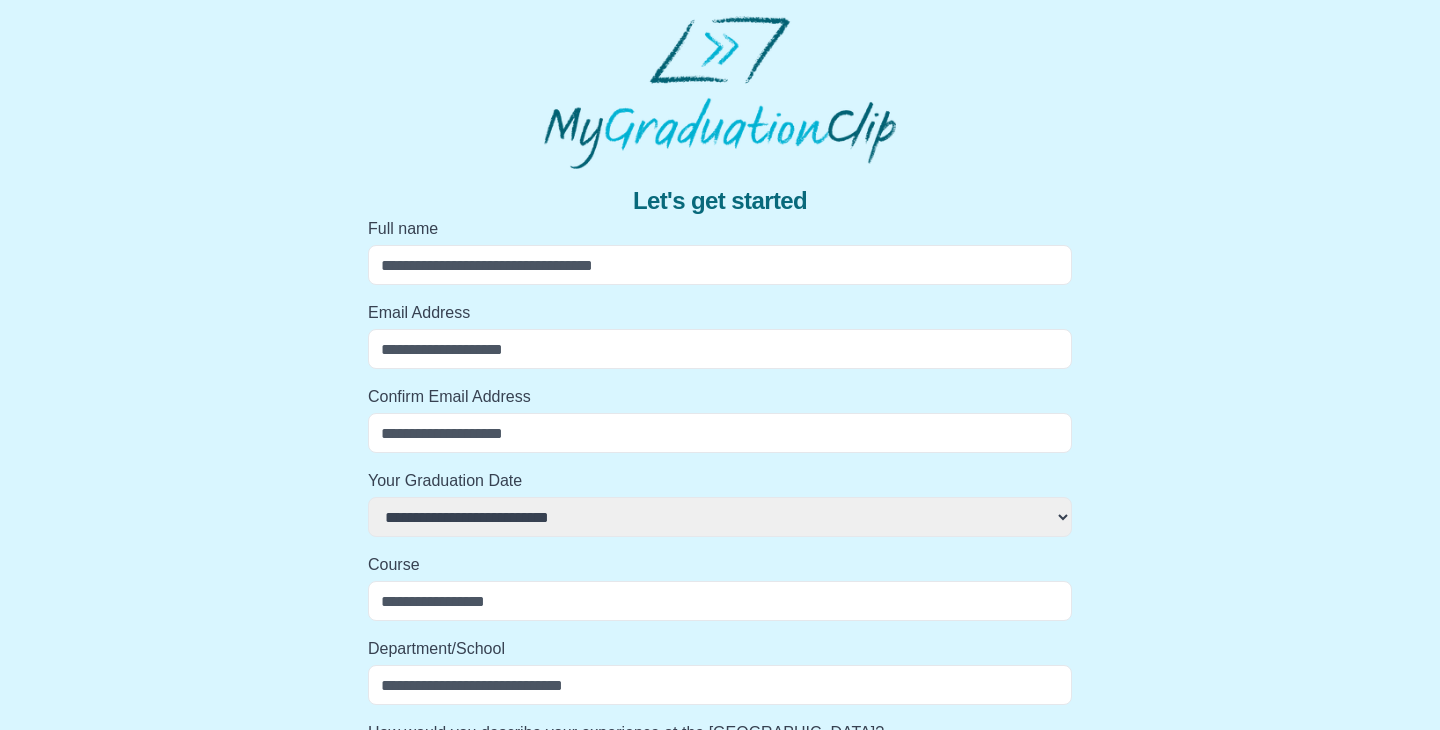 click on "Full name" at bounding box center (720, 265) 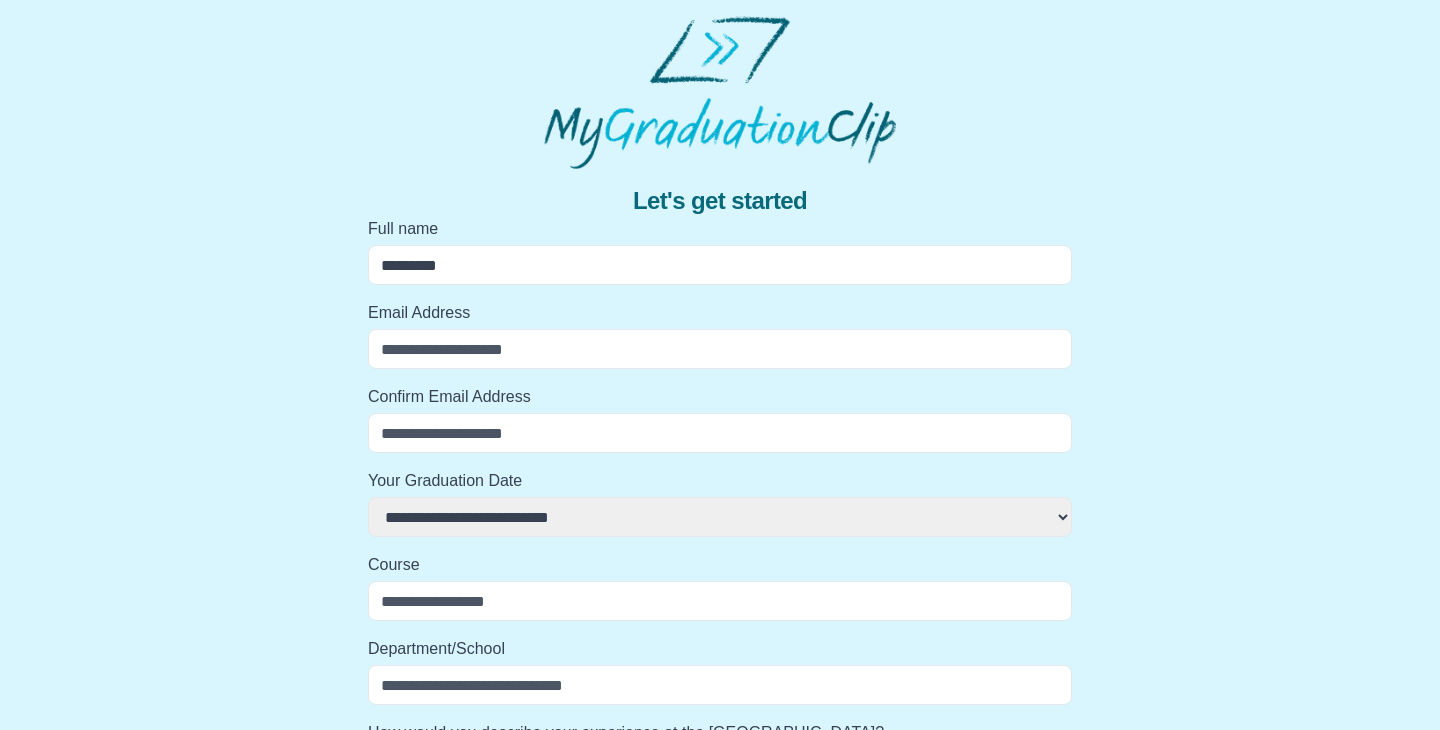 type on "**********" 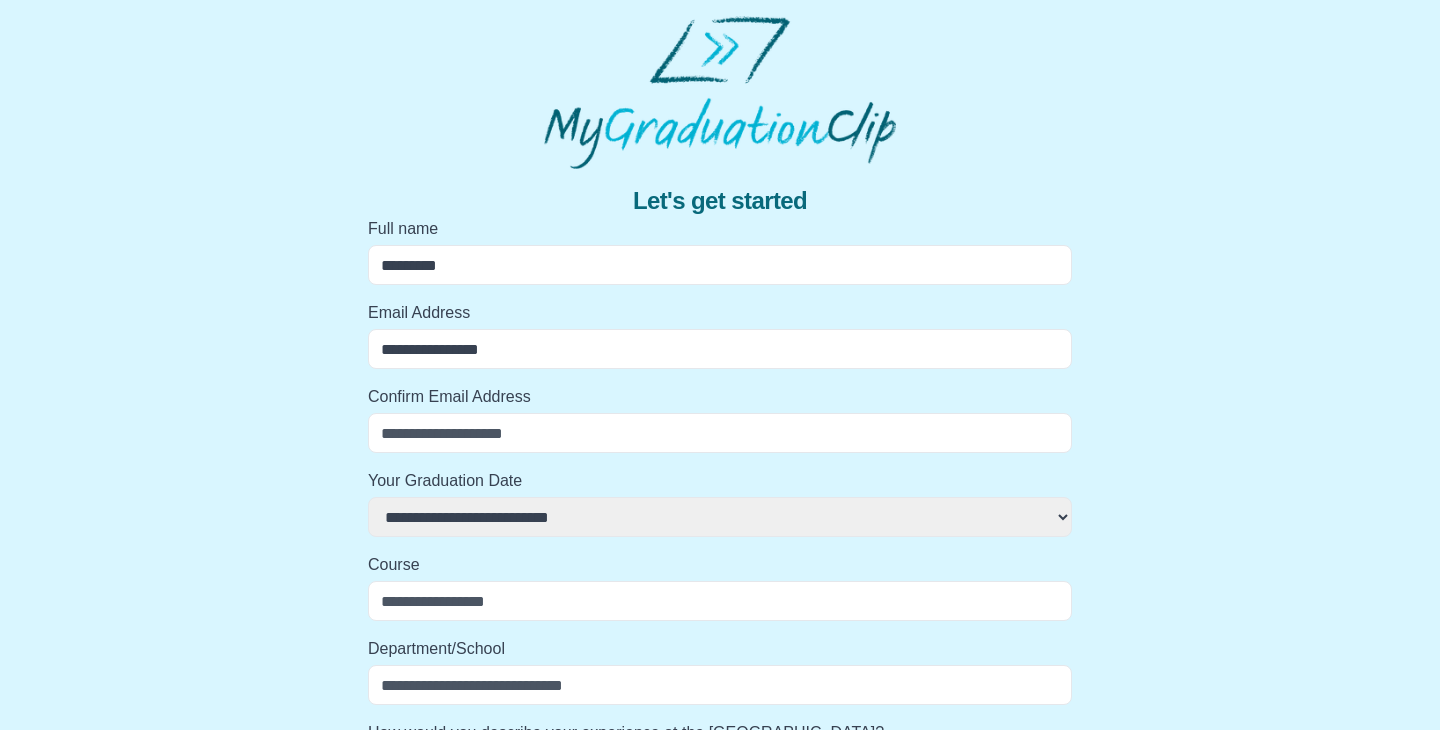 type on "**********" 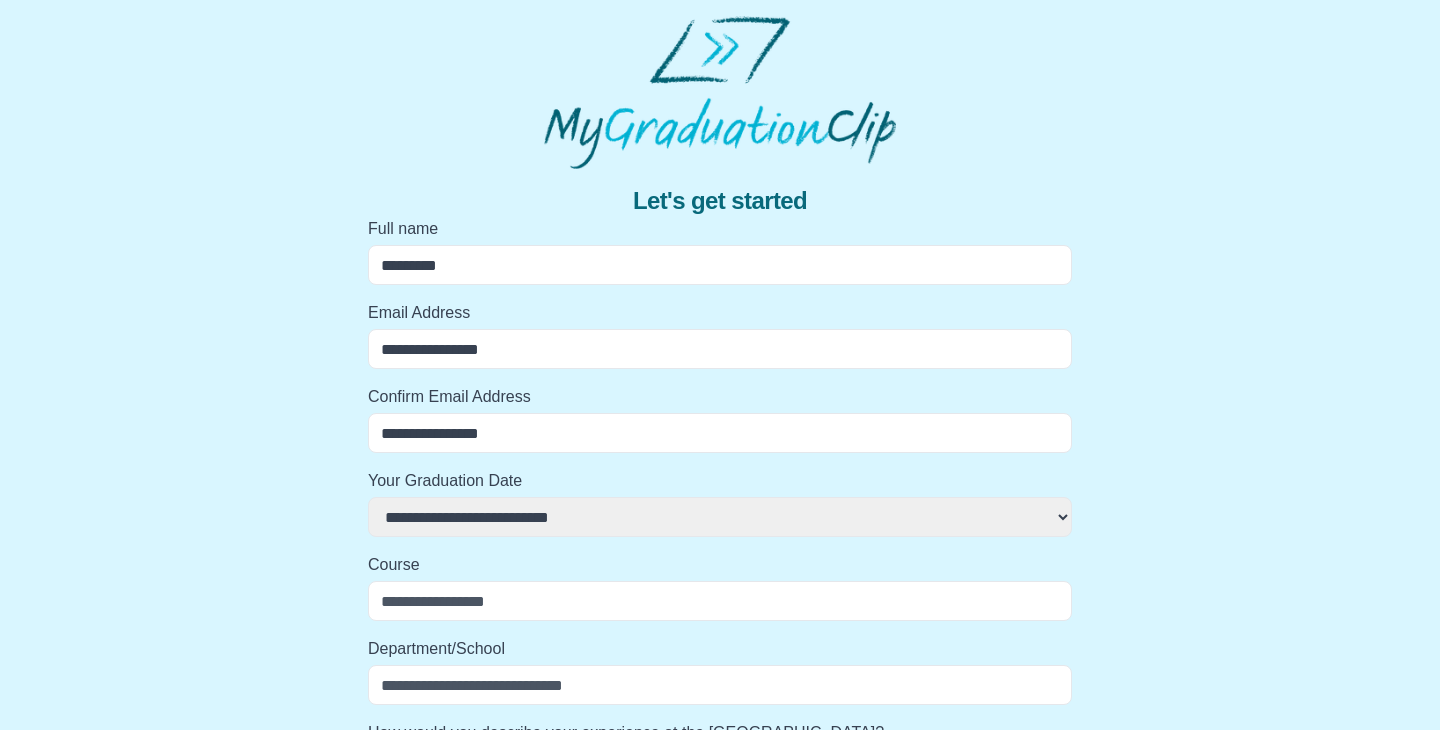 select 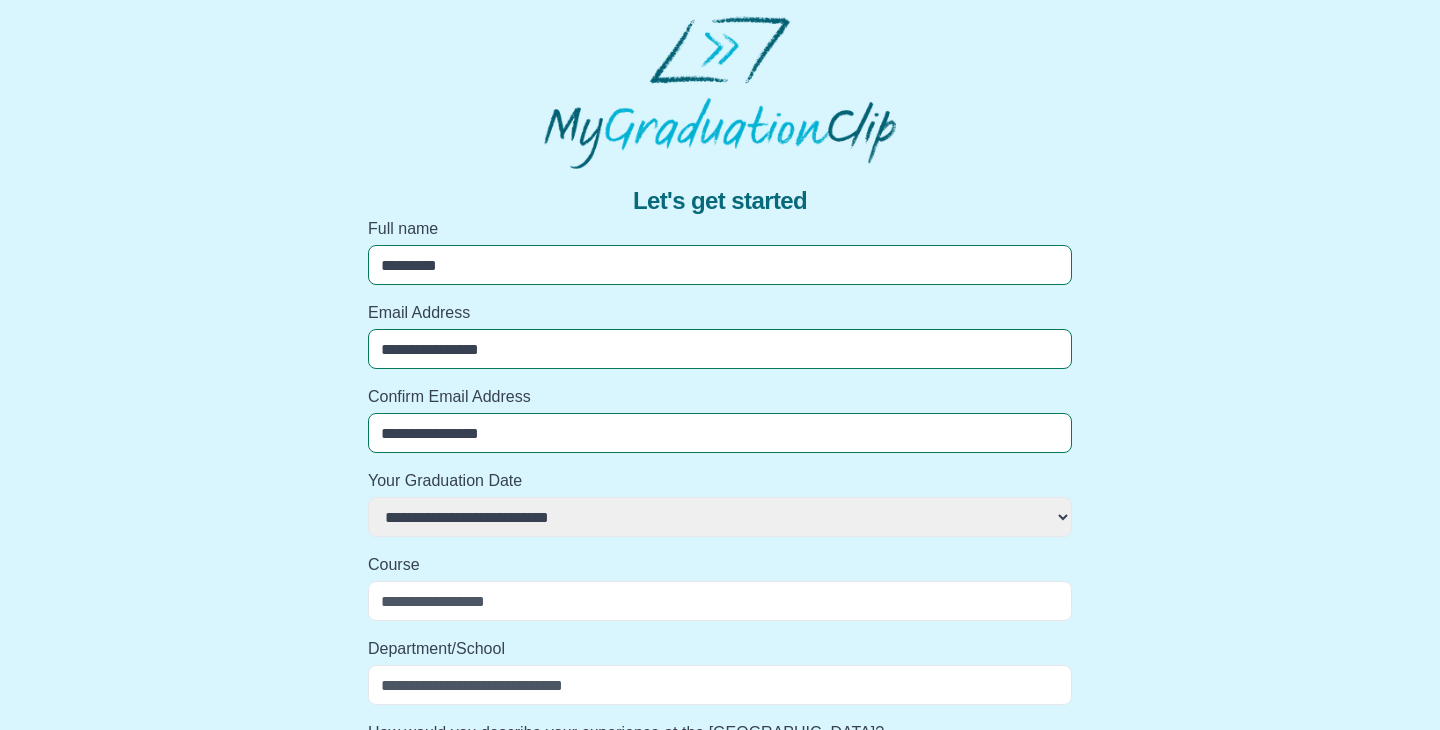 select 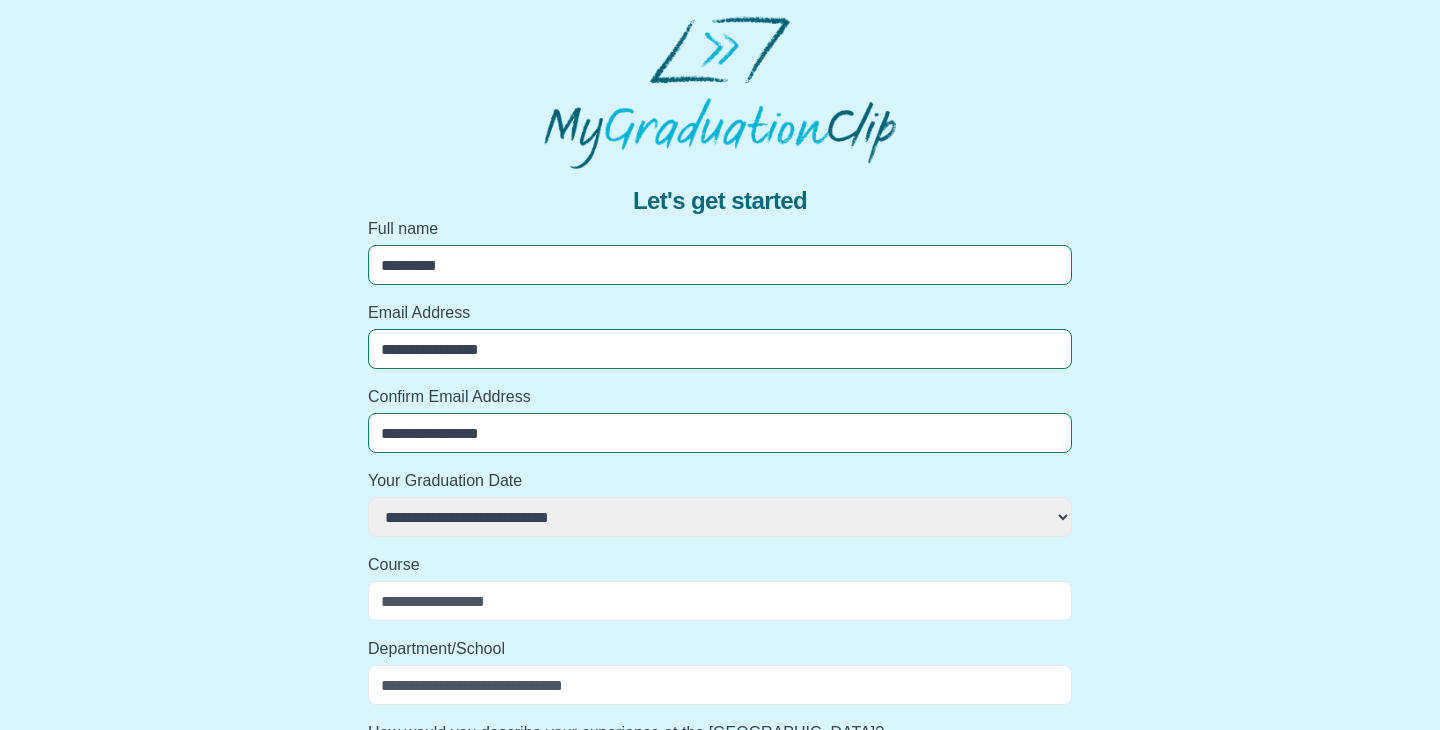 type on "**********" 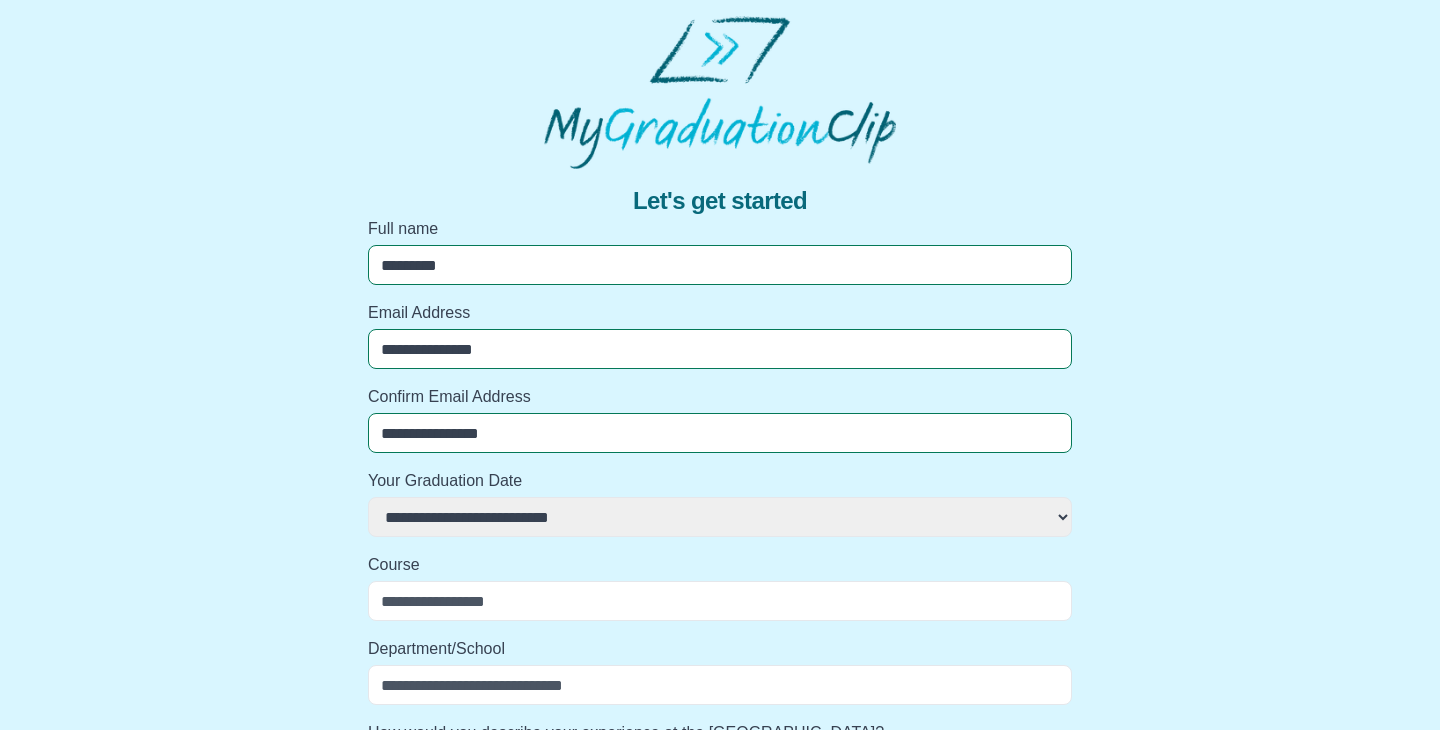 select 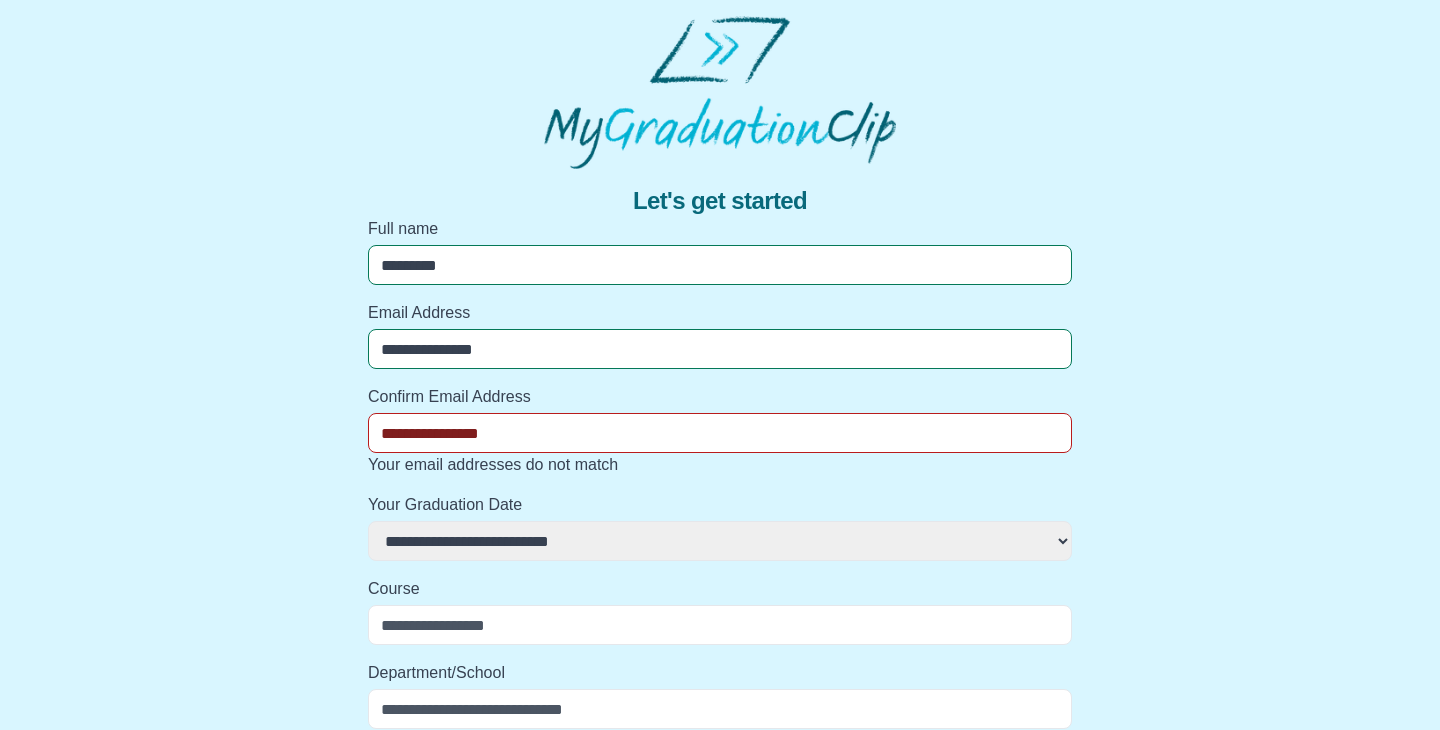 type on "**********" 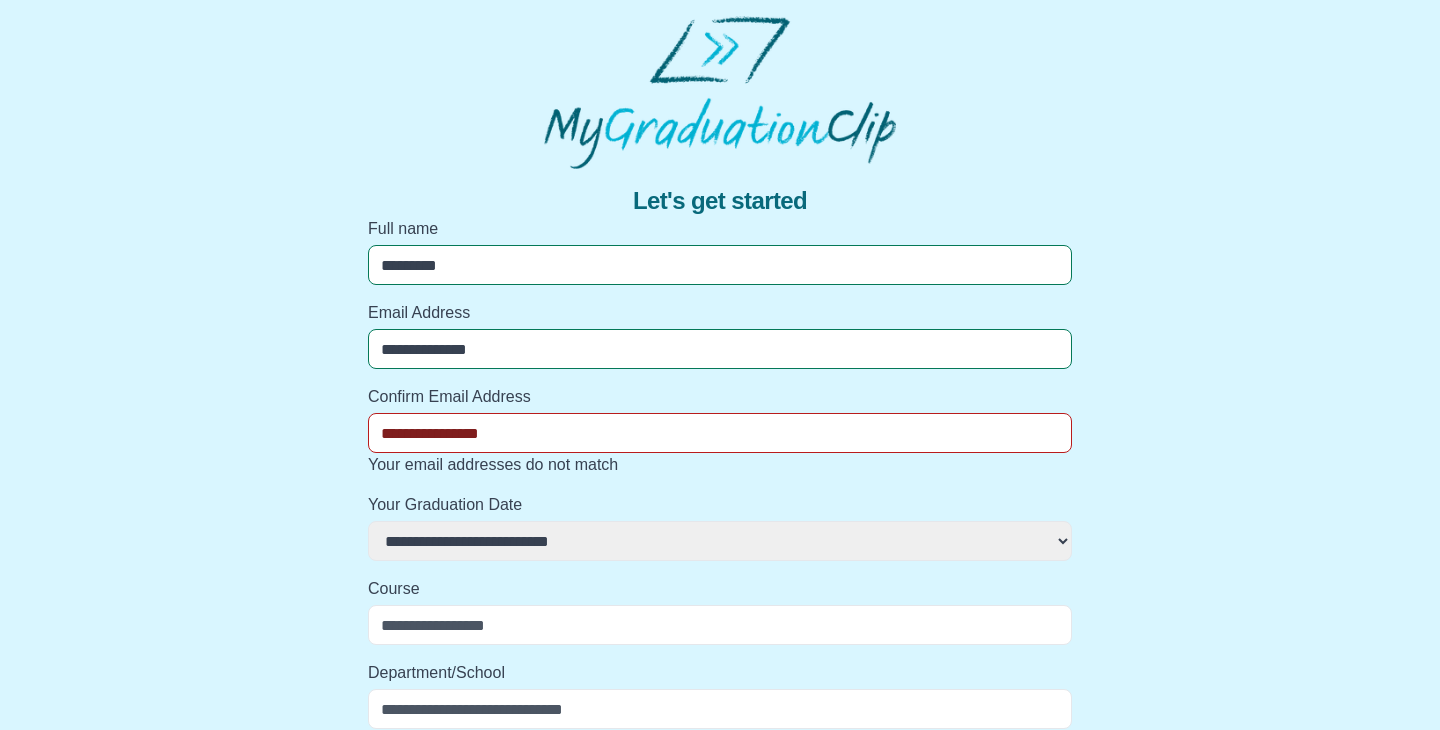 select 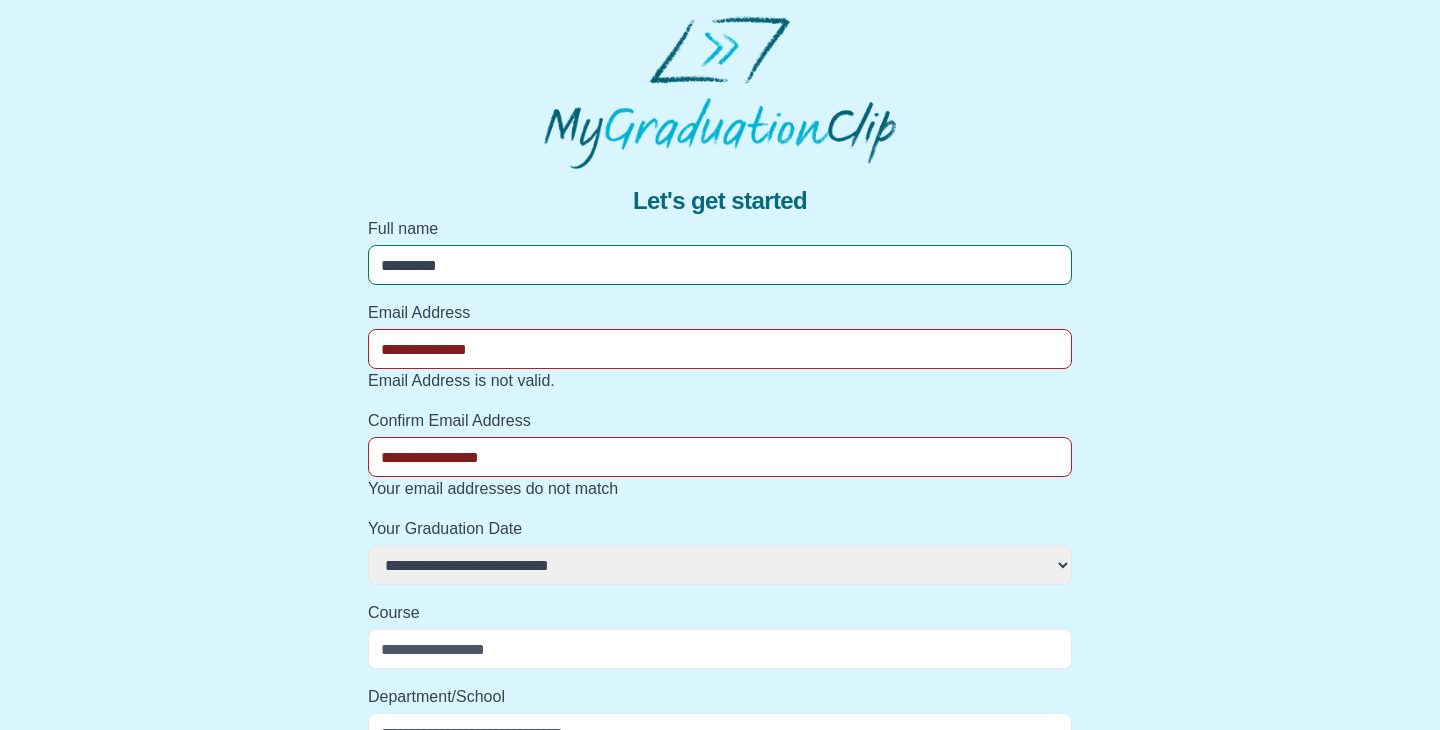 type on "**********" 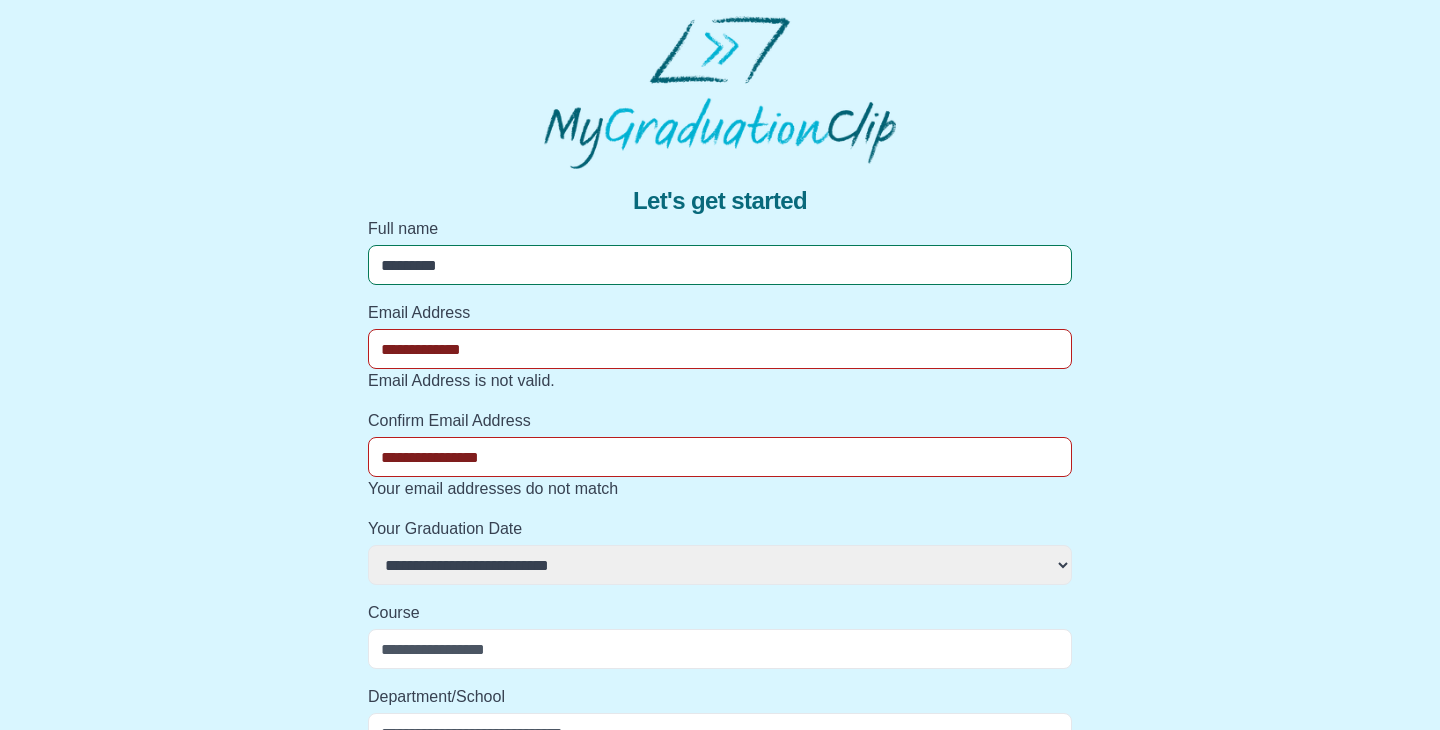 select 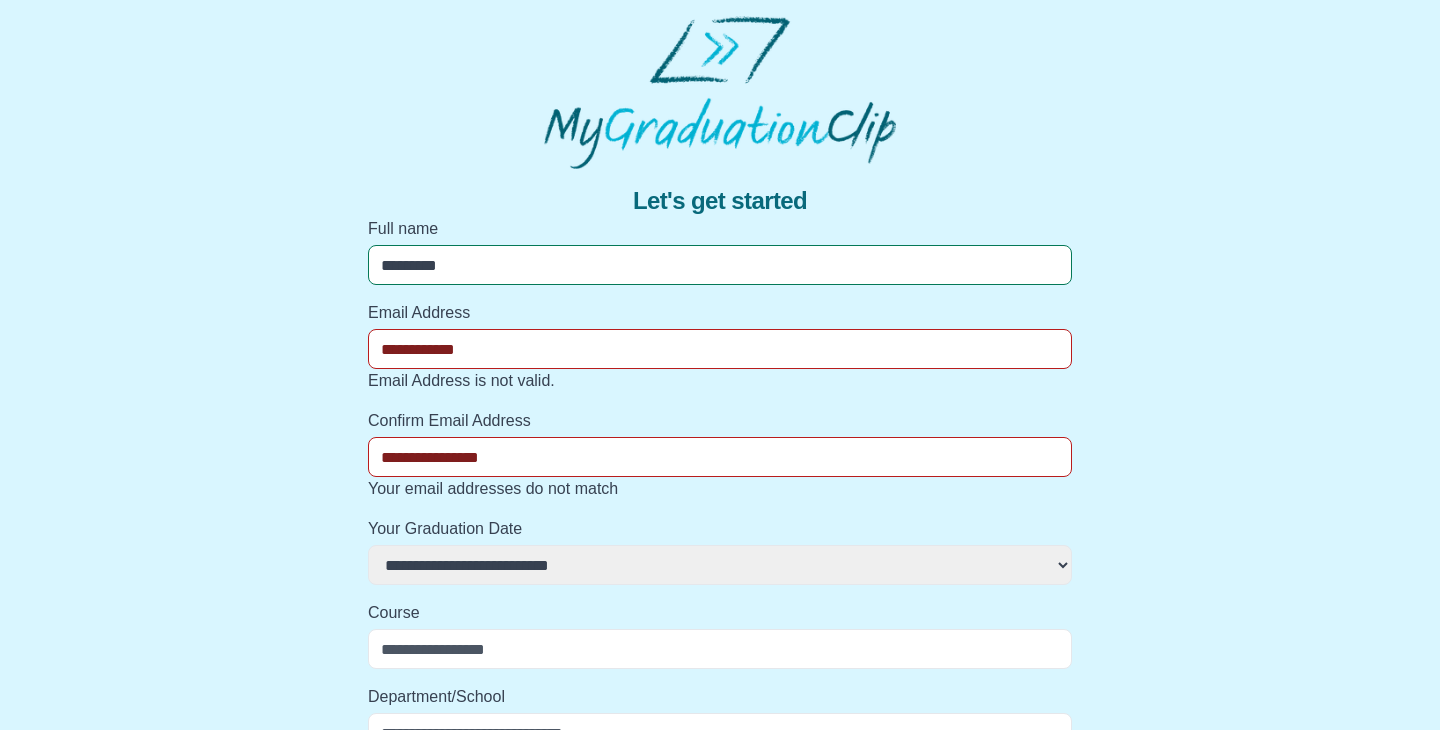 select 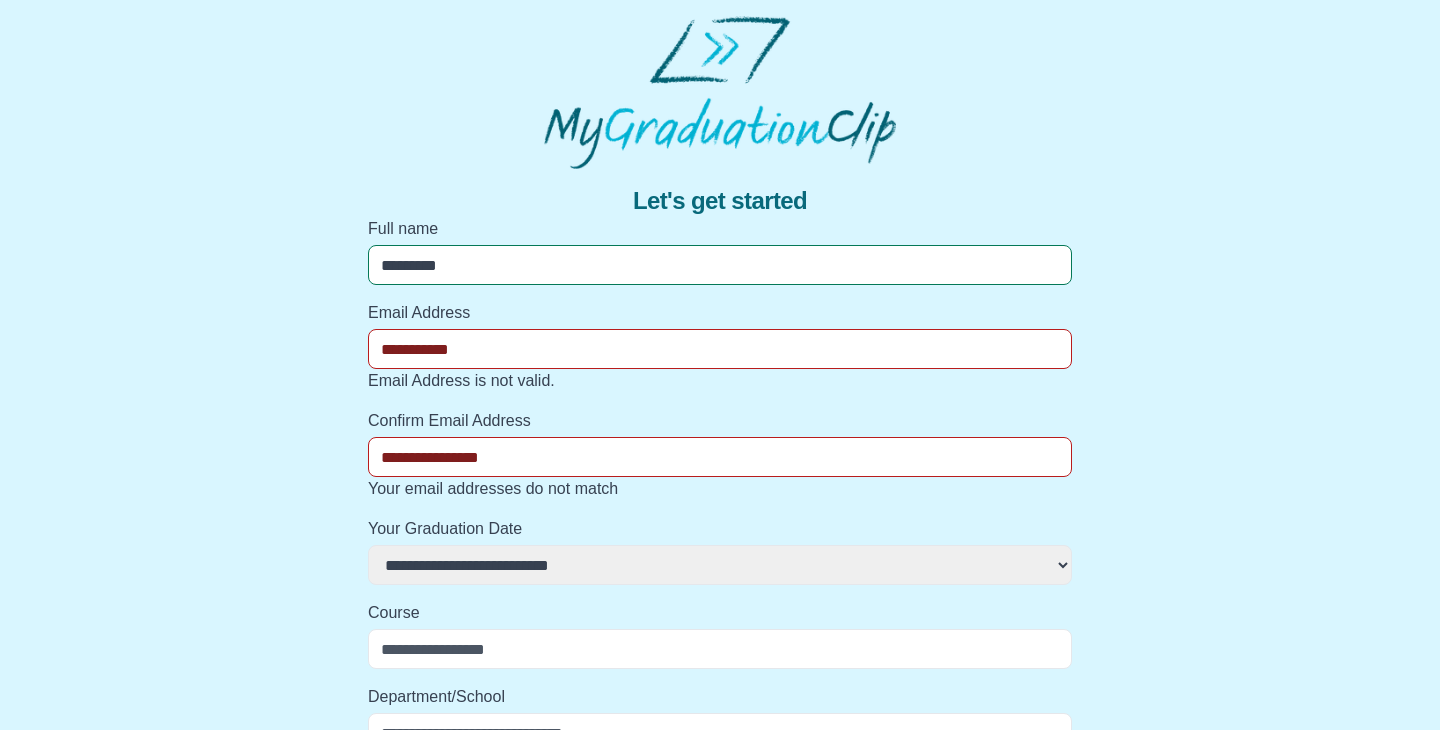select 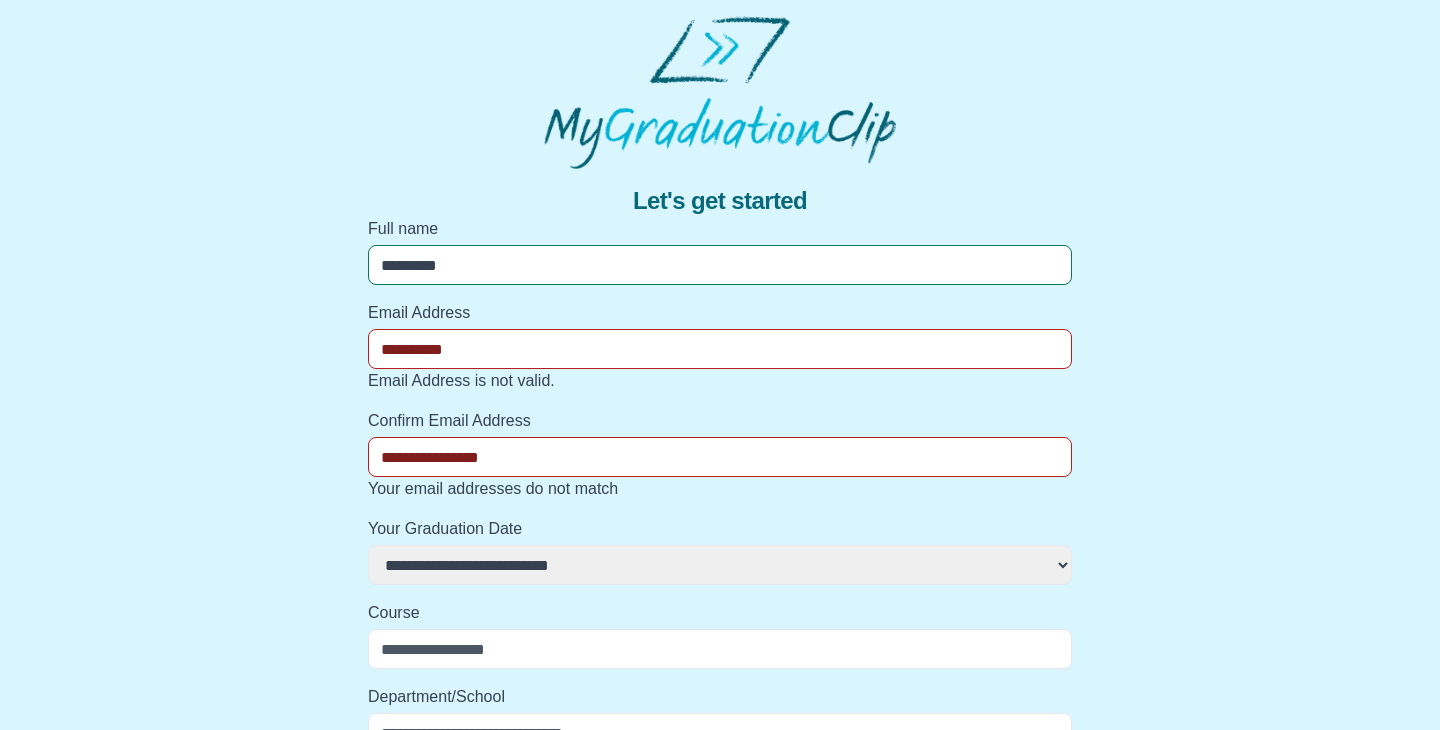 select 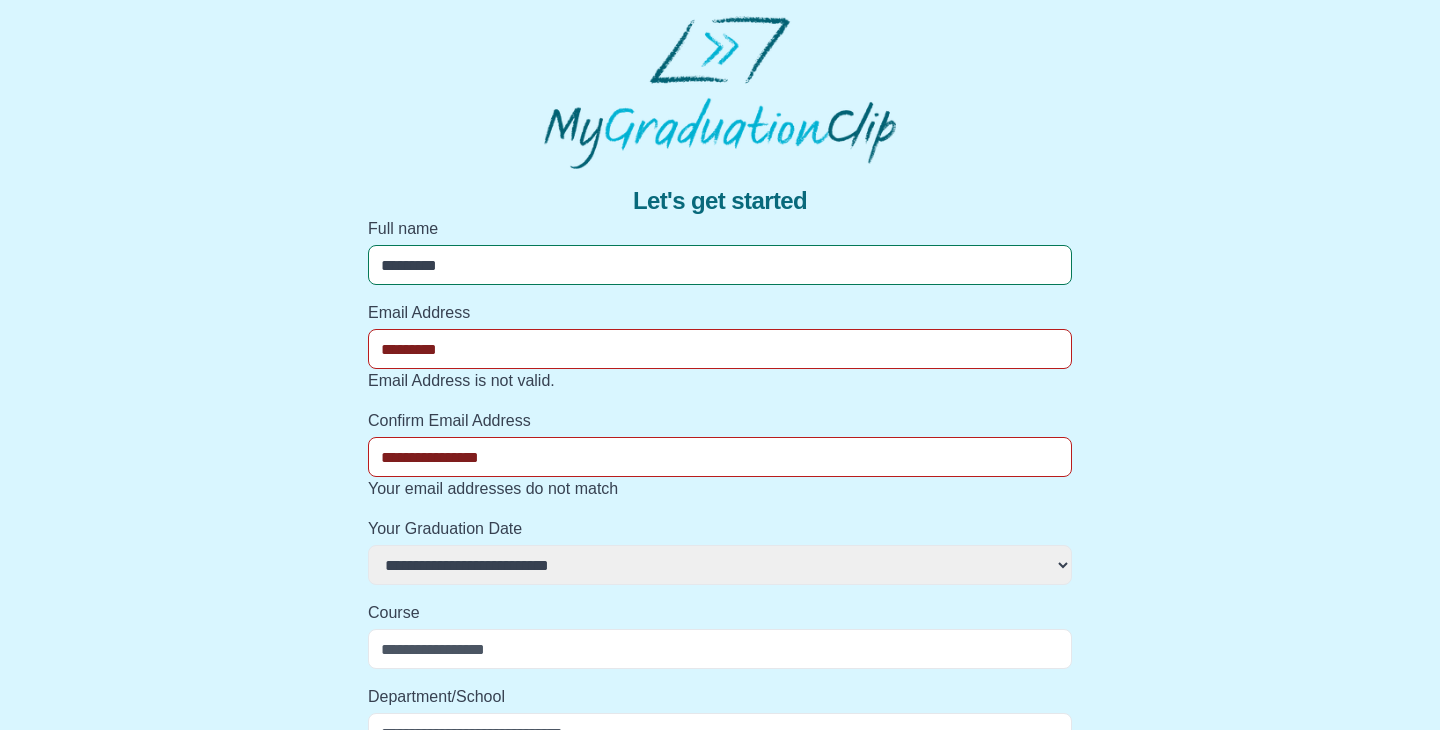 select 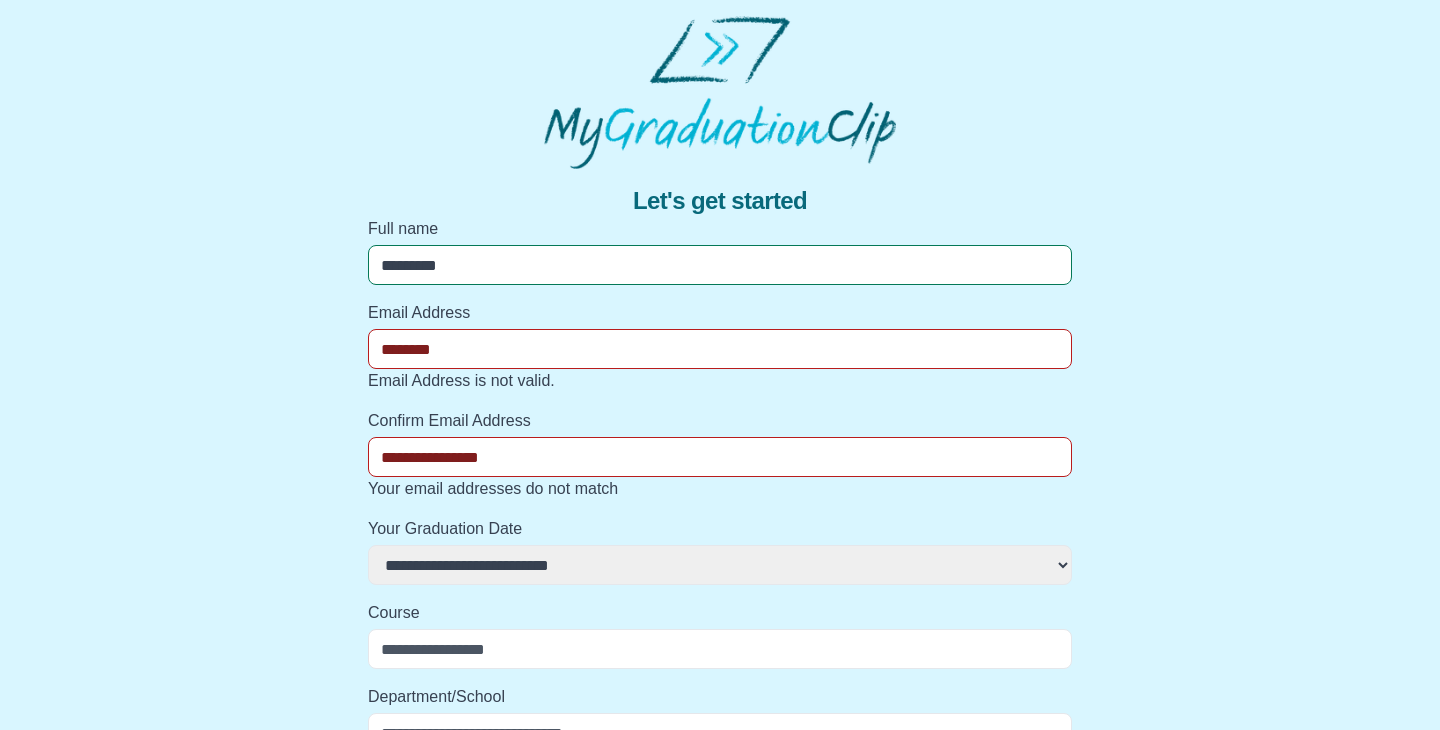 select 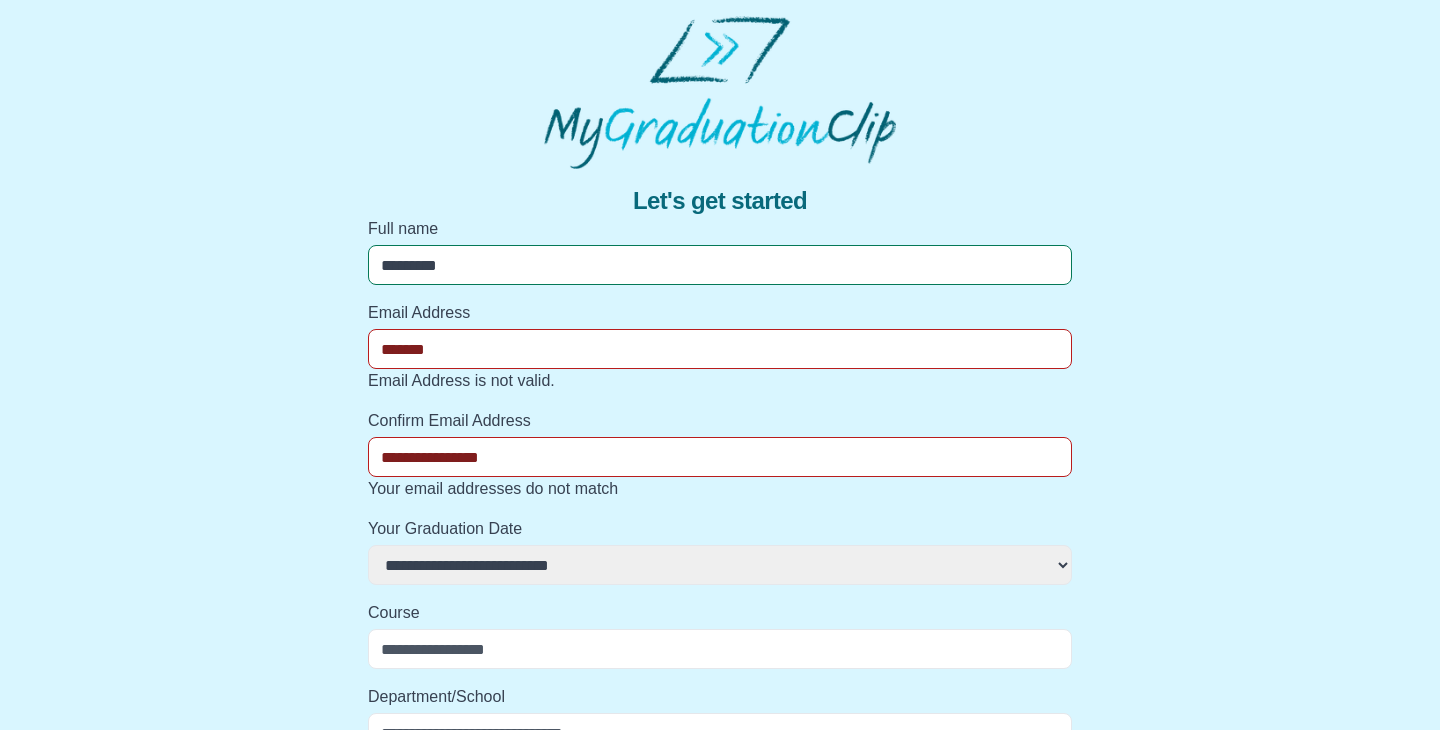 select 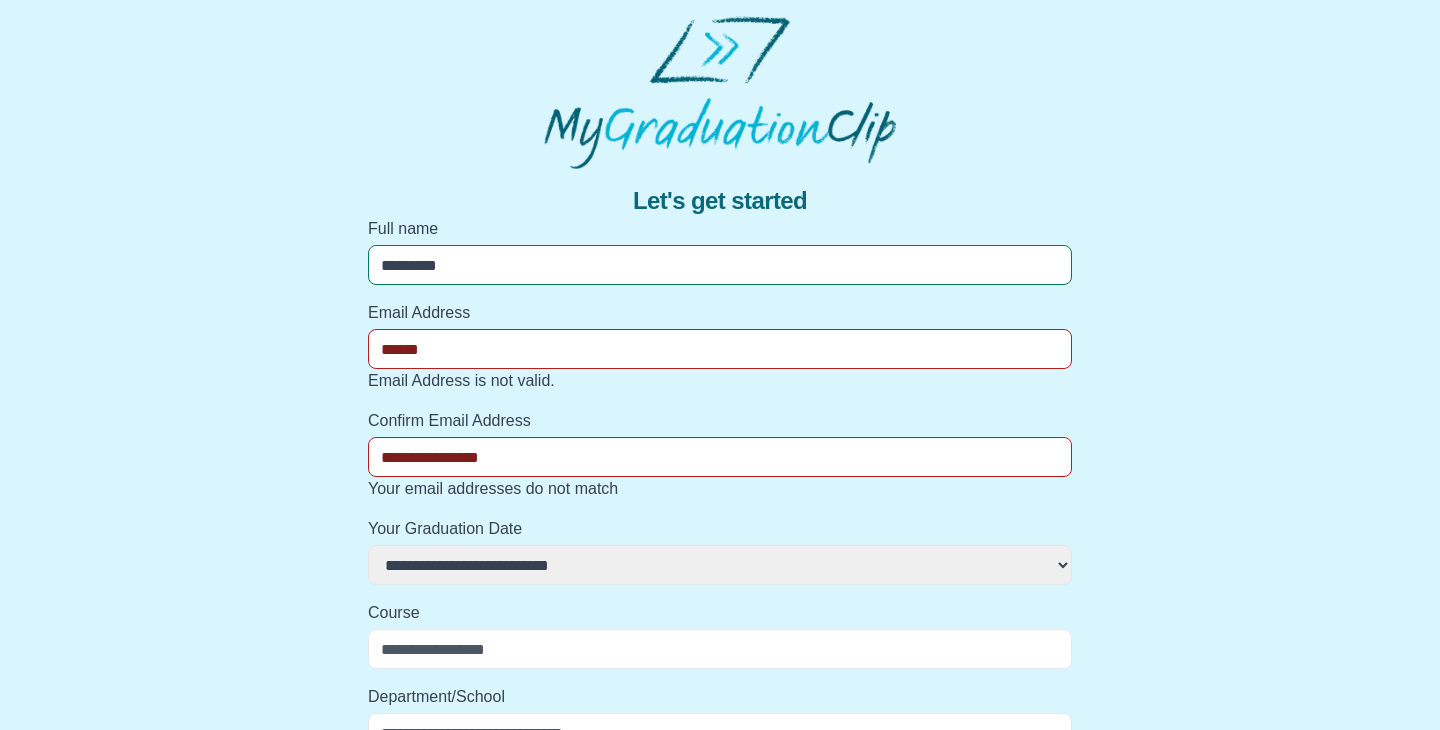 select 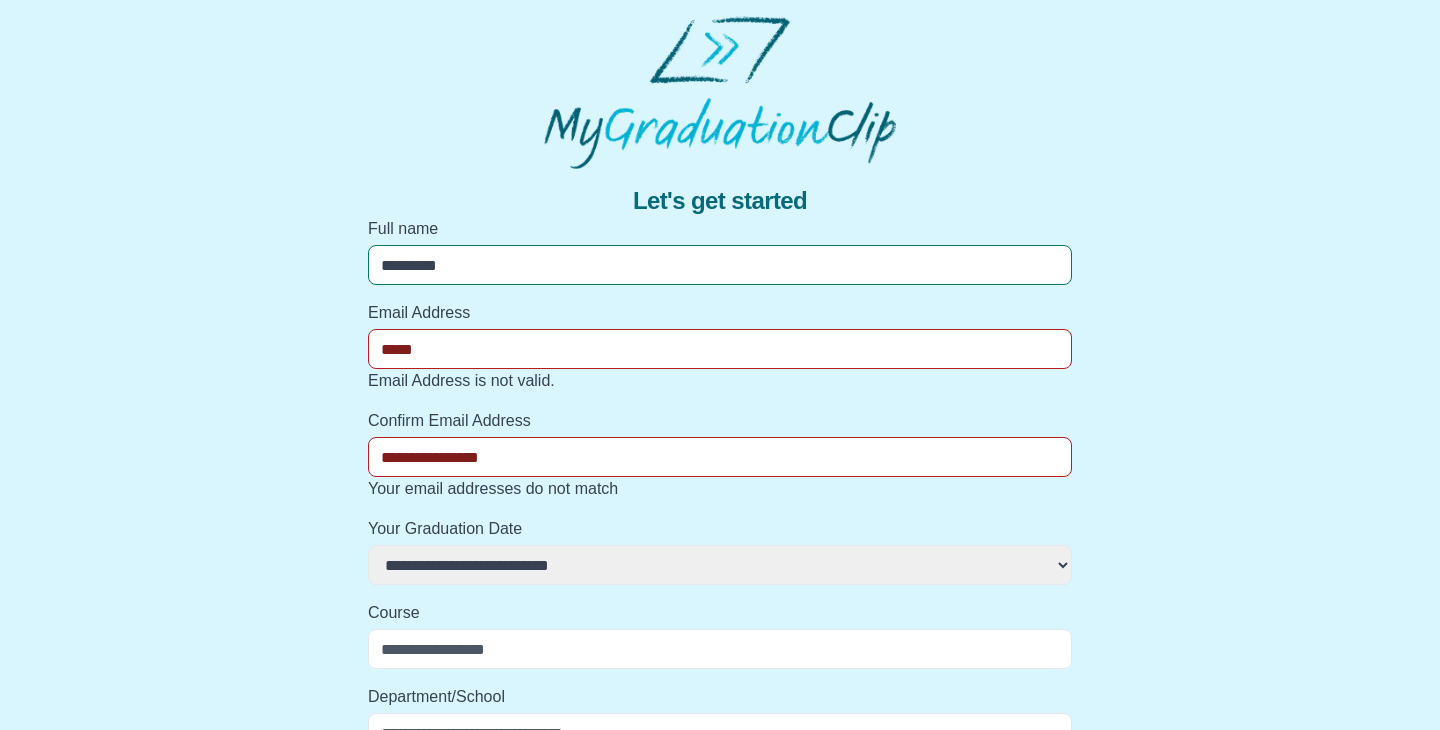 select 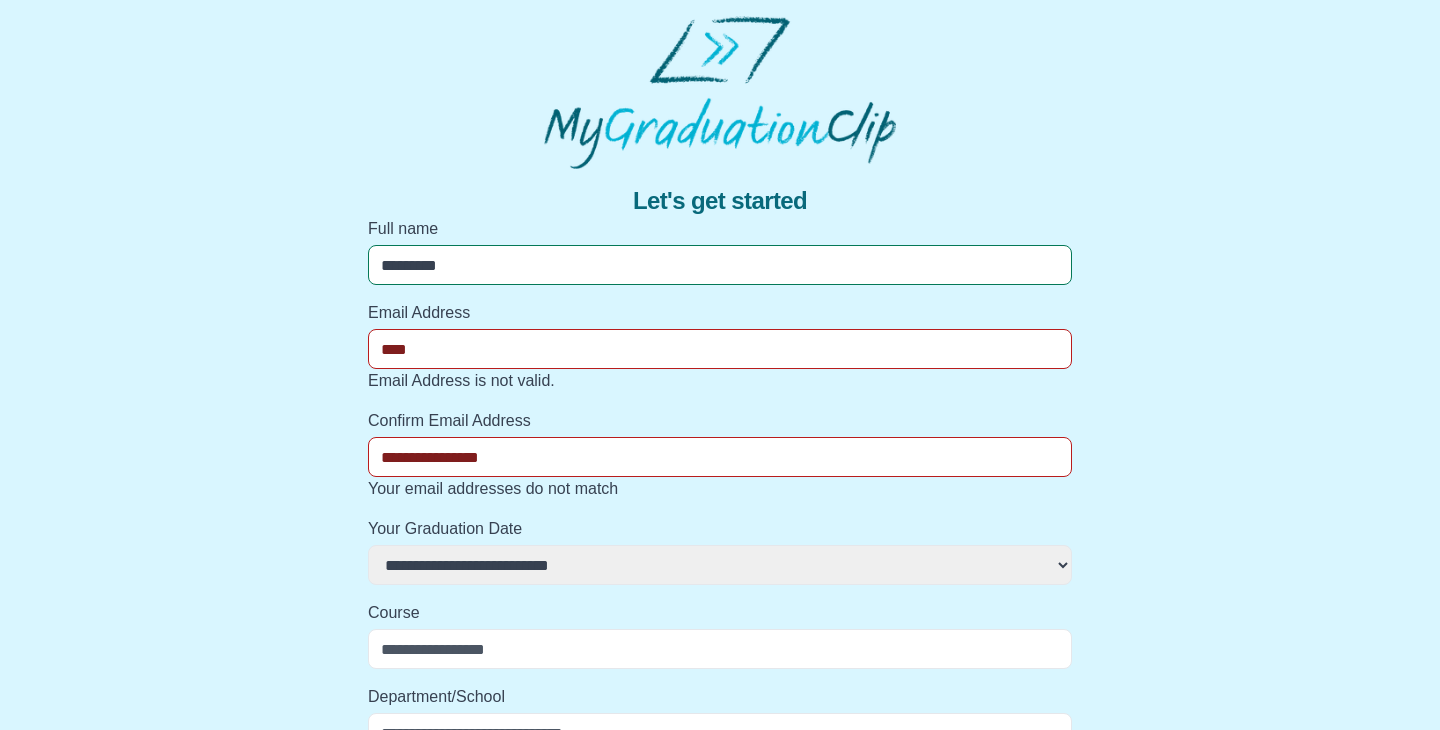 select 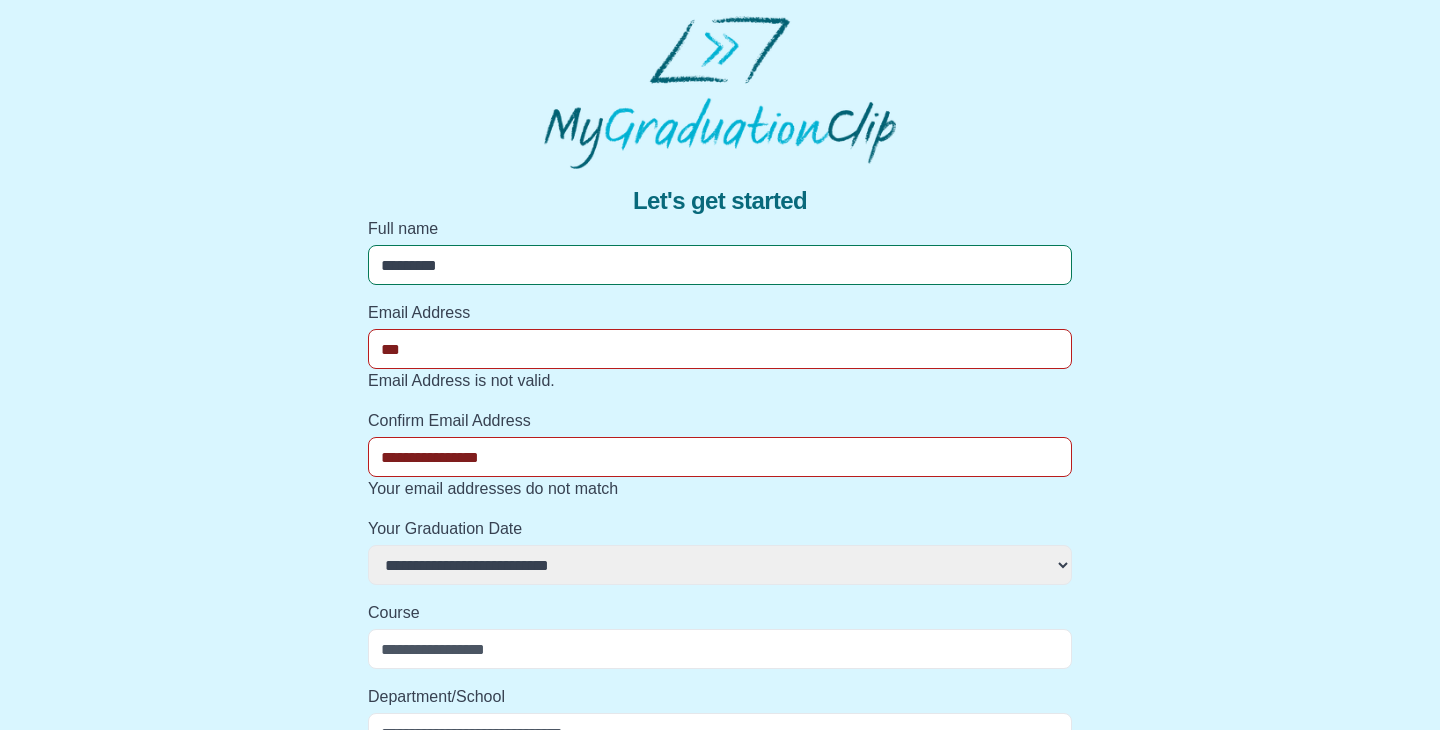 select 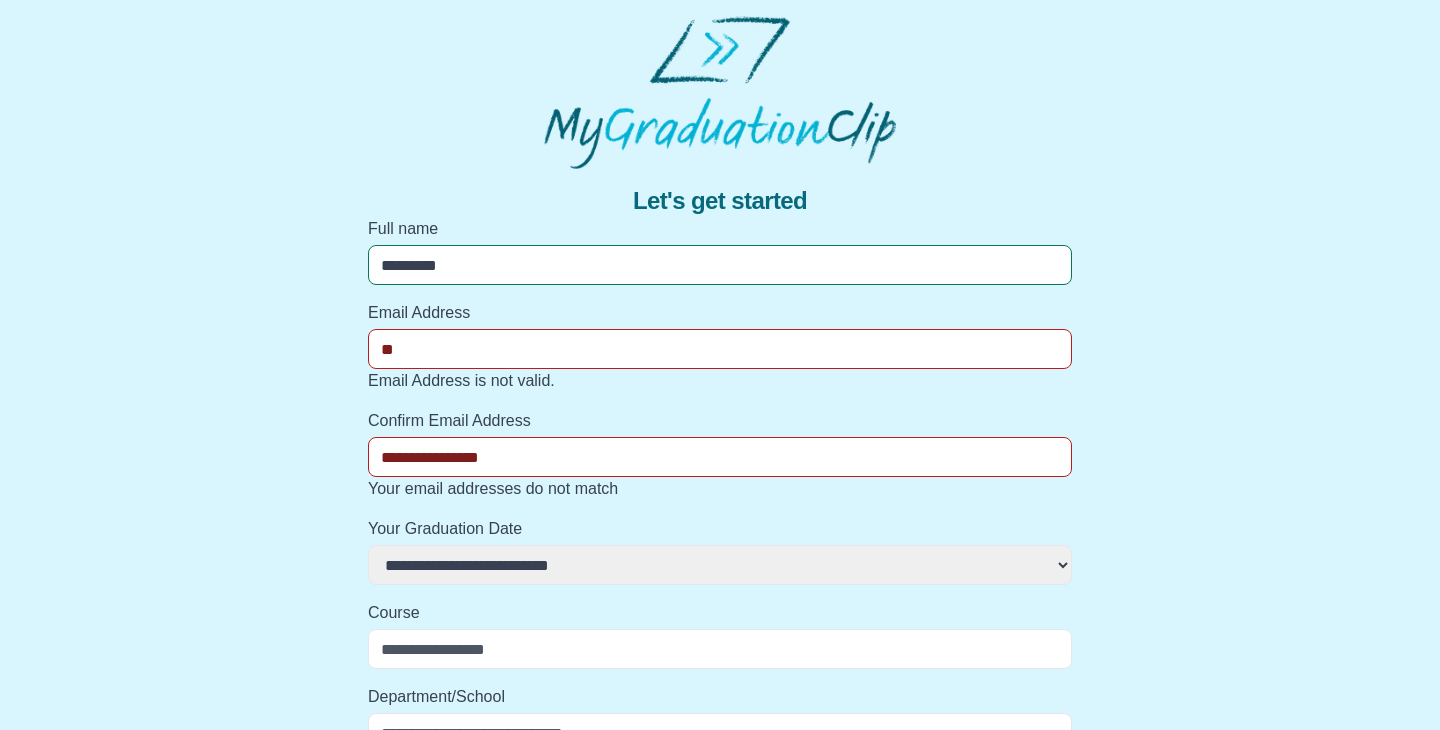 select 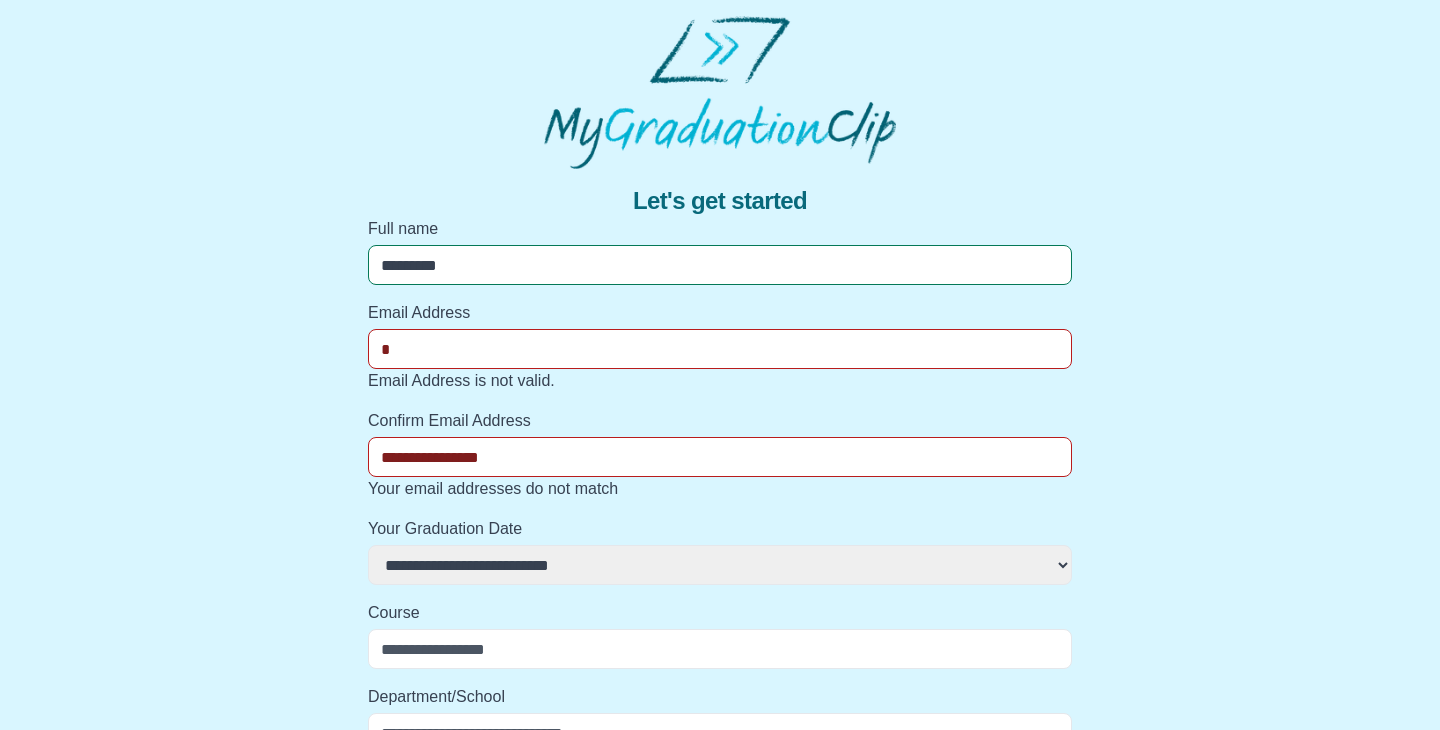 select 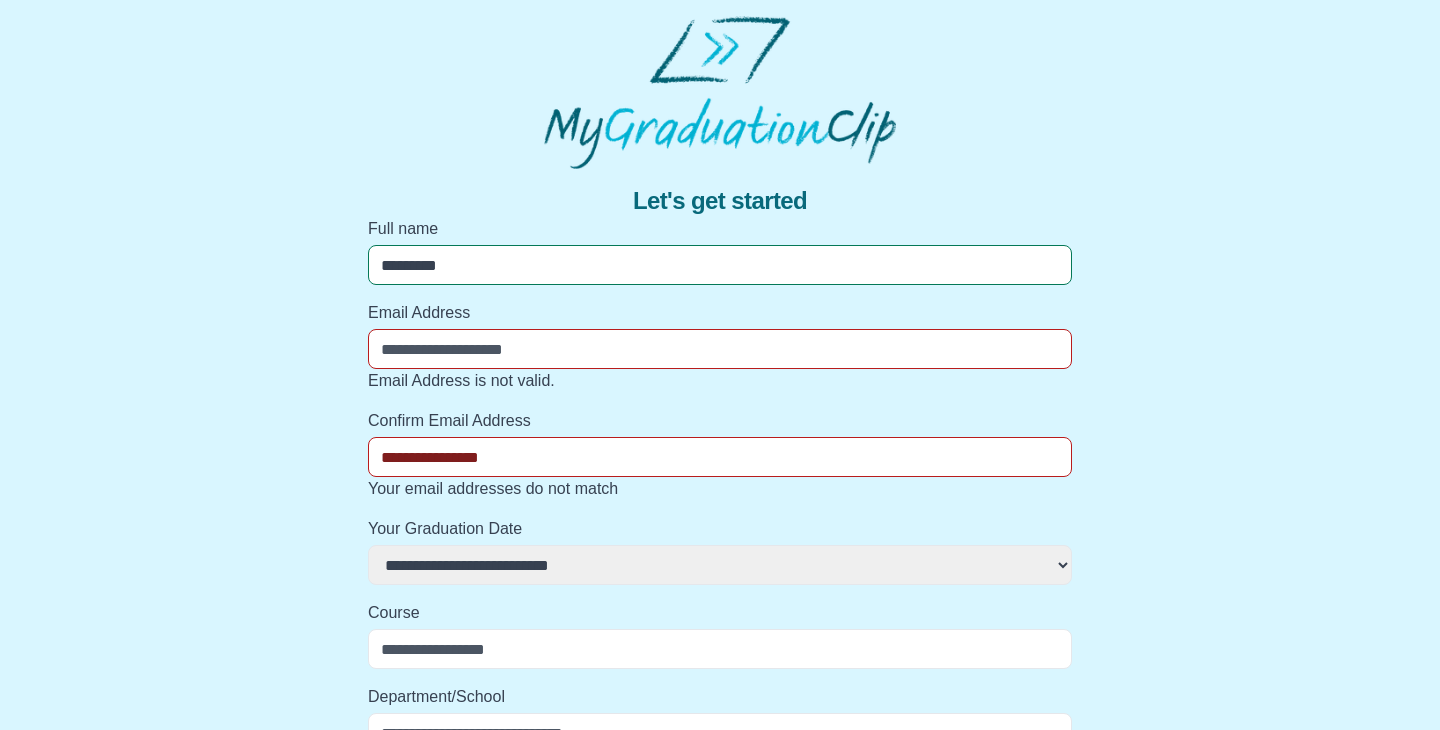 select 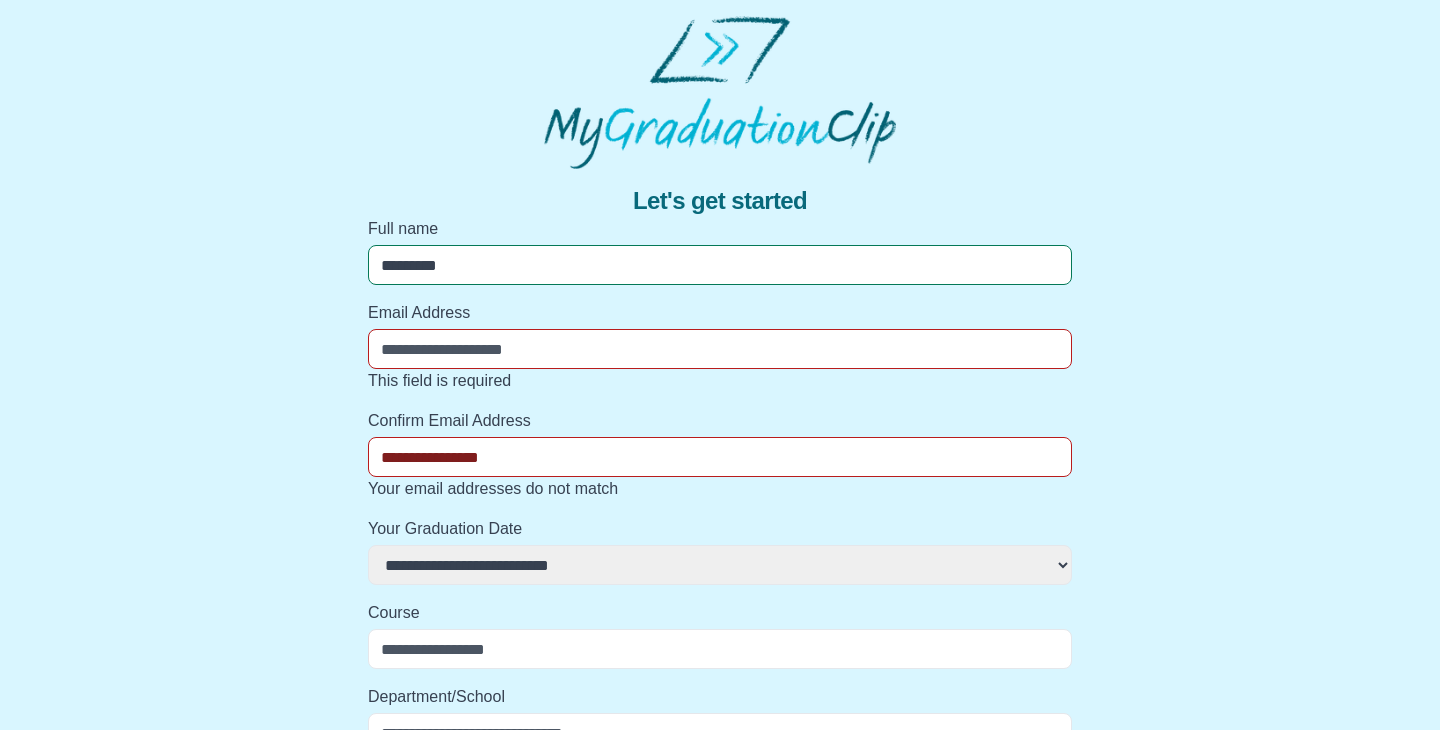 type 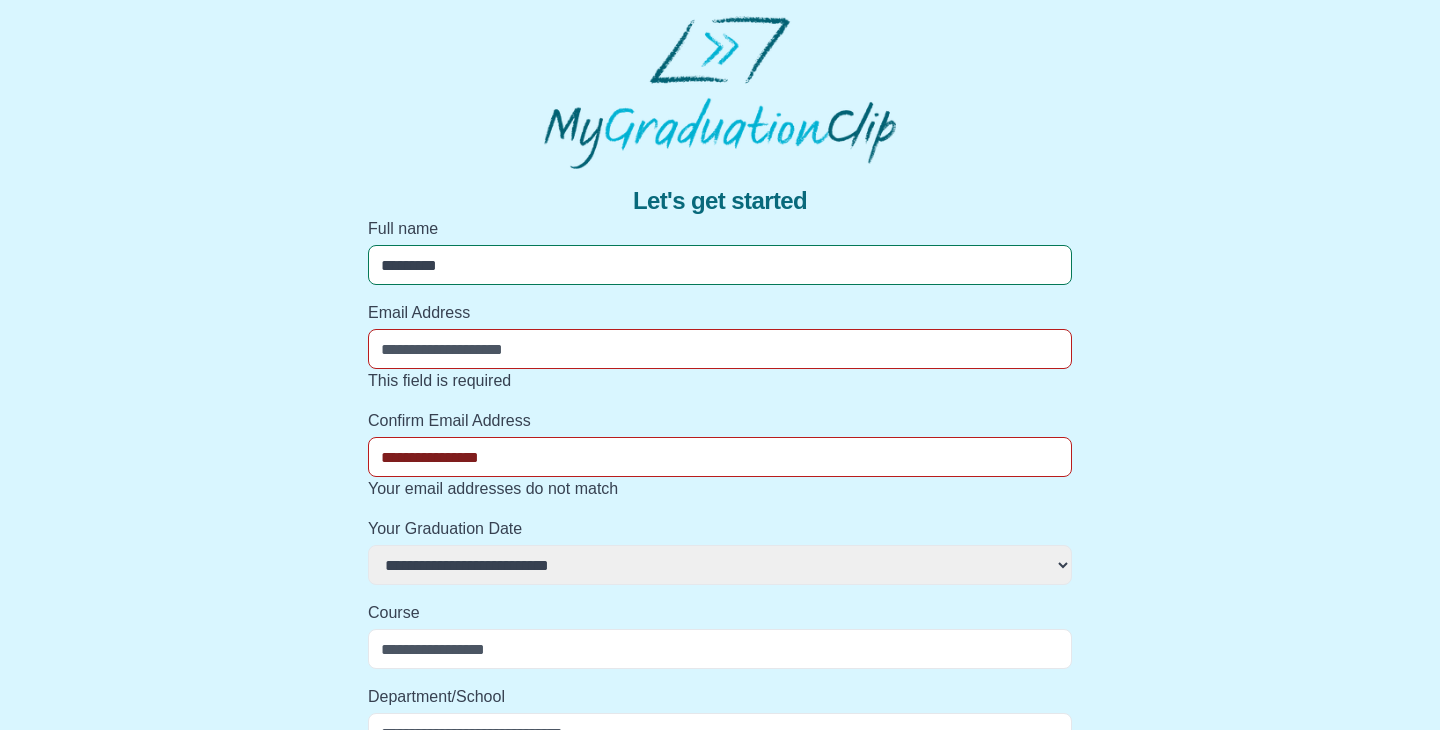 select 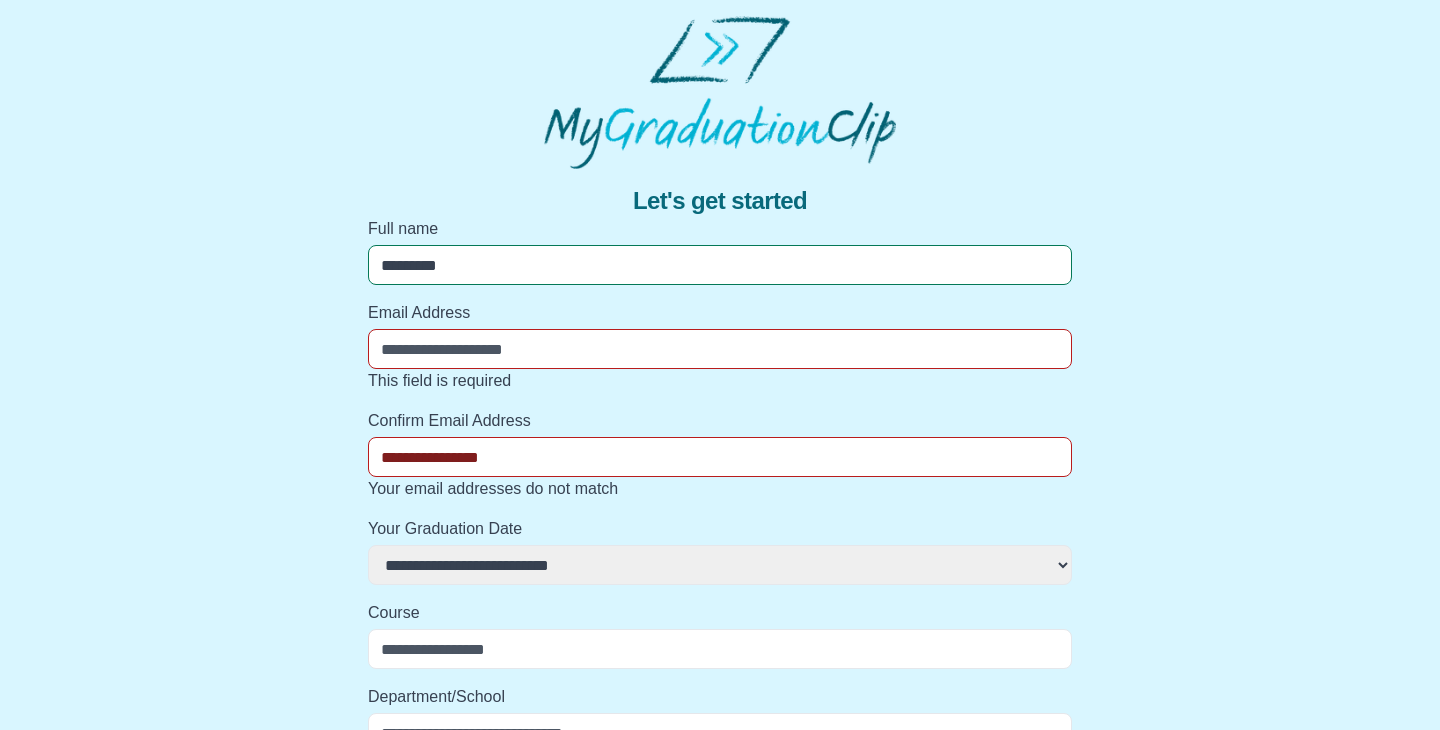 select 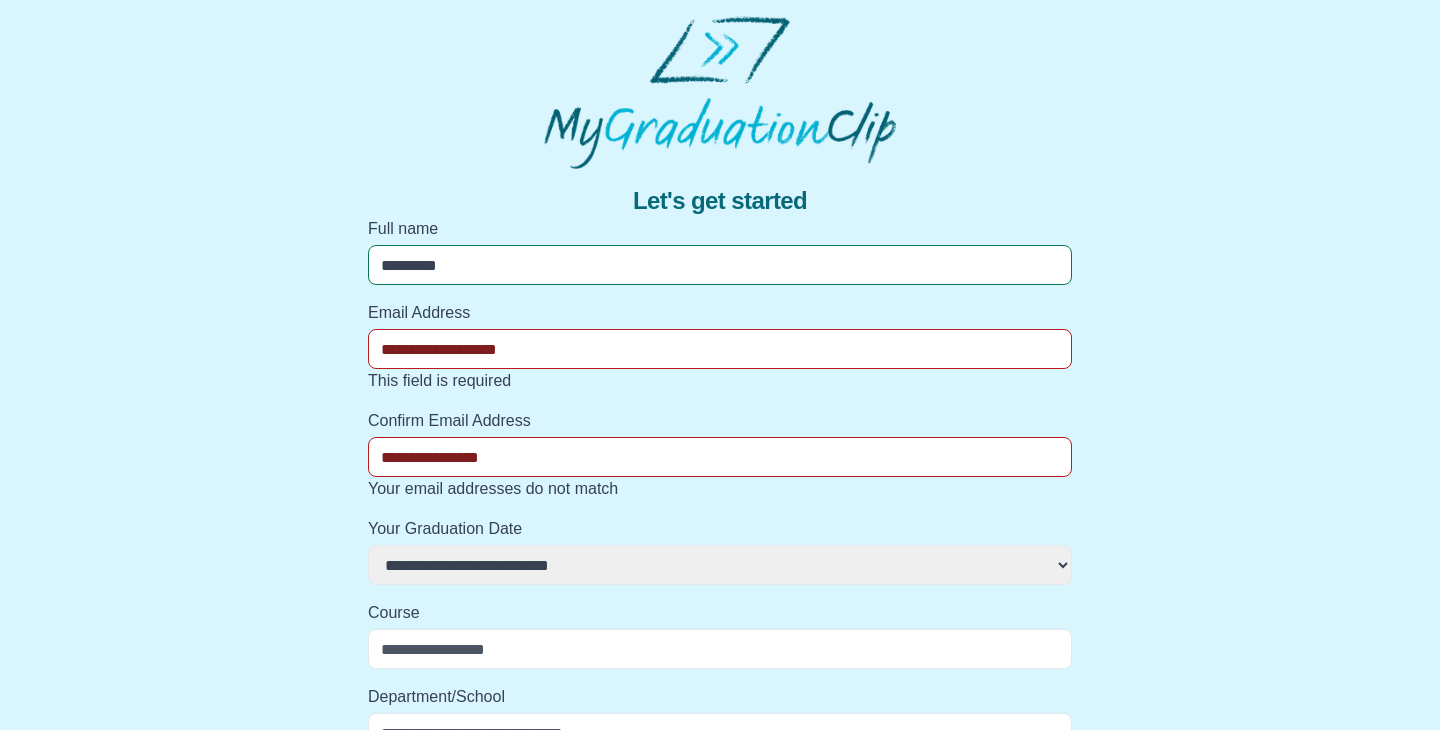 select 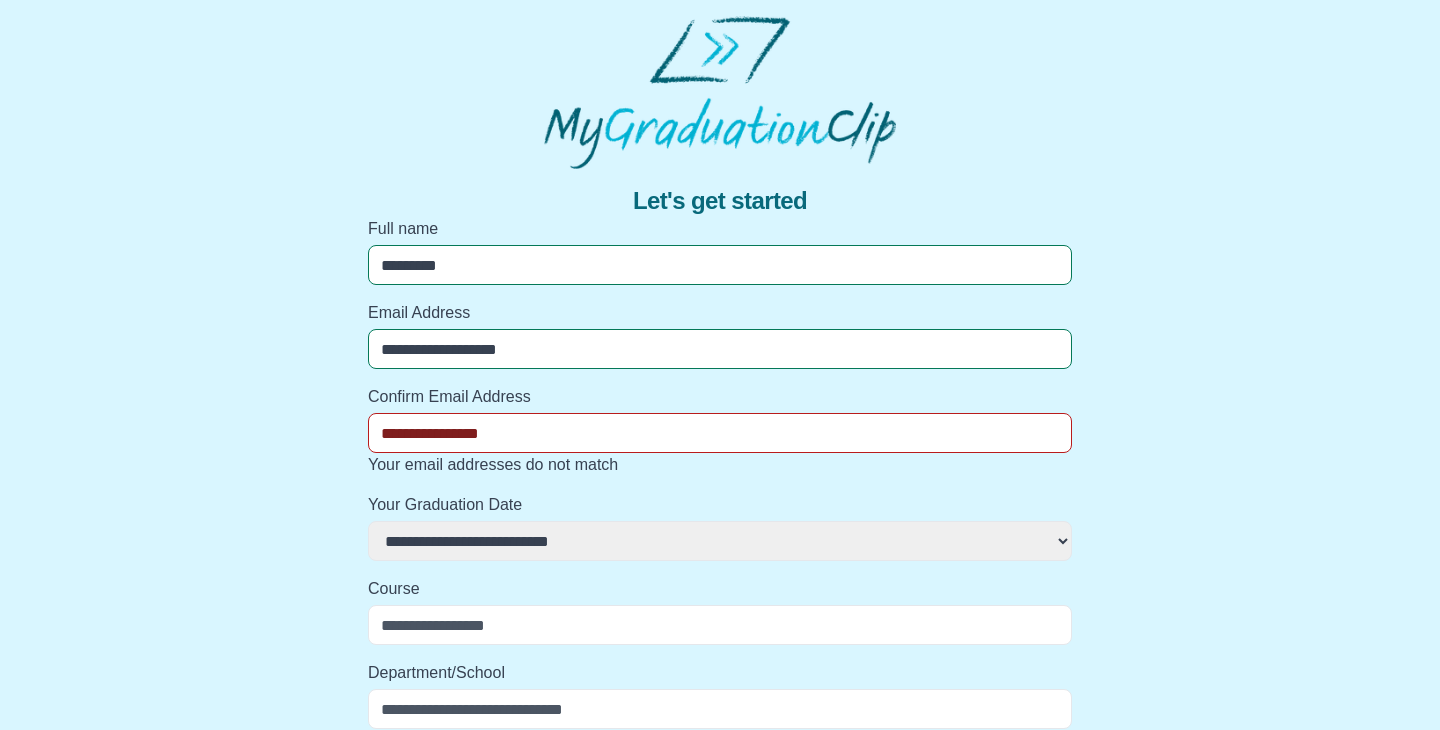 type on "**********" 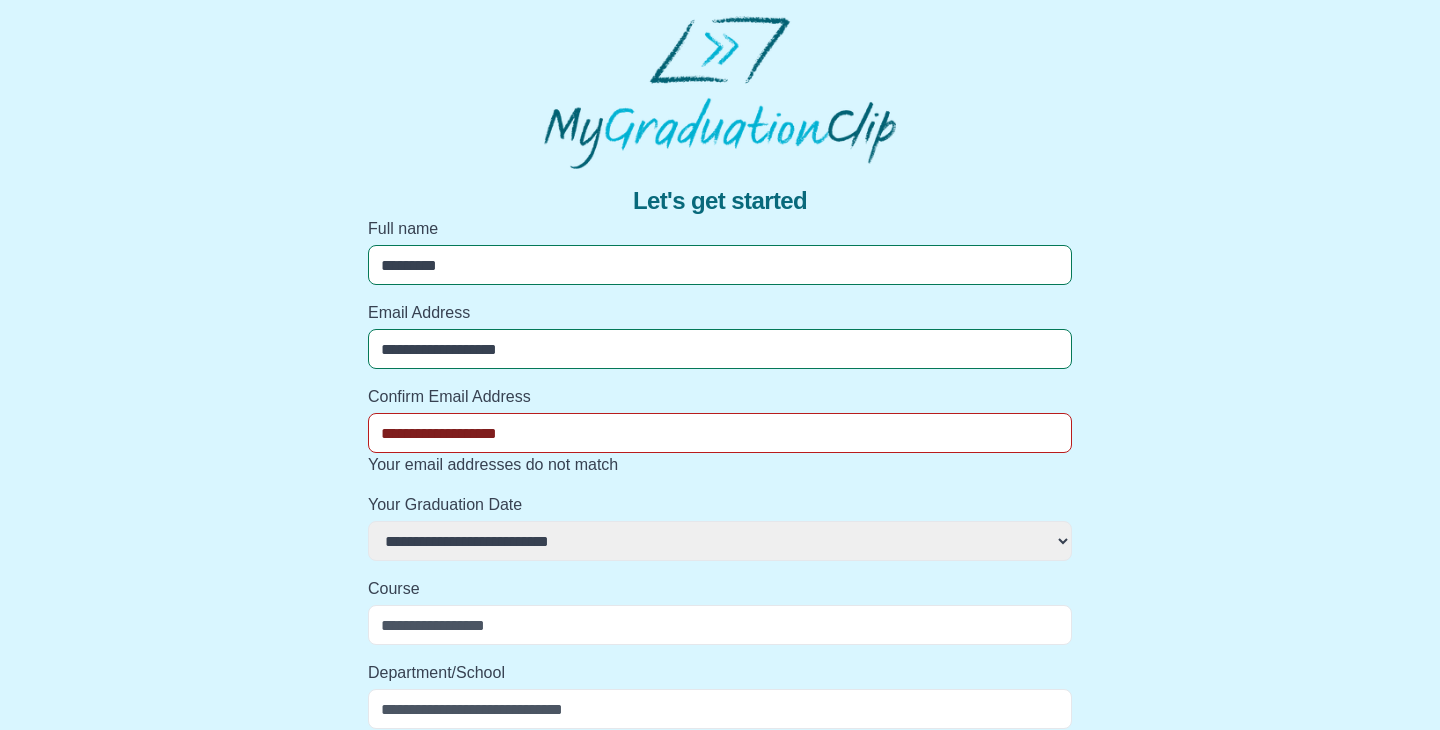select 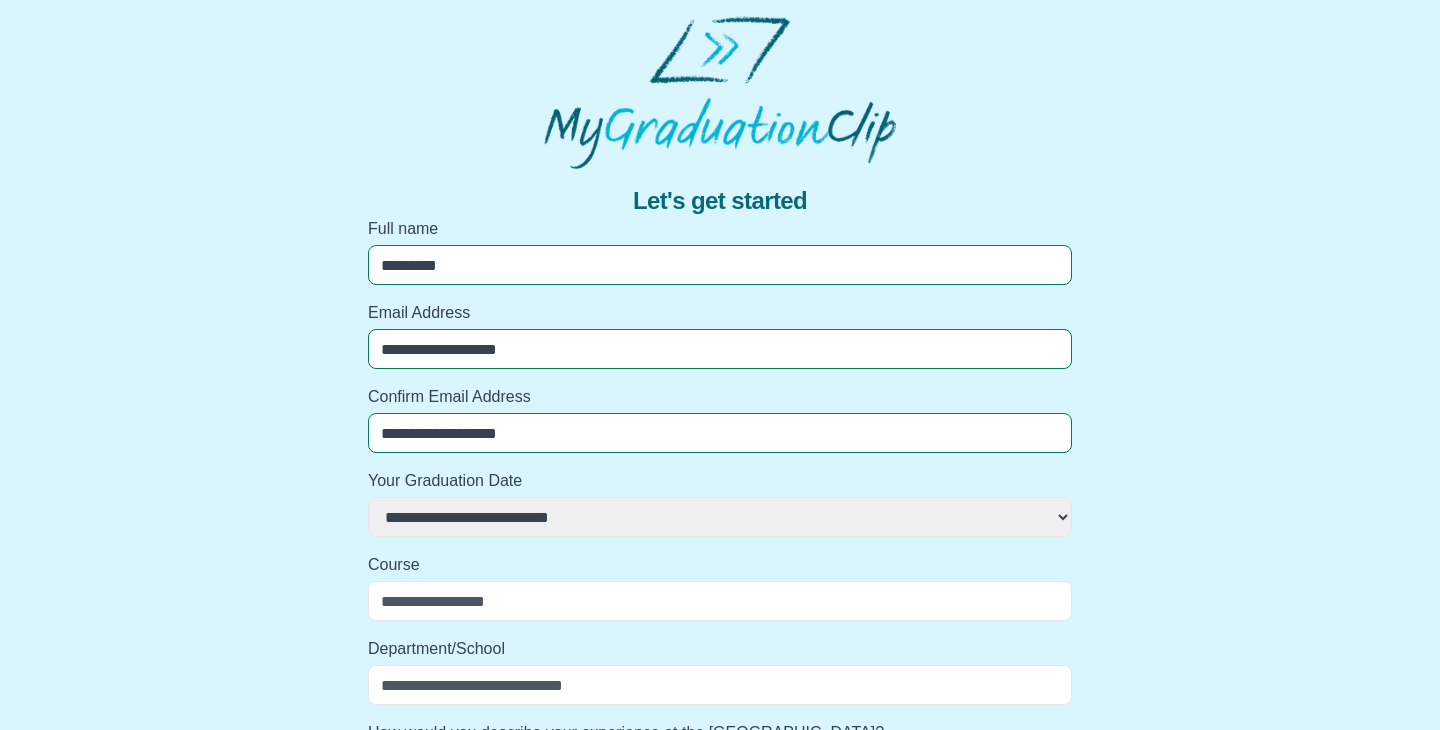 type on "**********" 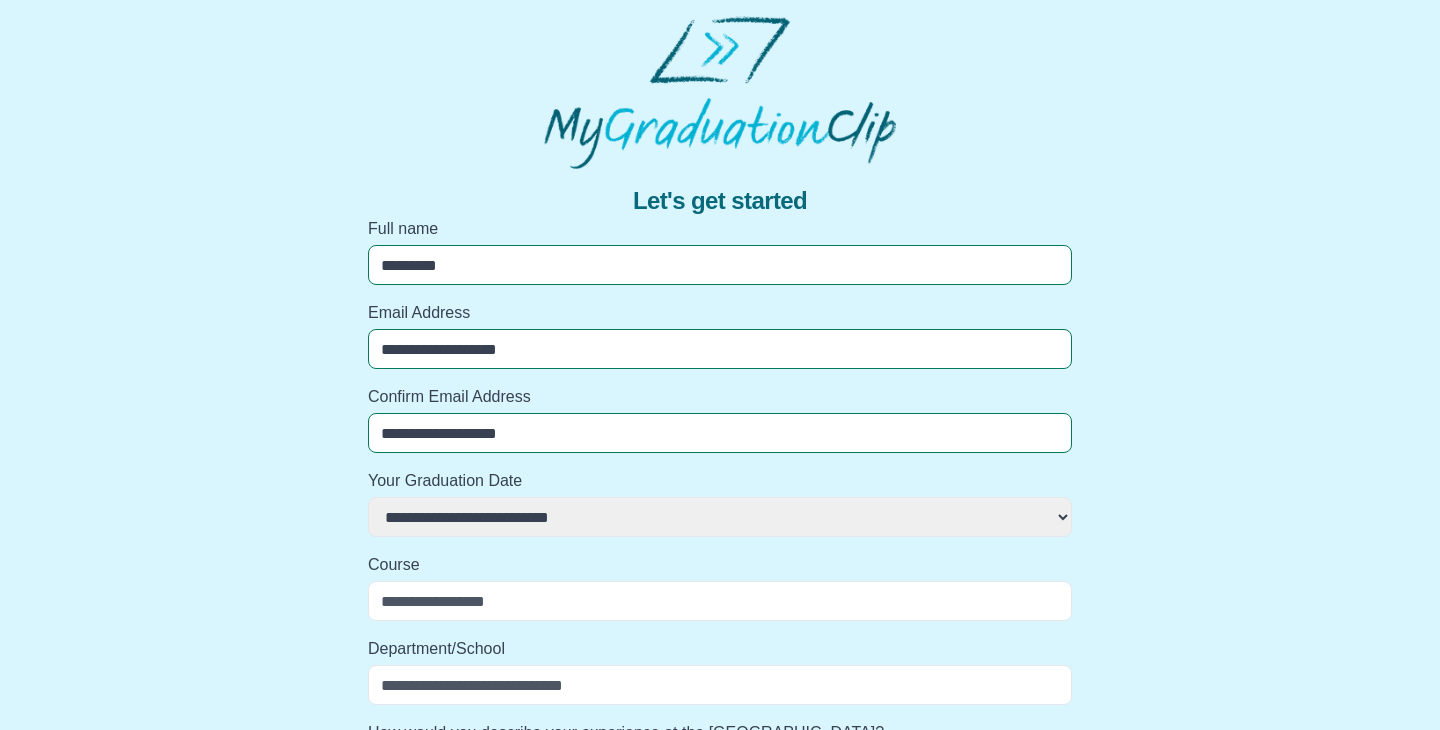 click on "**********" at bounding box center [720, 517] 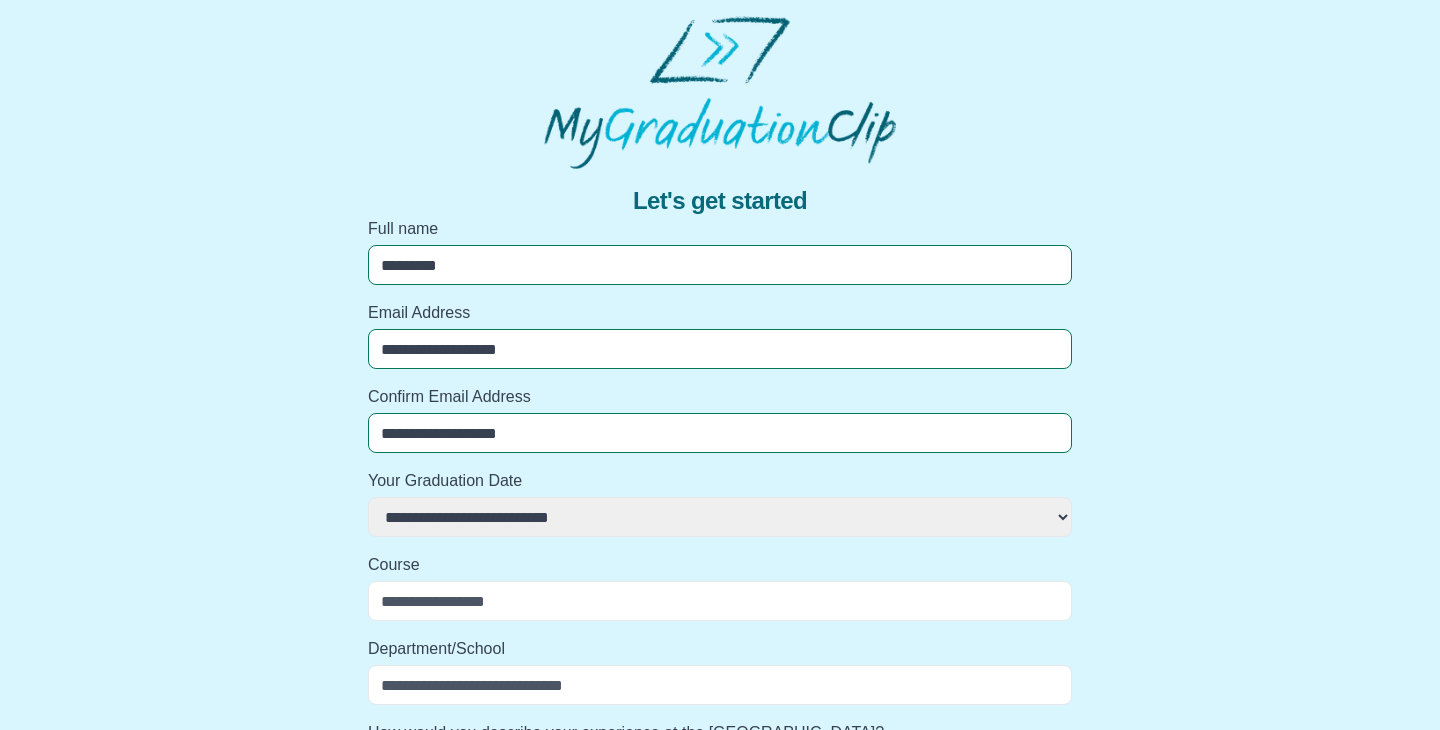select on "**********" 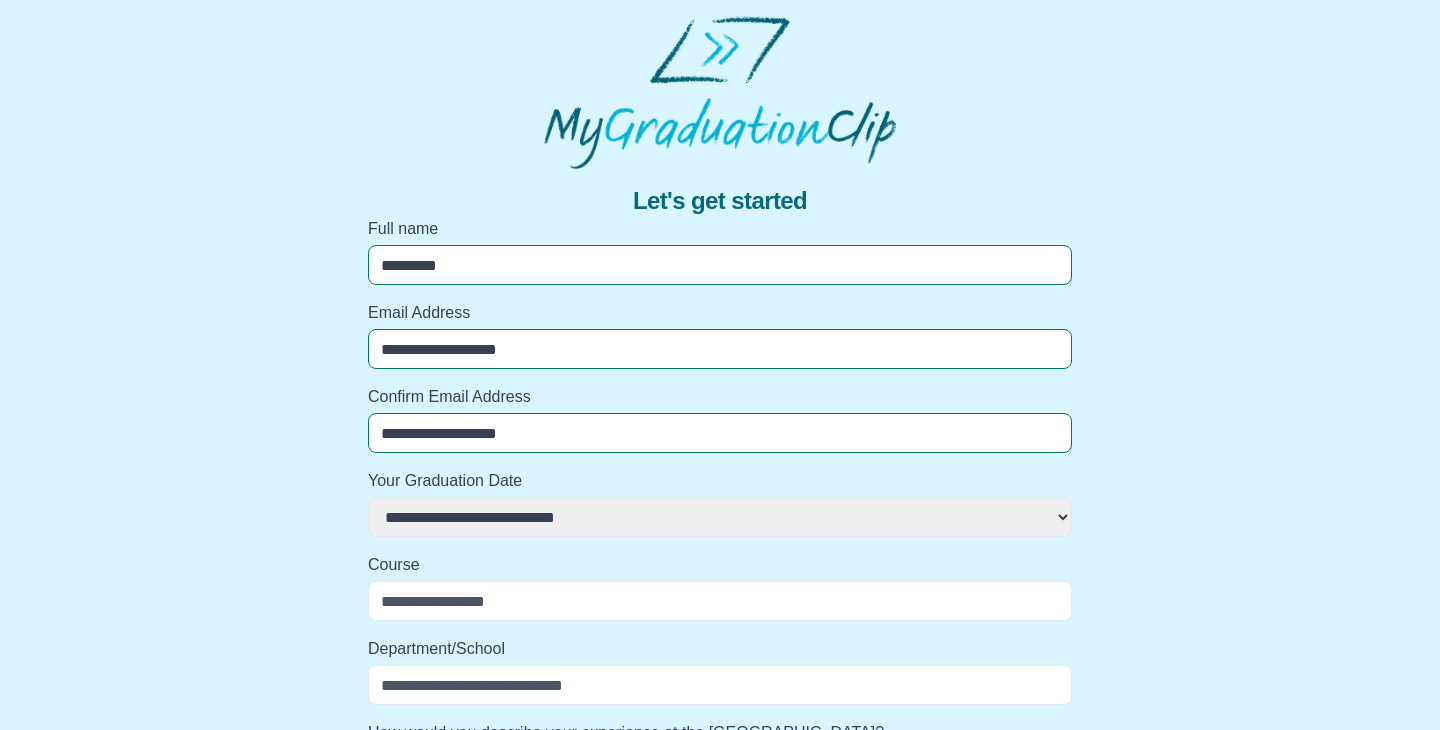 select 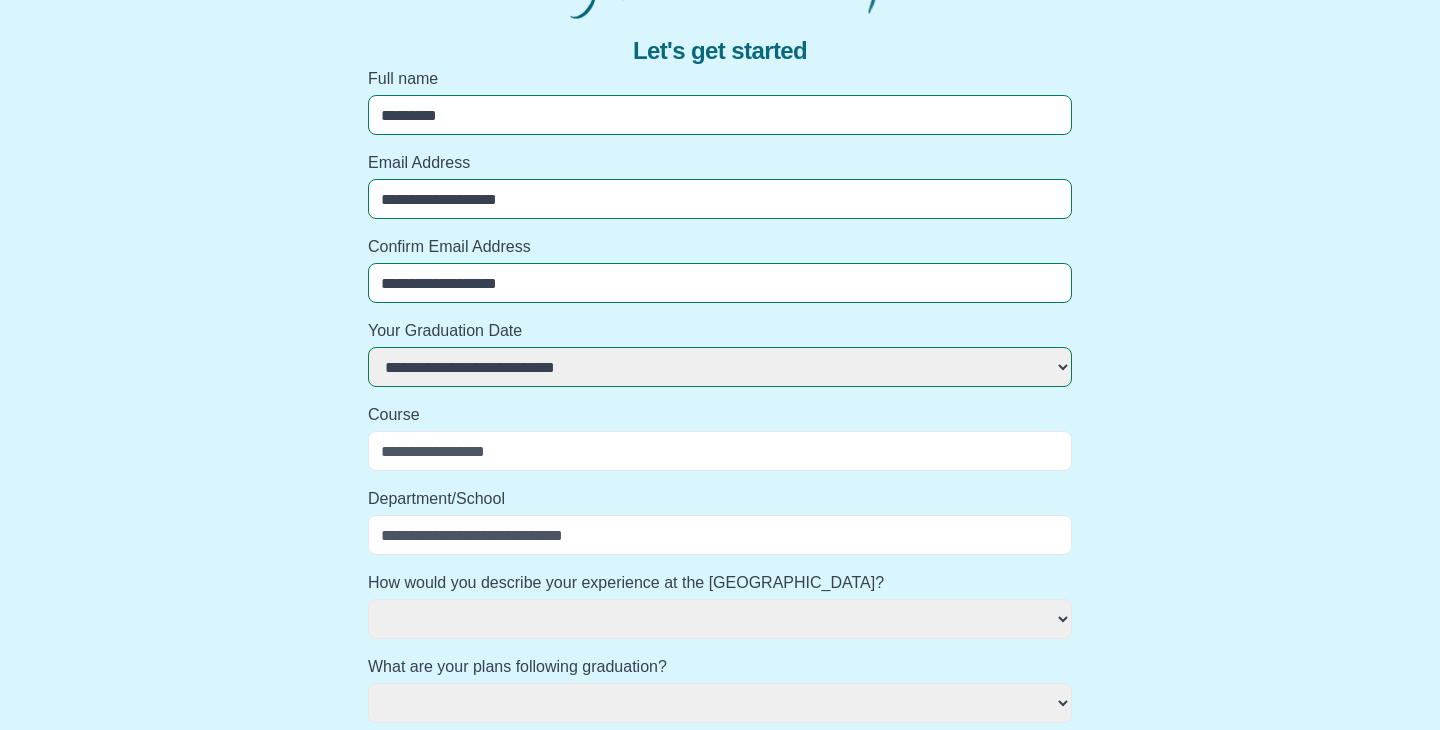 scroll, scrollTop: 152, scrollLeft: 0, axis: vertical 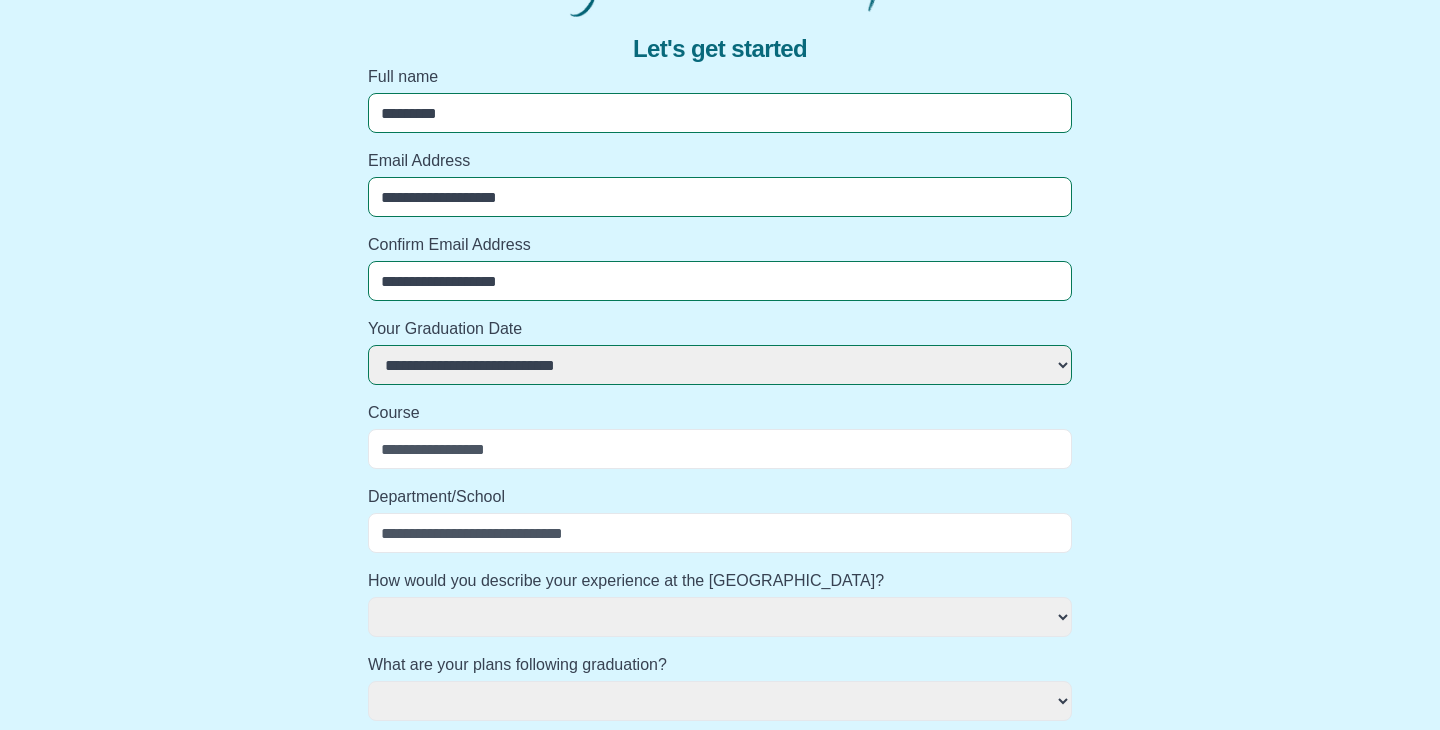 select 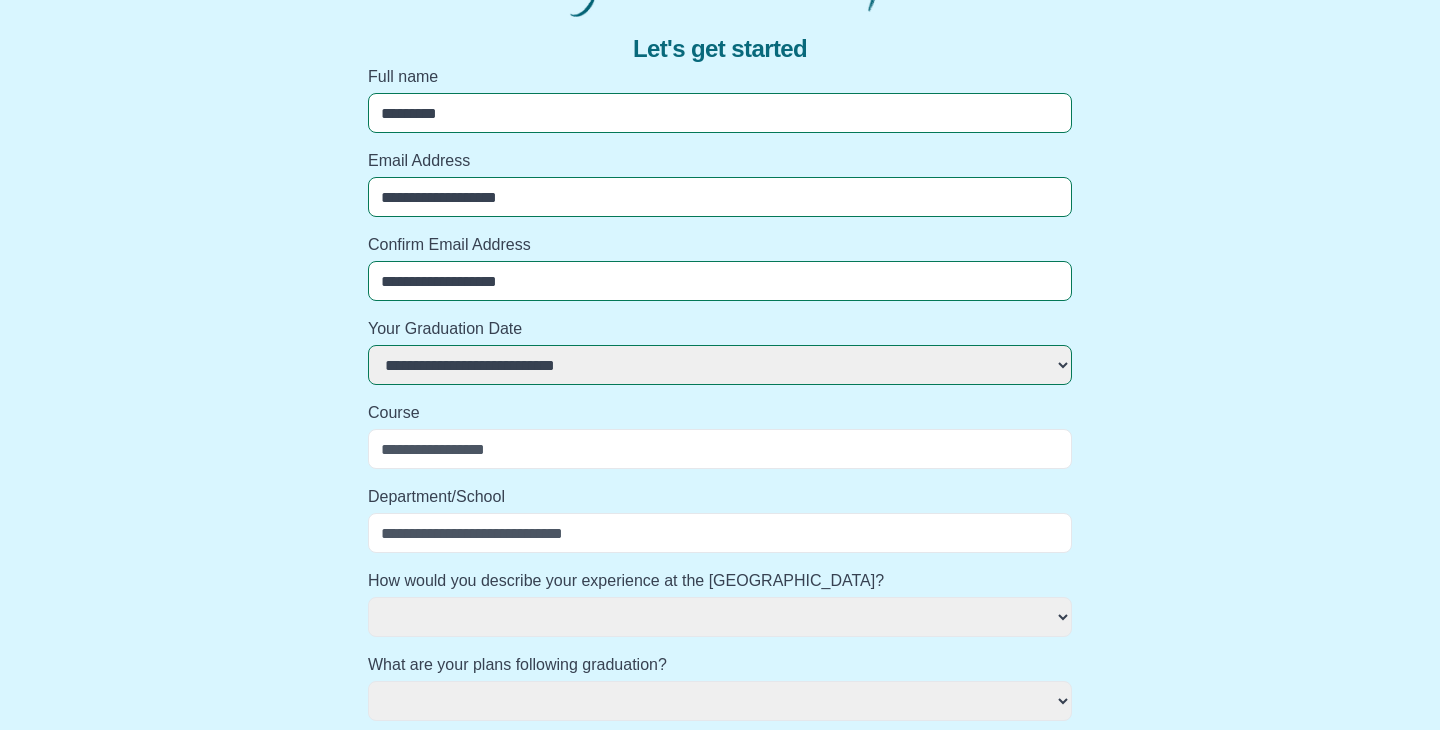 click on "Course" at bounding box center (720, 449) 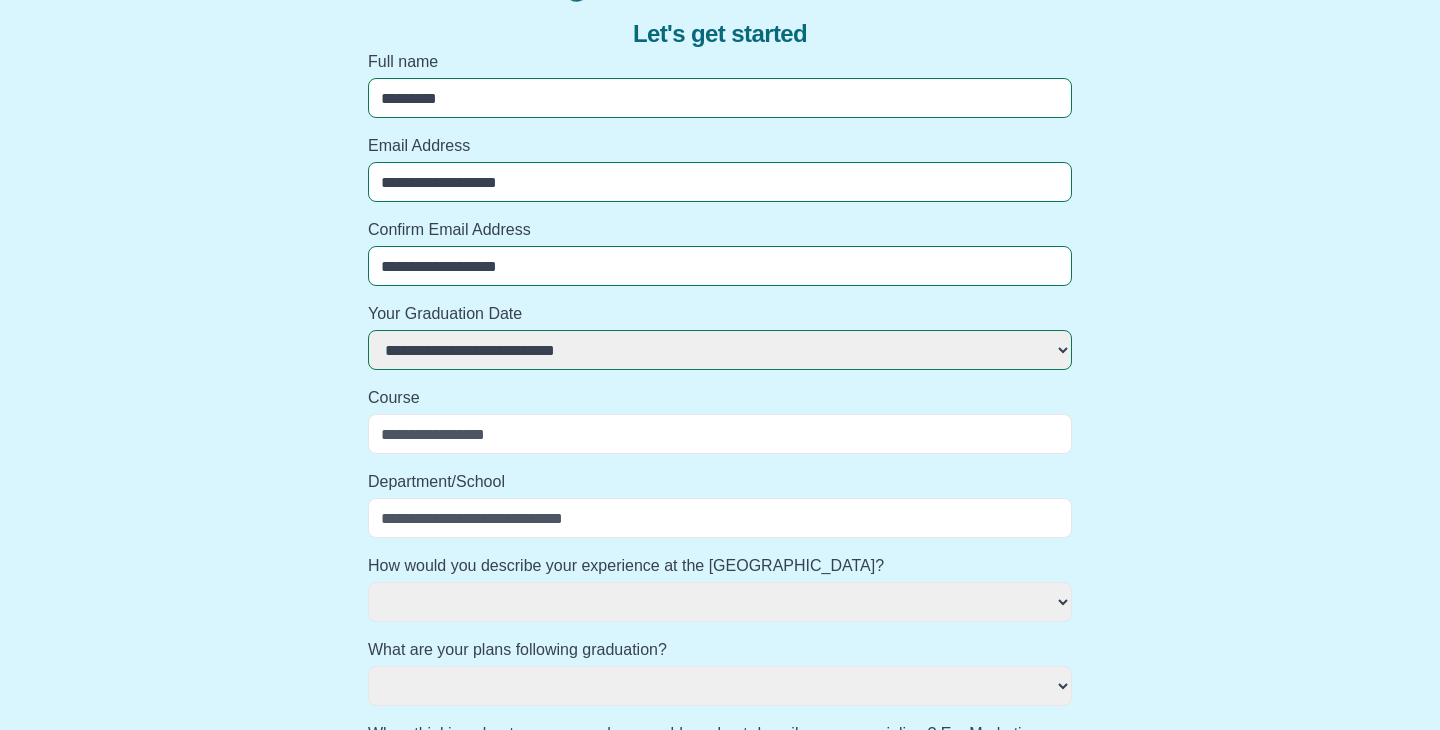 scroll, scrollTop: 169, scrollLeft: 0, axis: vertical 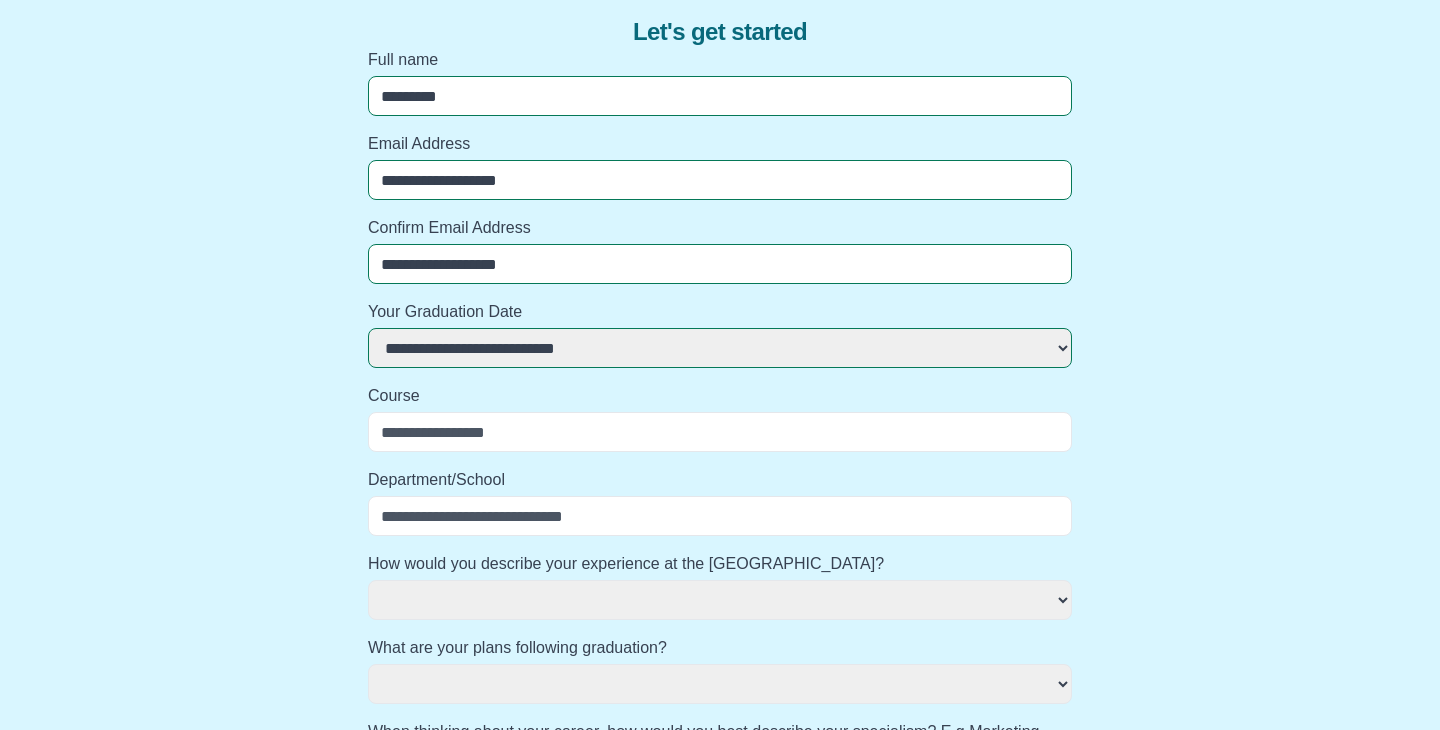 select 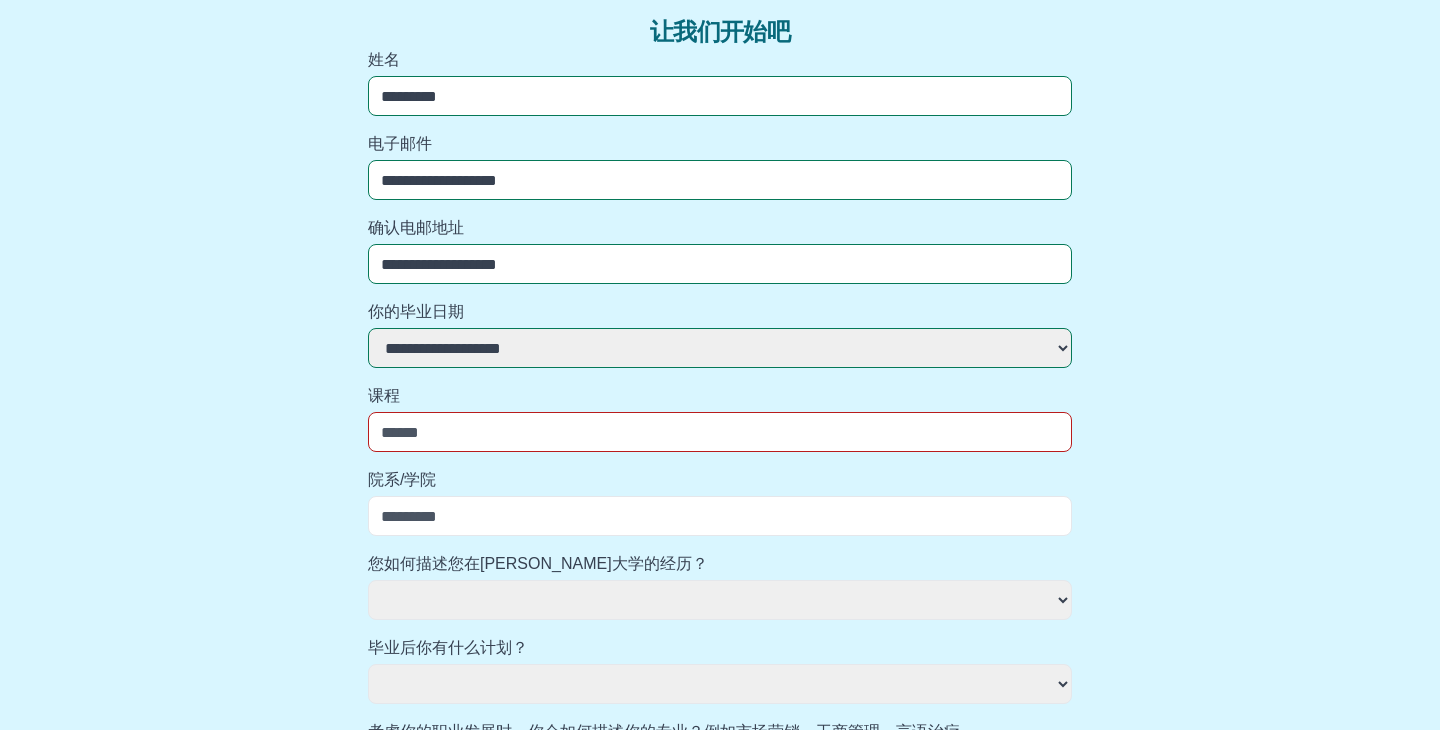 click on "**********" at bounding box center [720, 633] 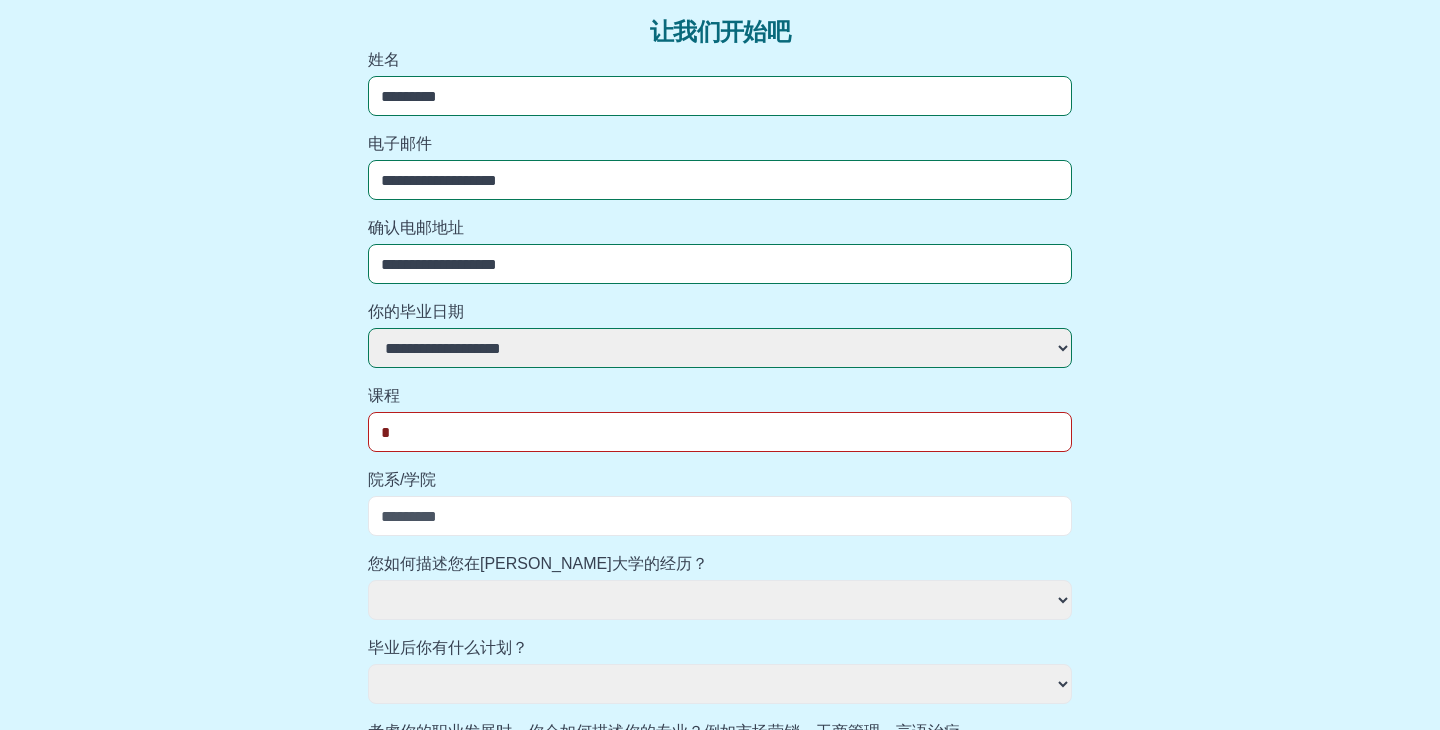 select 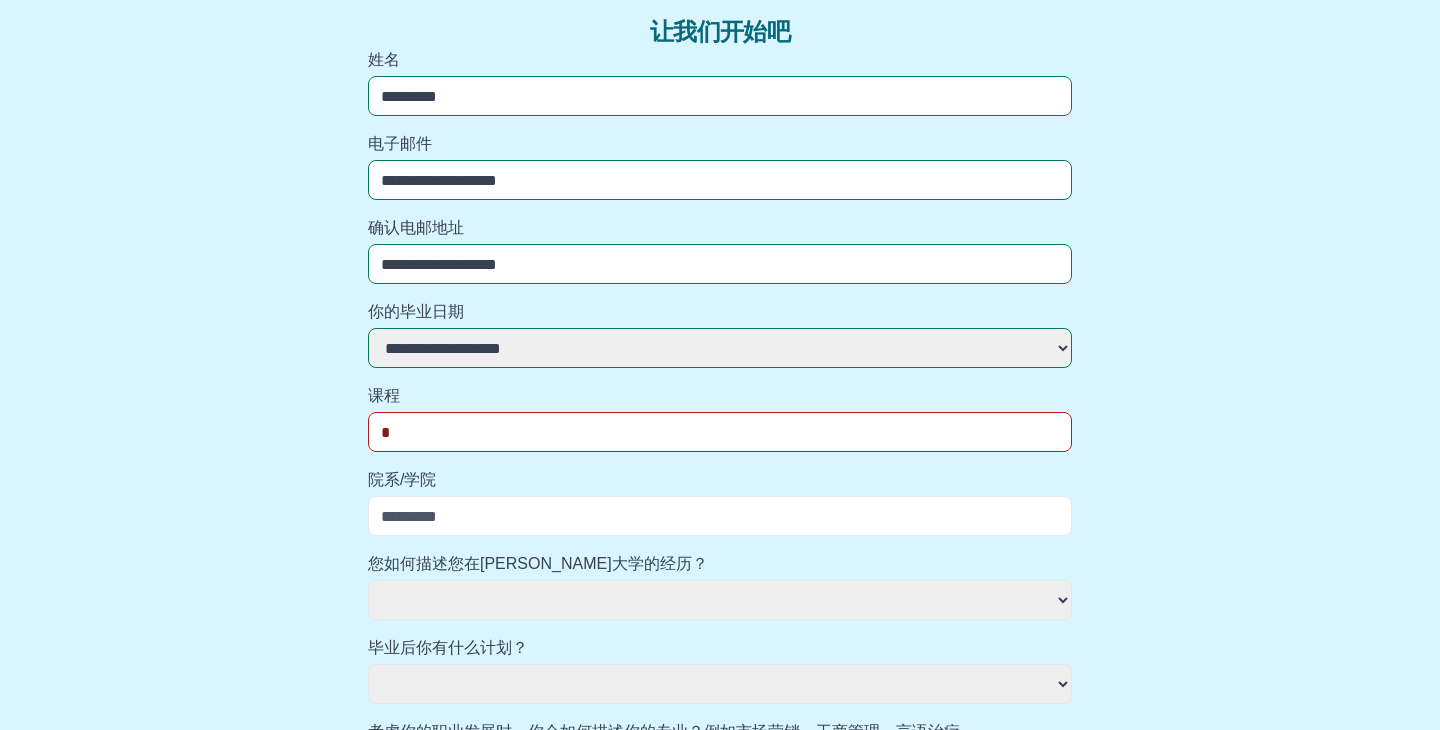 type on "**" 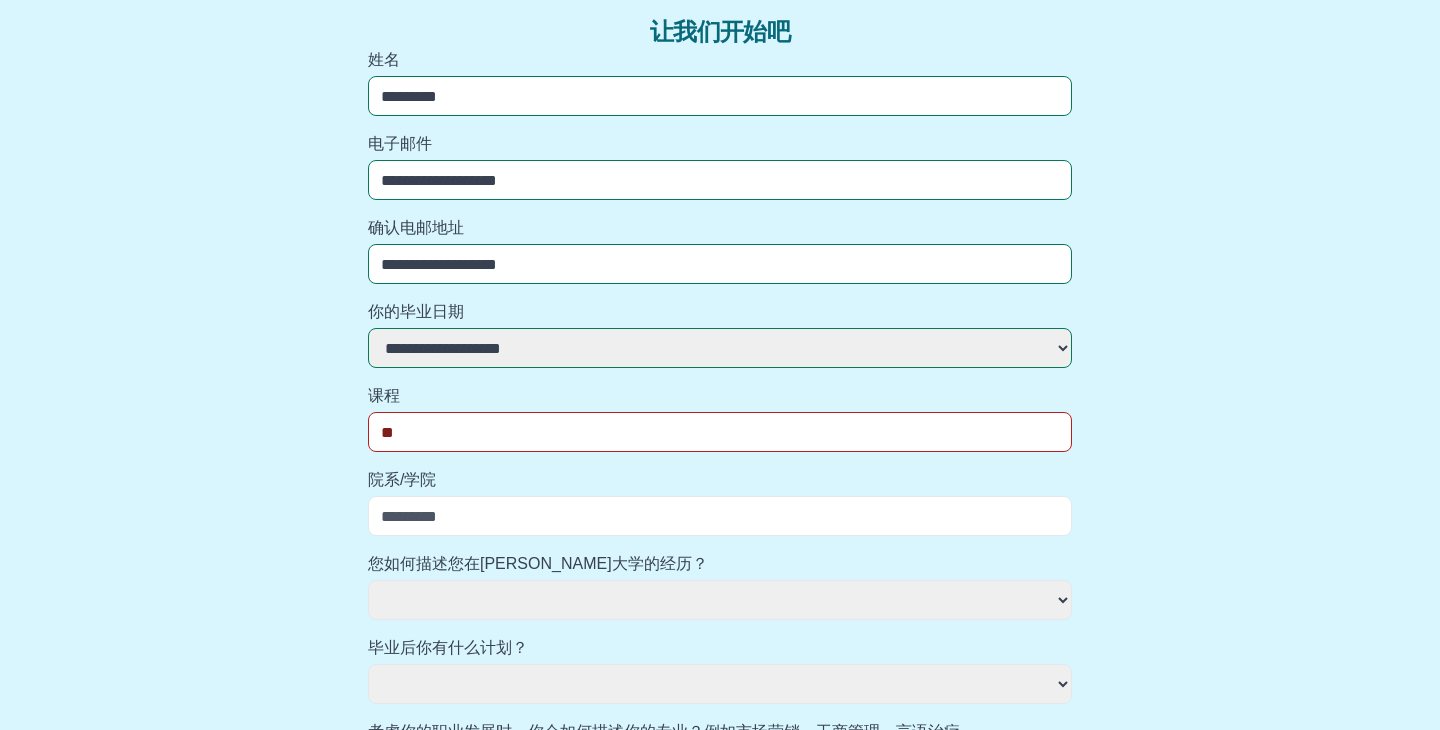 select 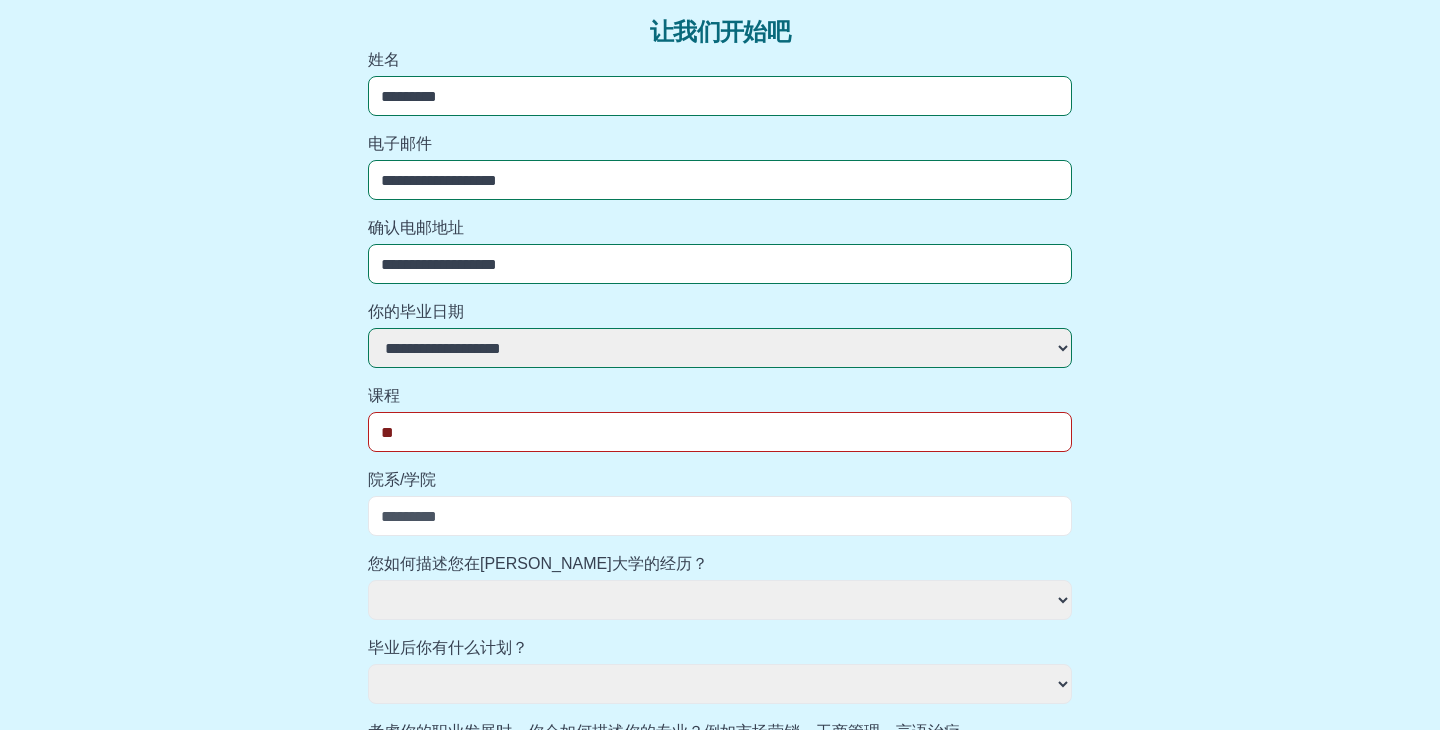 type on "***" 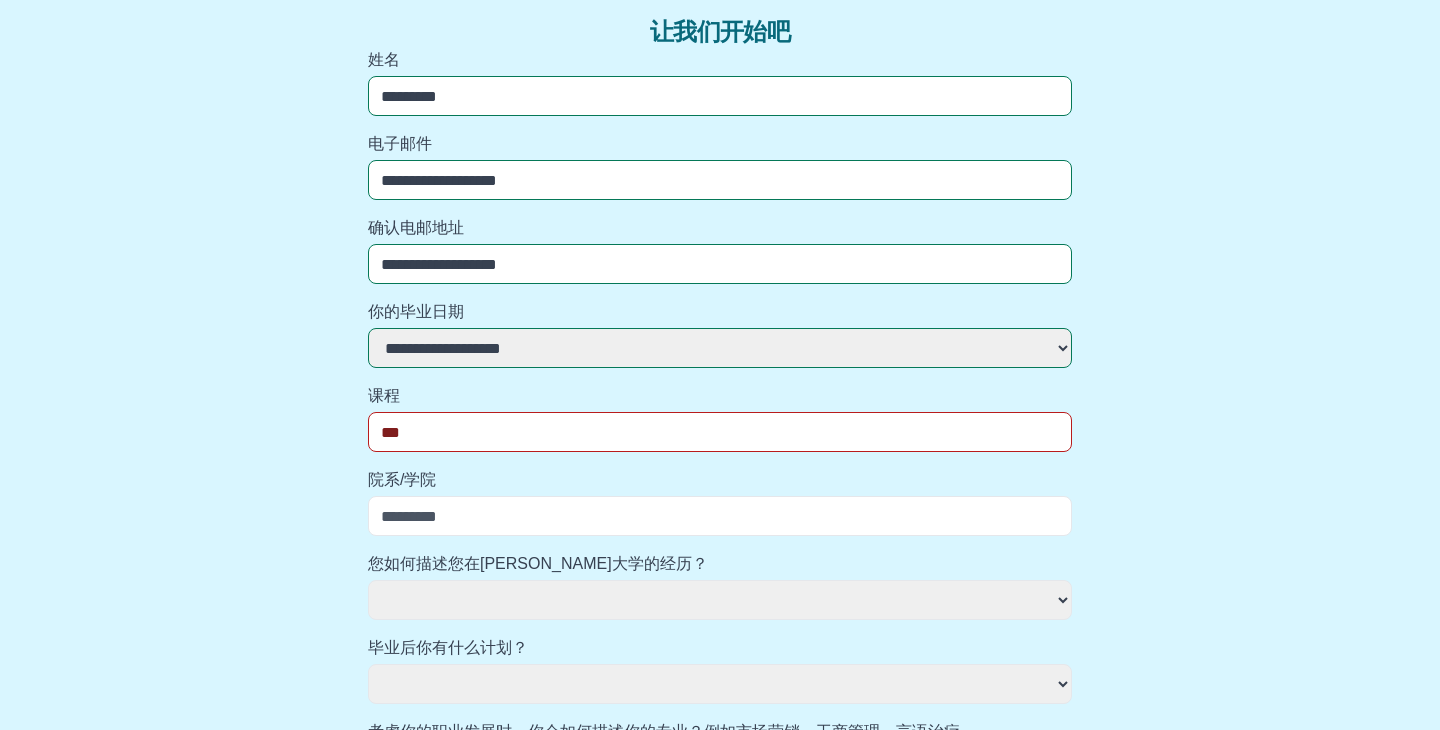 select 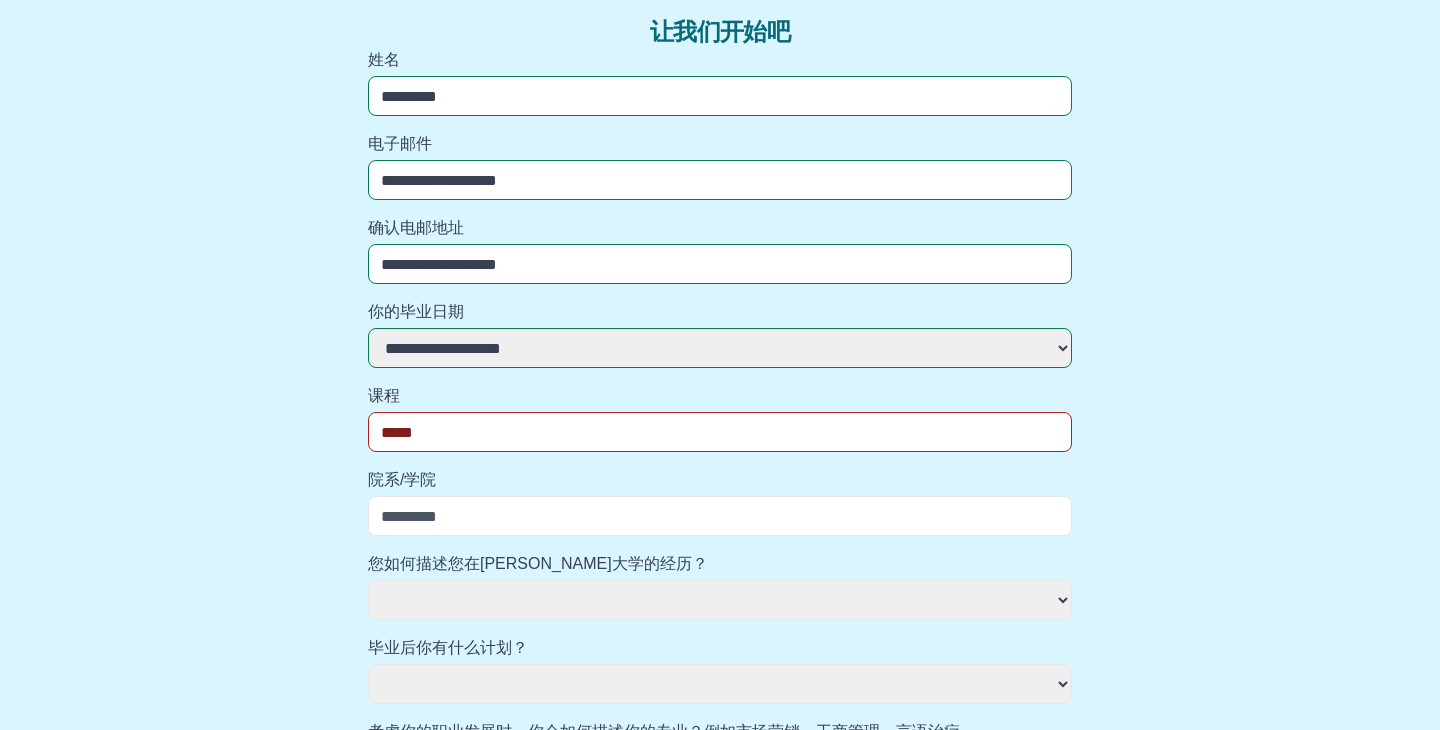 select 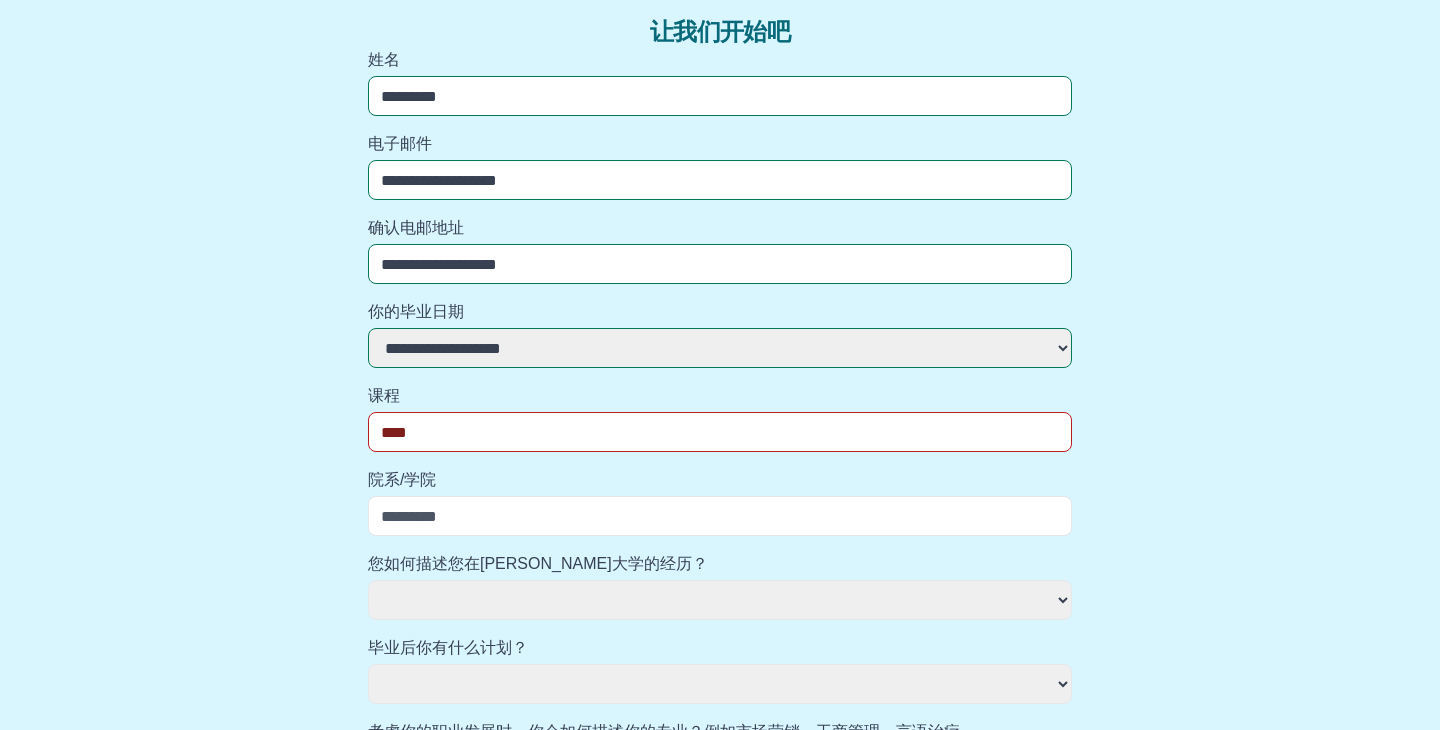 select 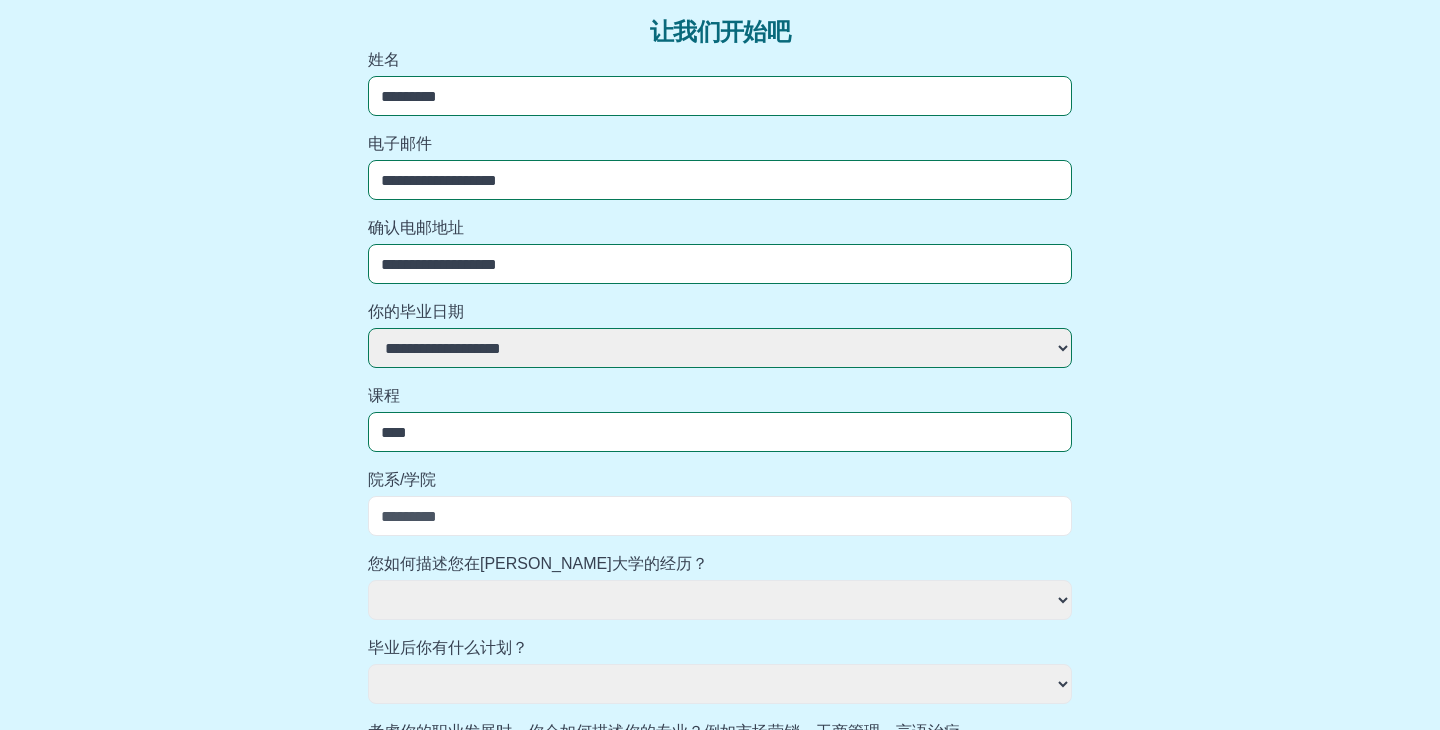 type on "***" 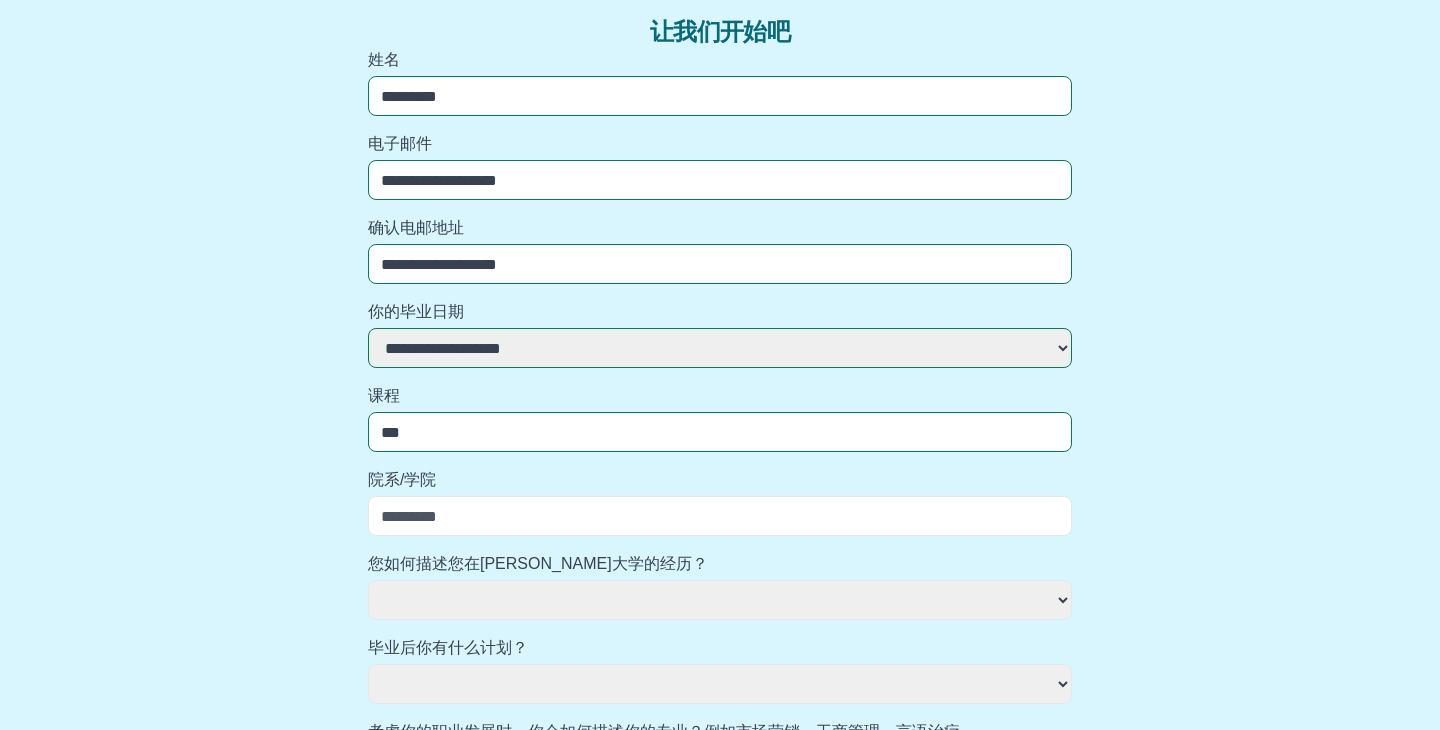 select 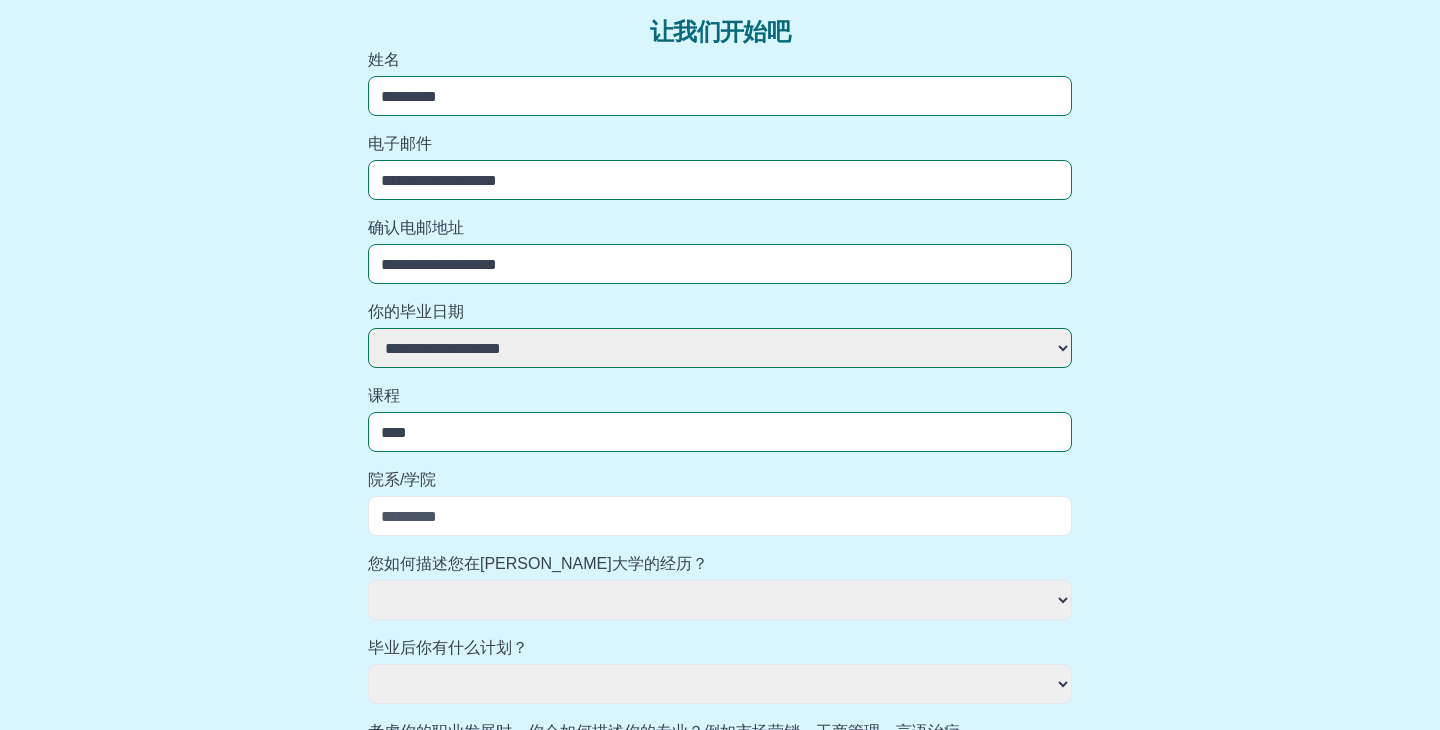 select 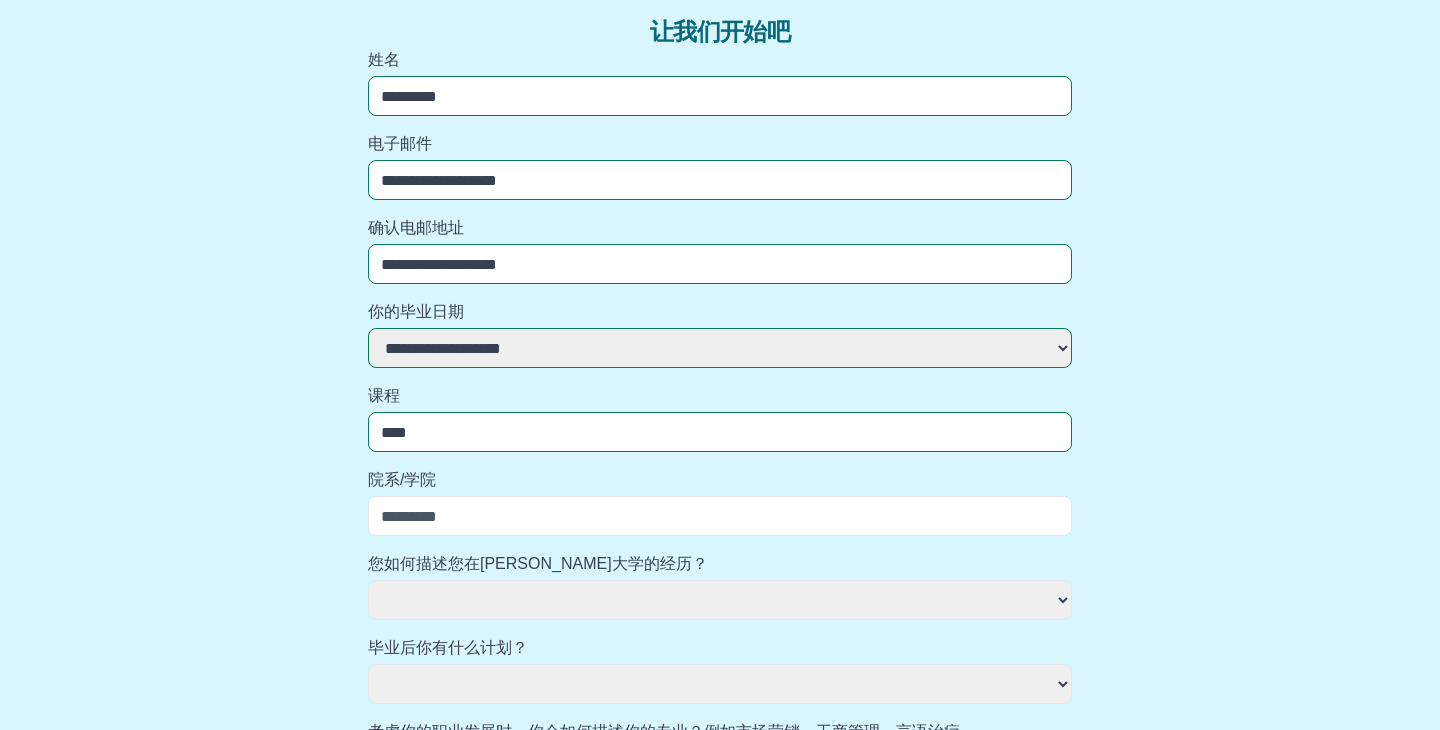 select 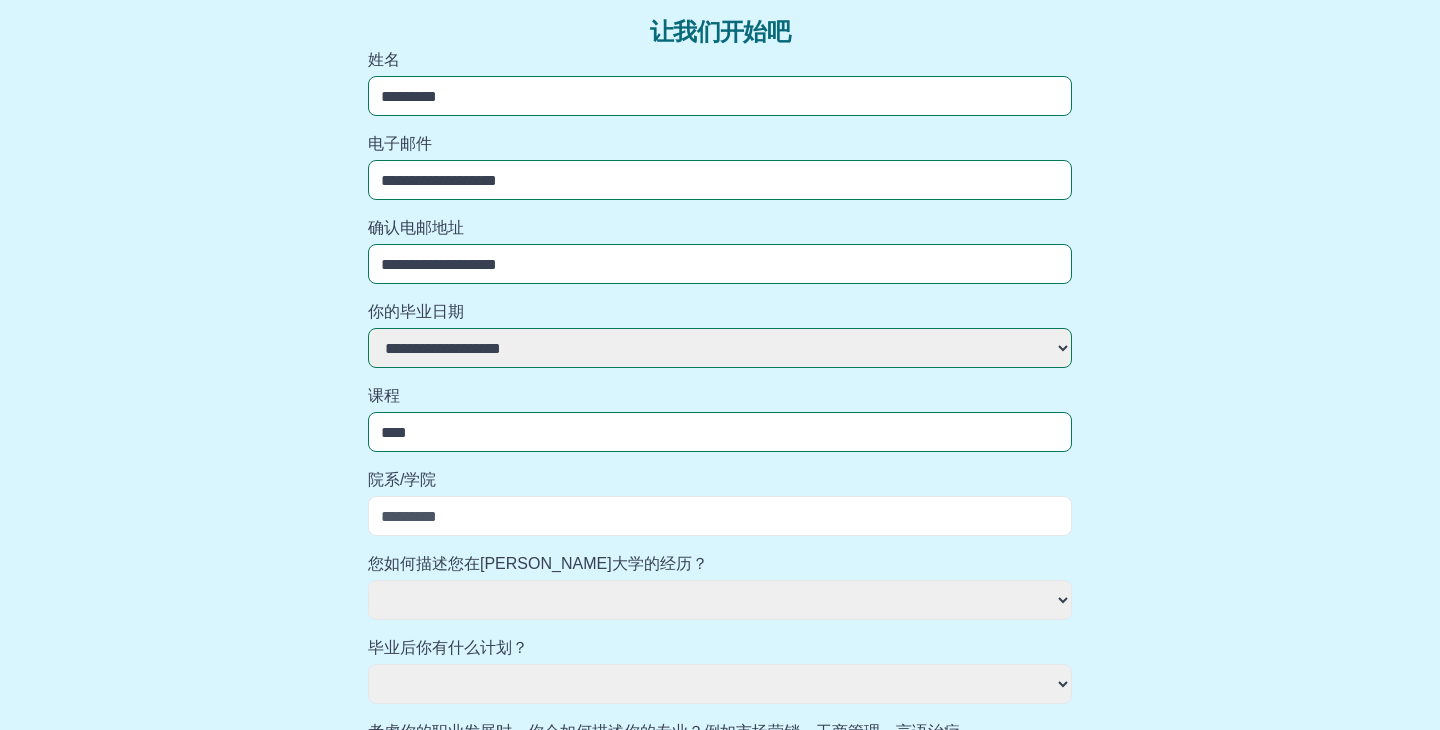 select 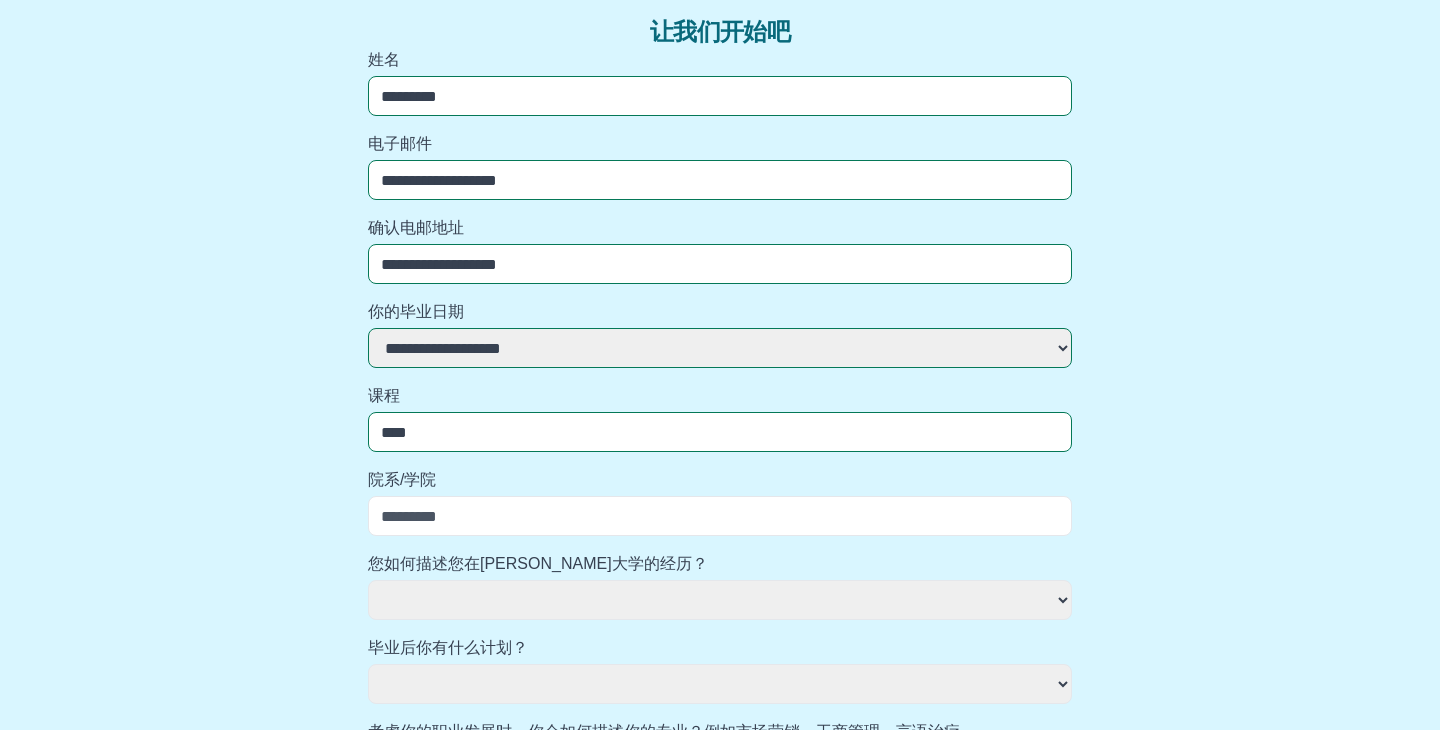 type on "****" 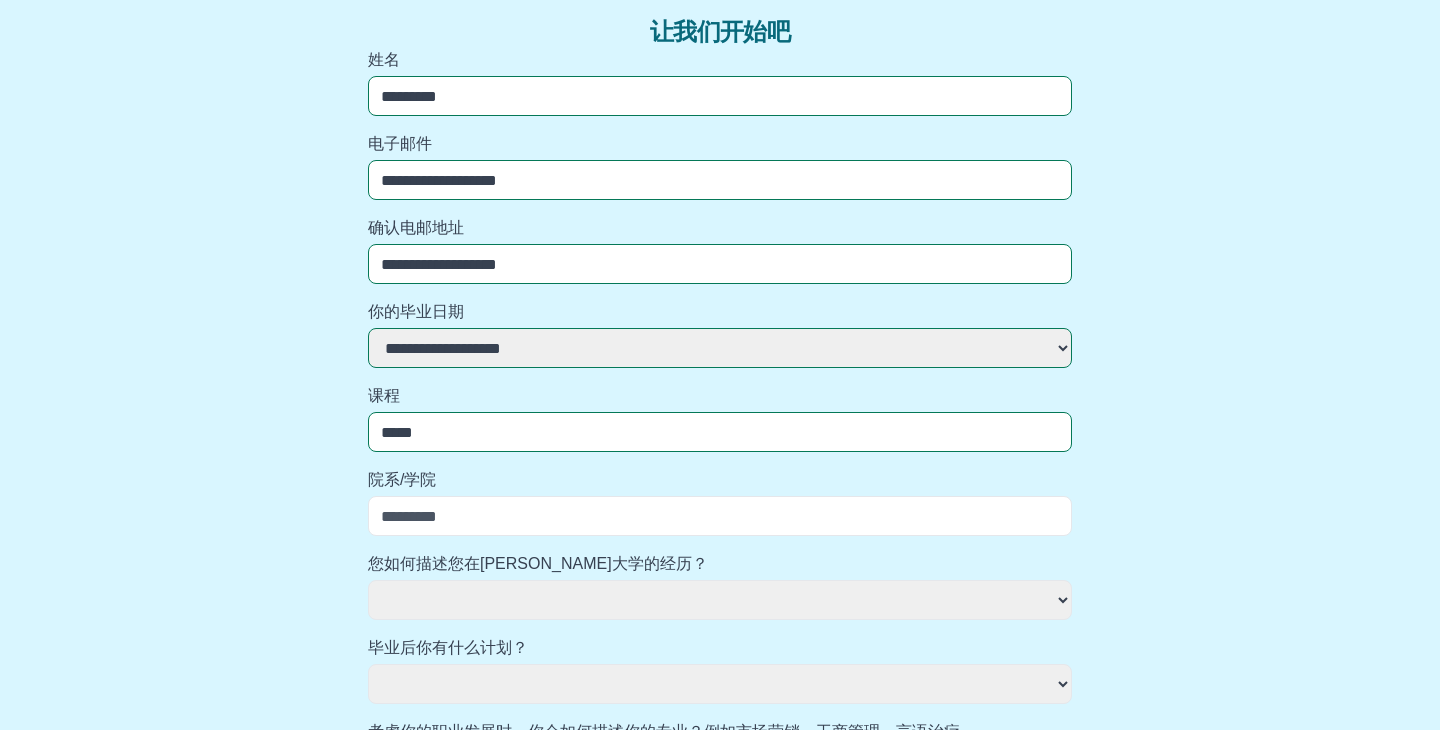 select 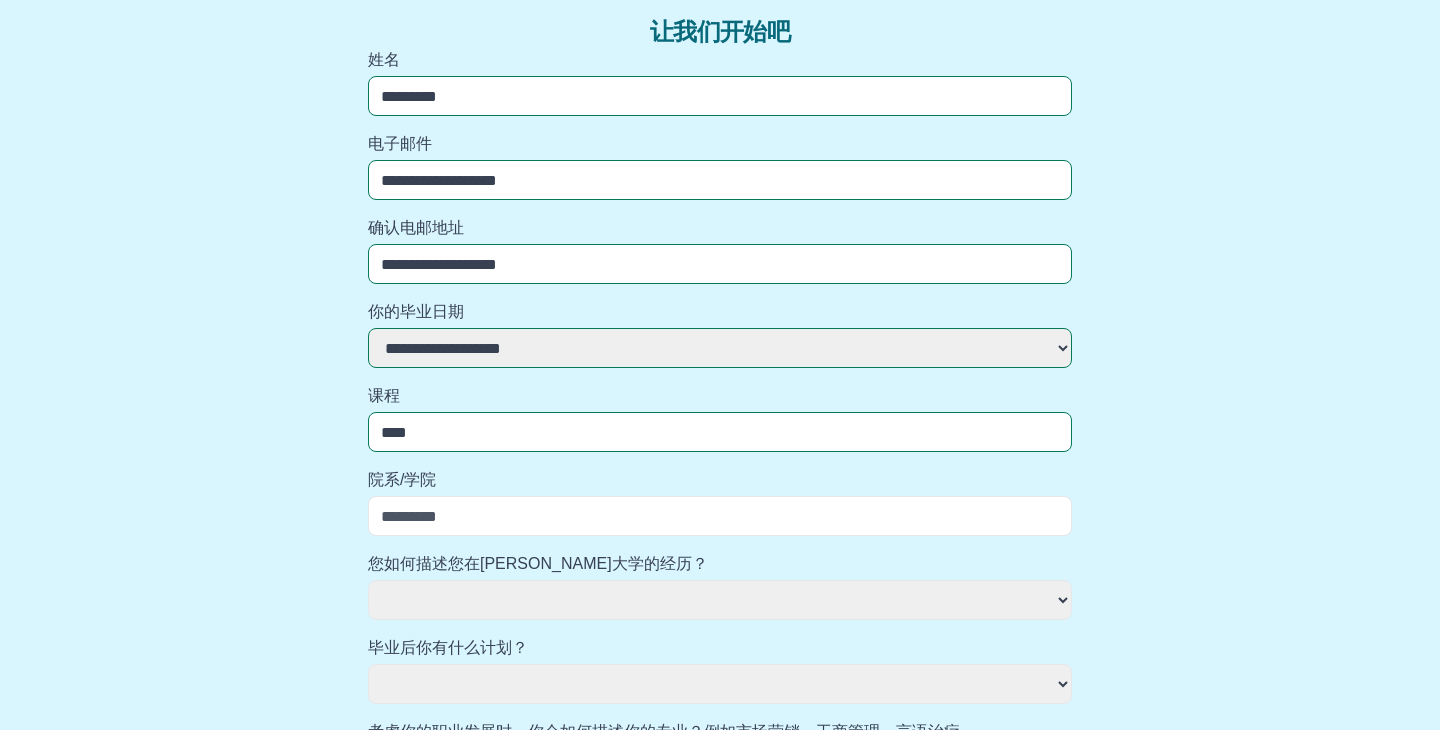 select 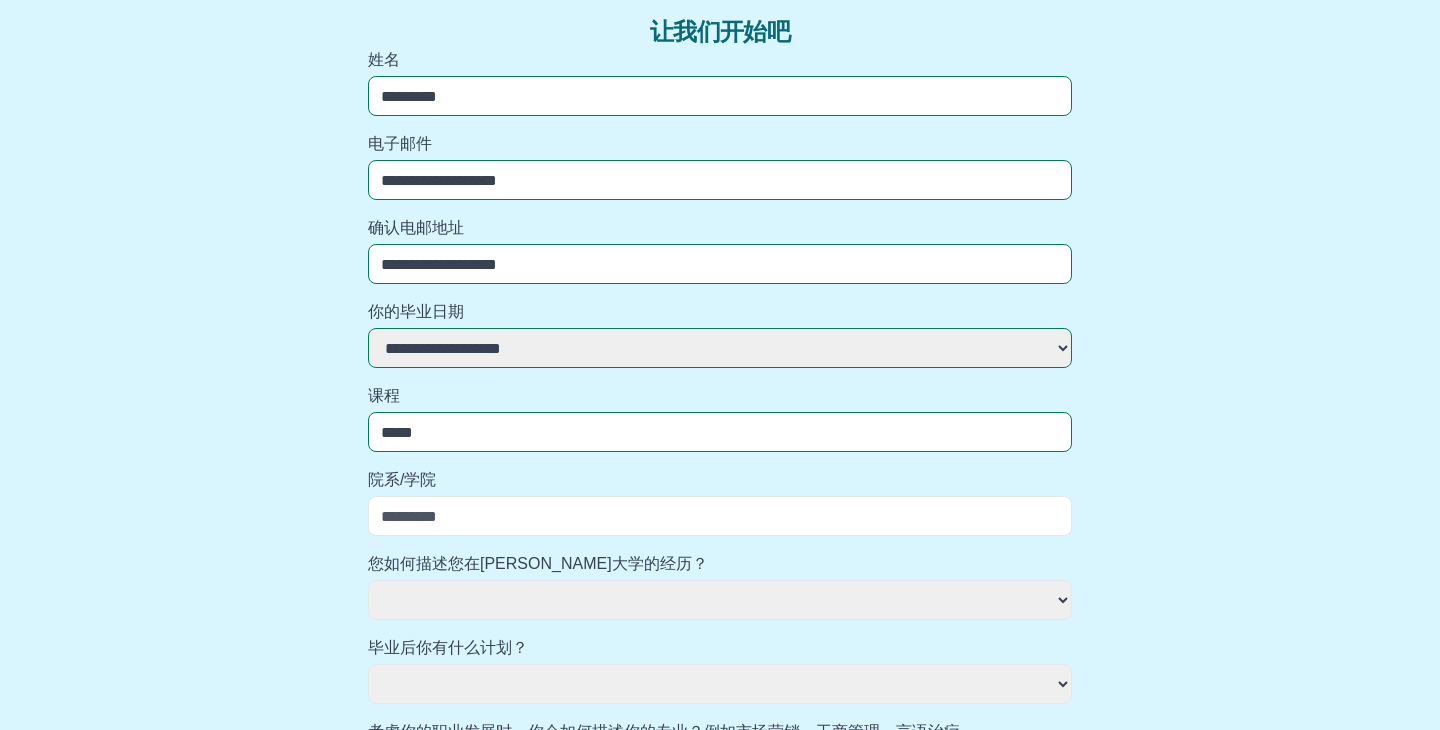 select 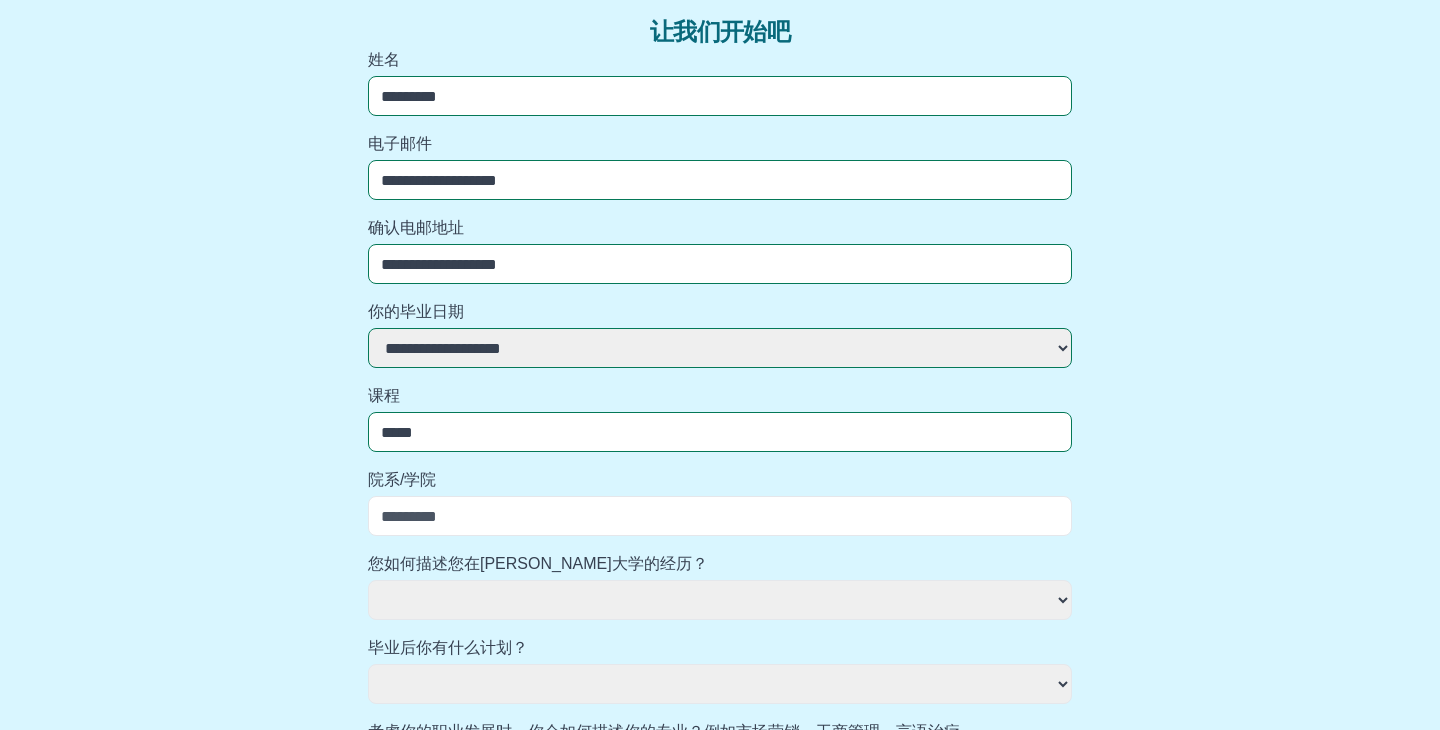 type on "******" 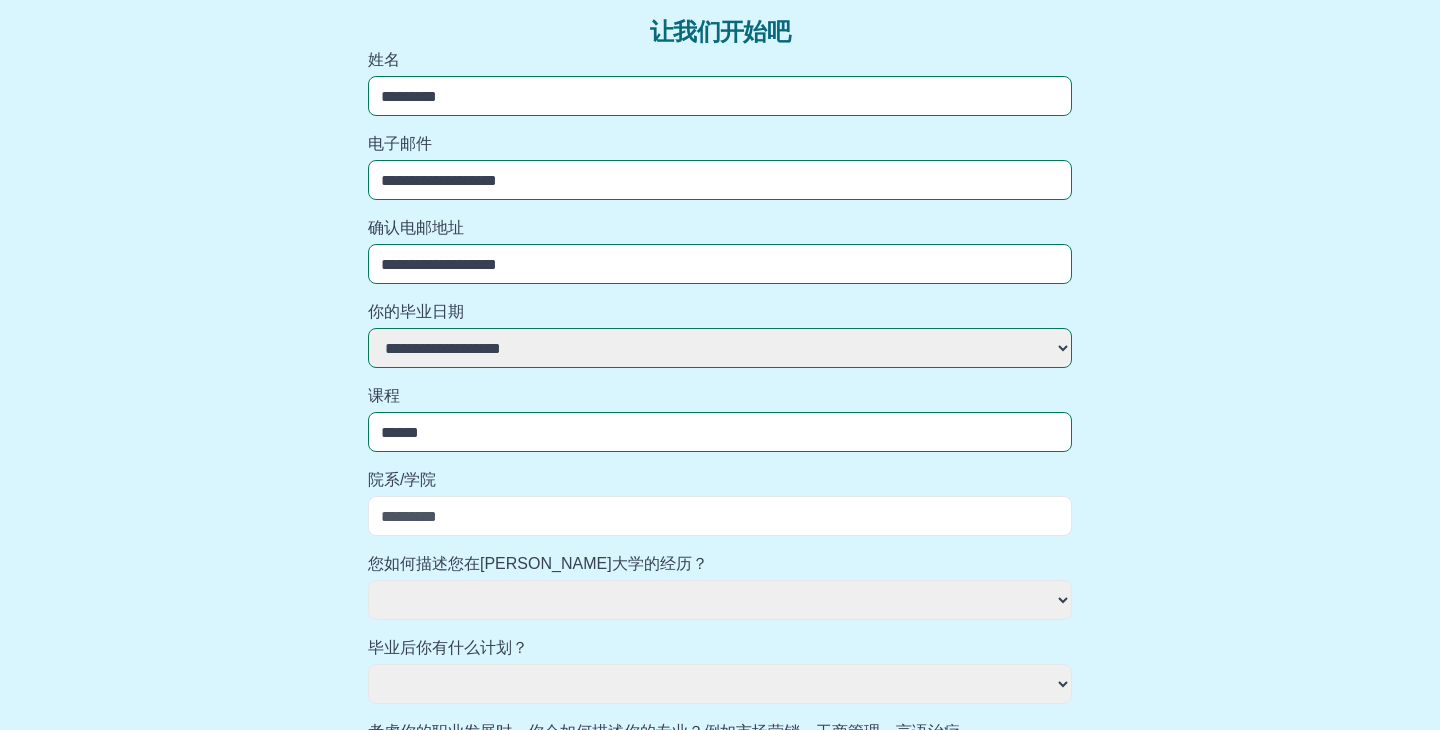 select 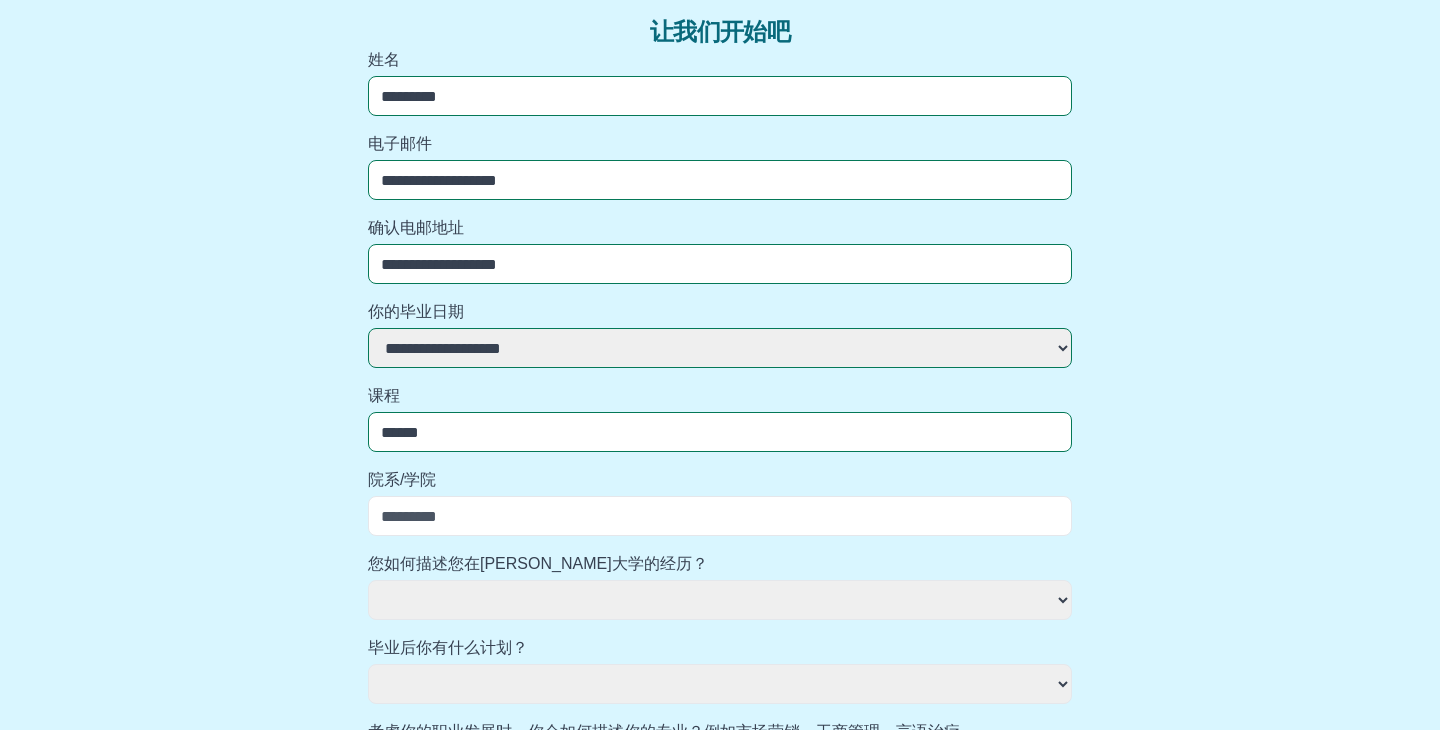 type on "*******" 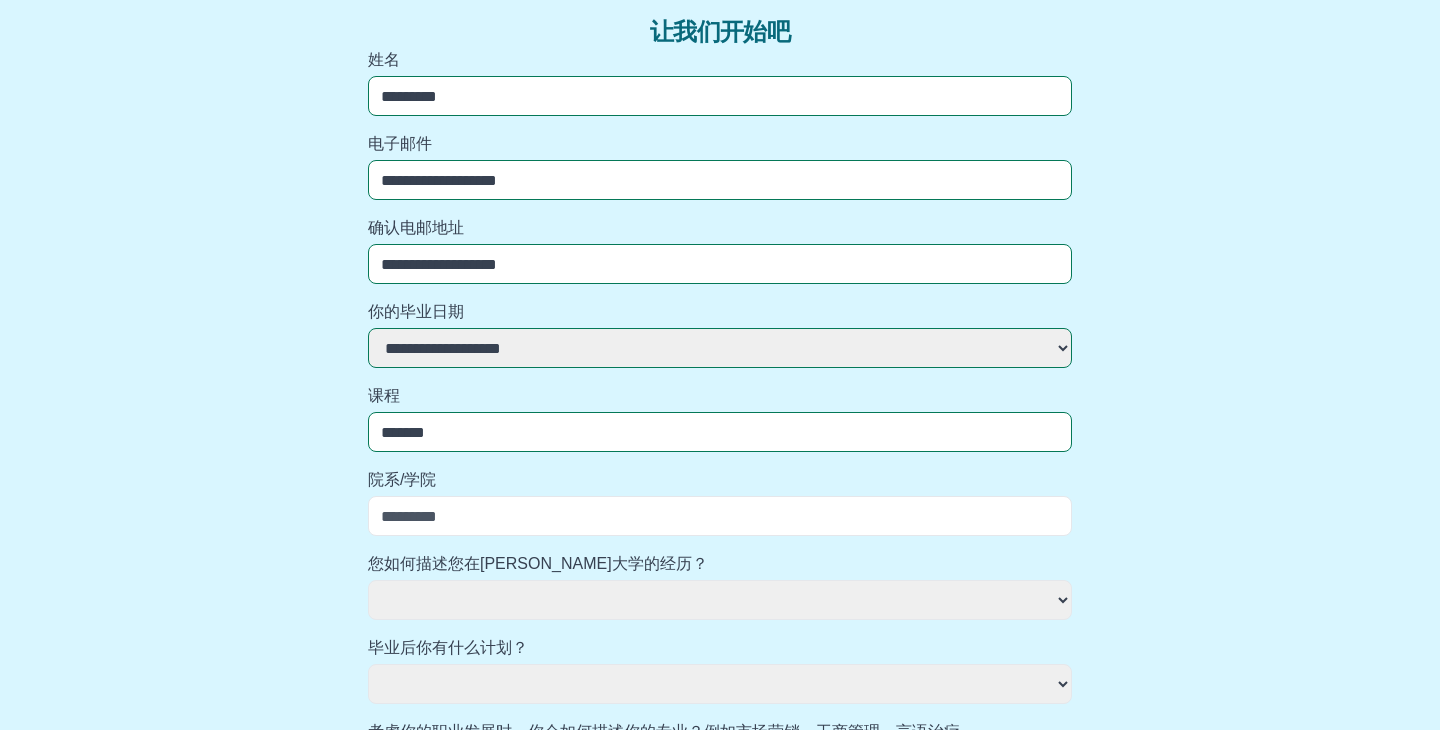 select 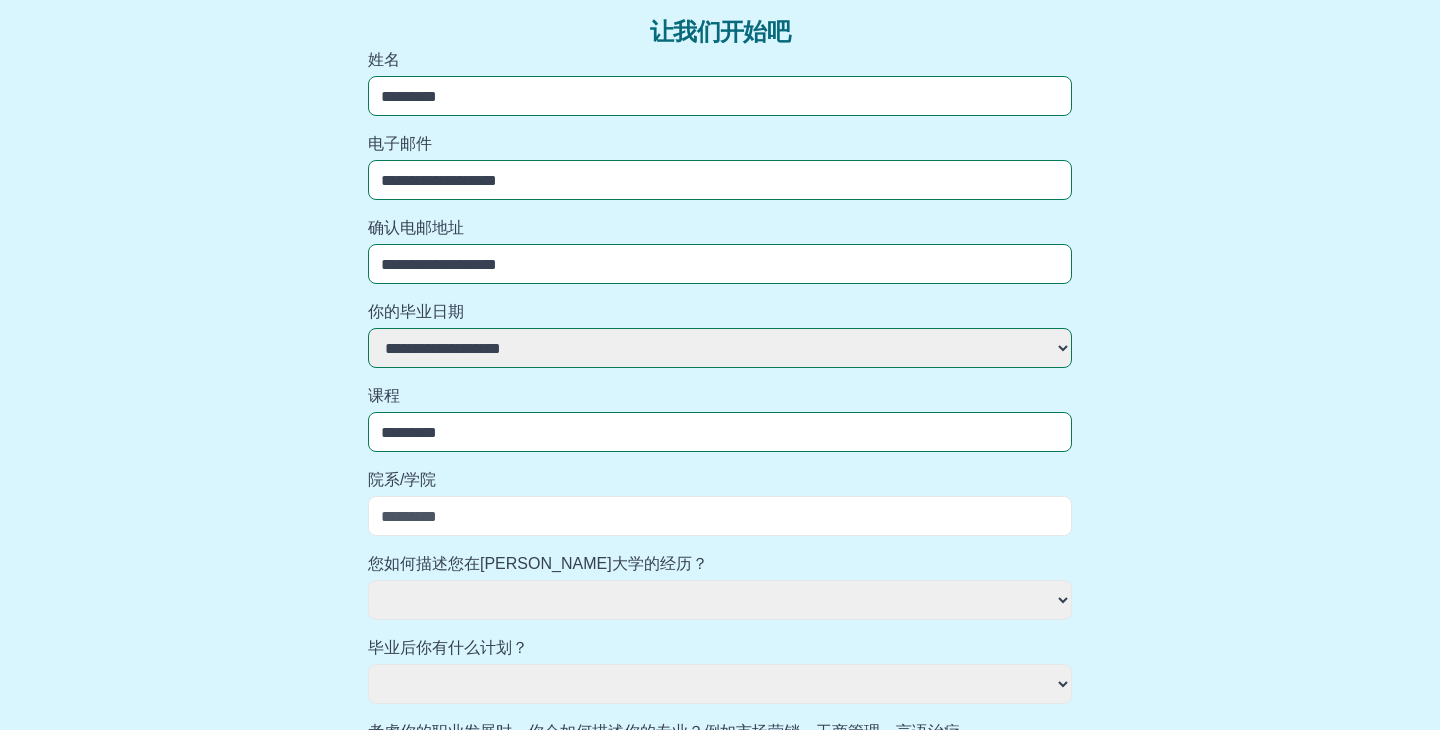 select 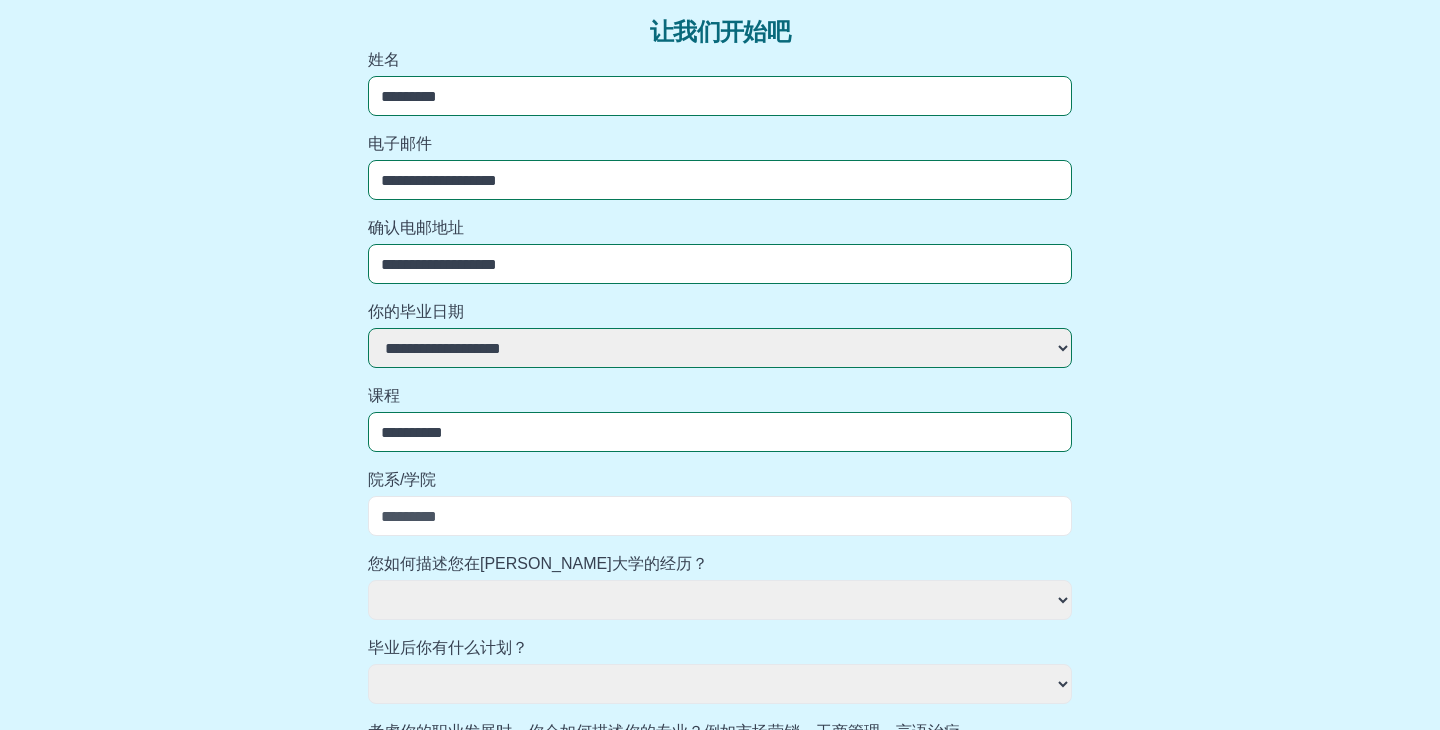 select 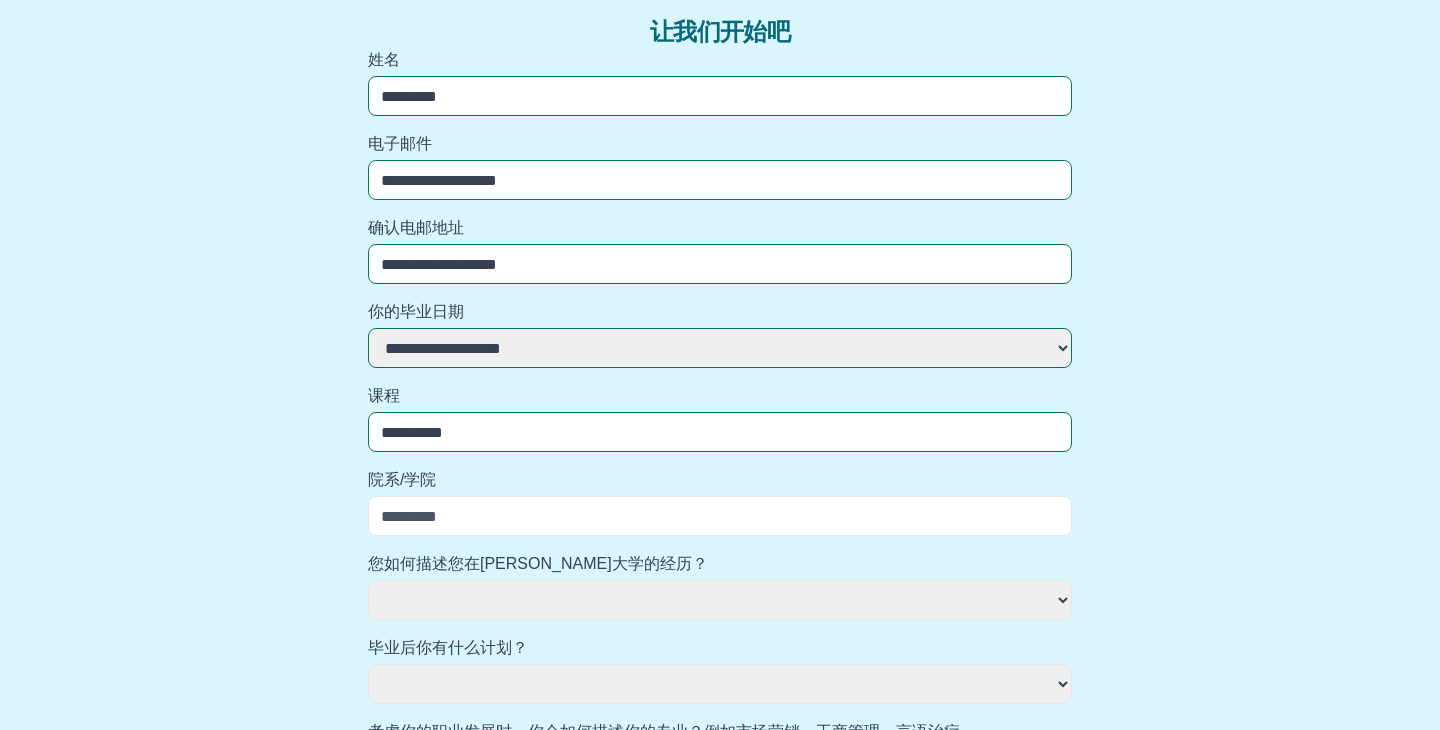 select 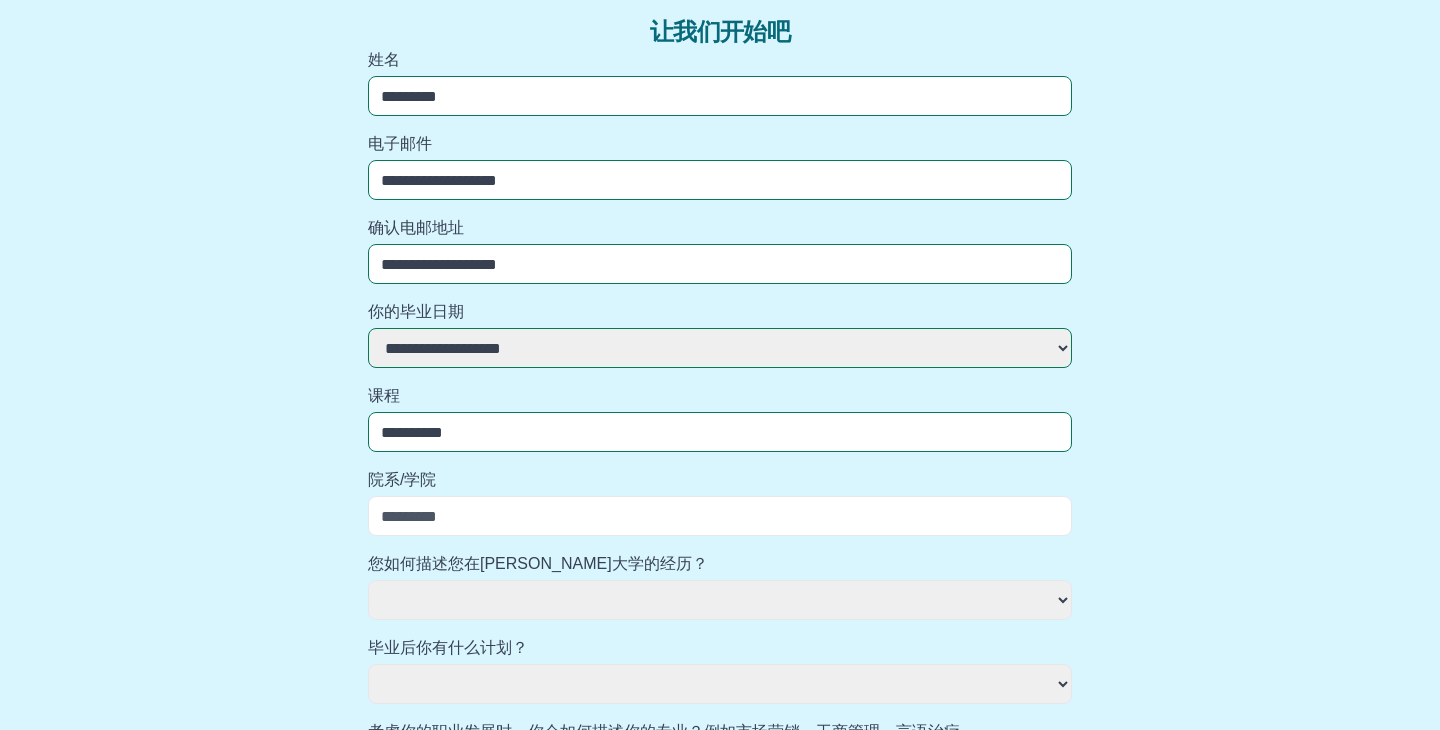 click on "院系/学院" at bounding box center (720, 516) 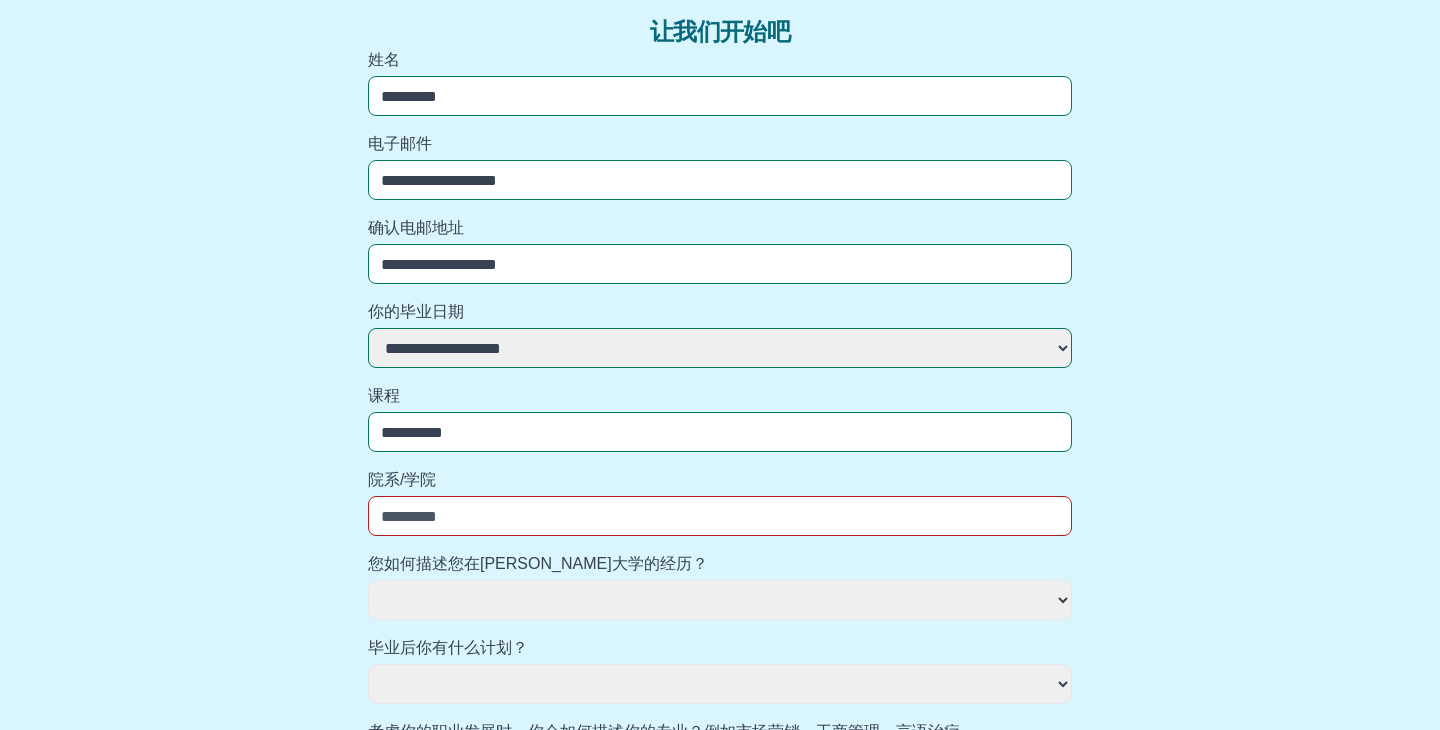 select 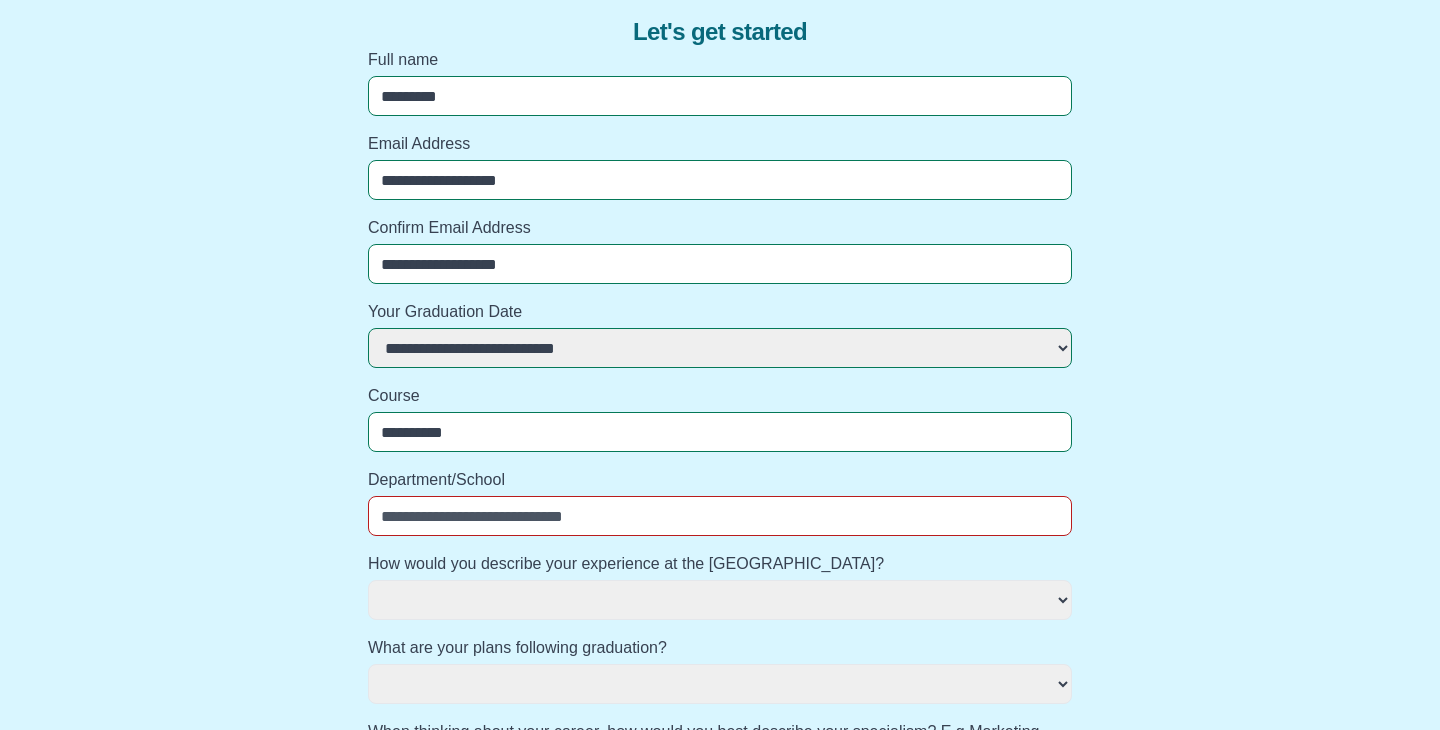 click on "Department/School" at bounding box center [720, 516] 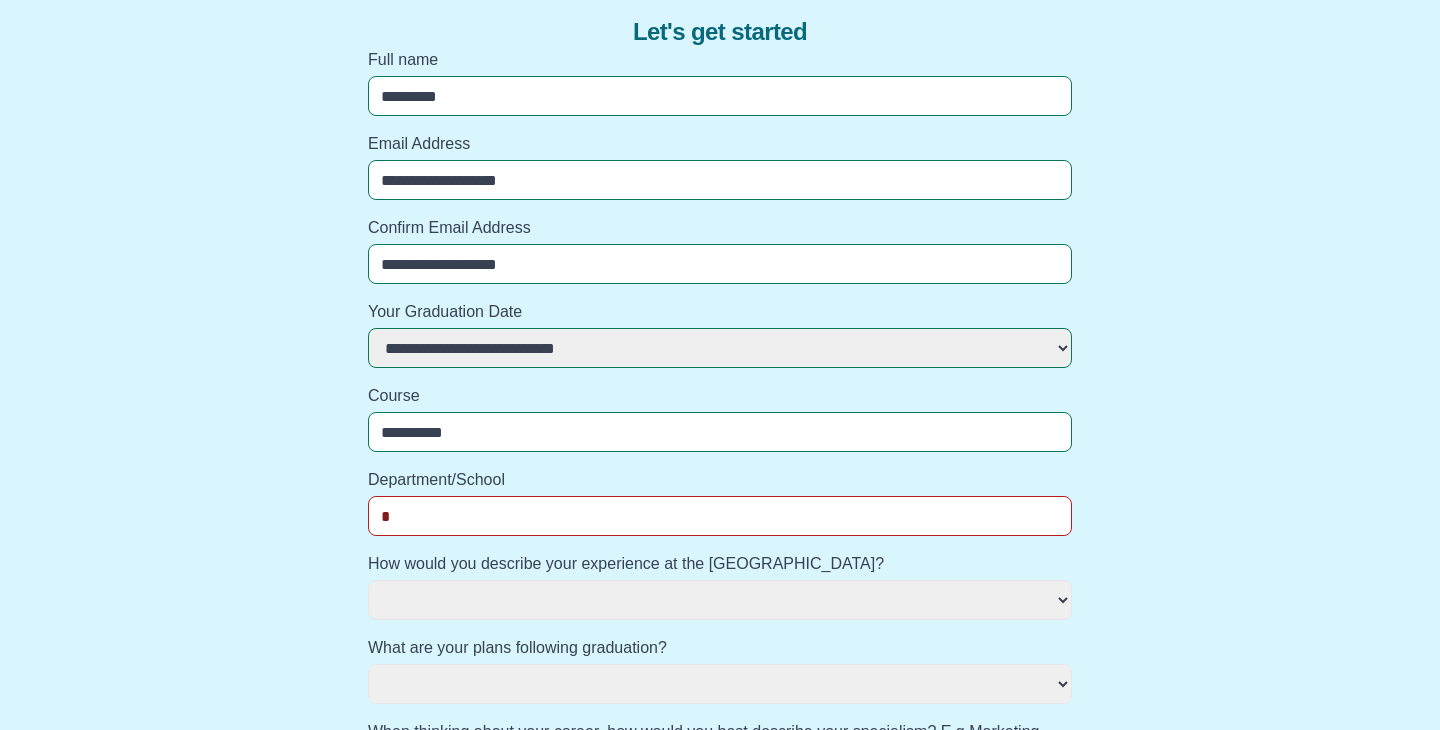 select 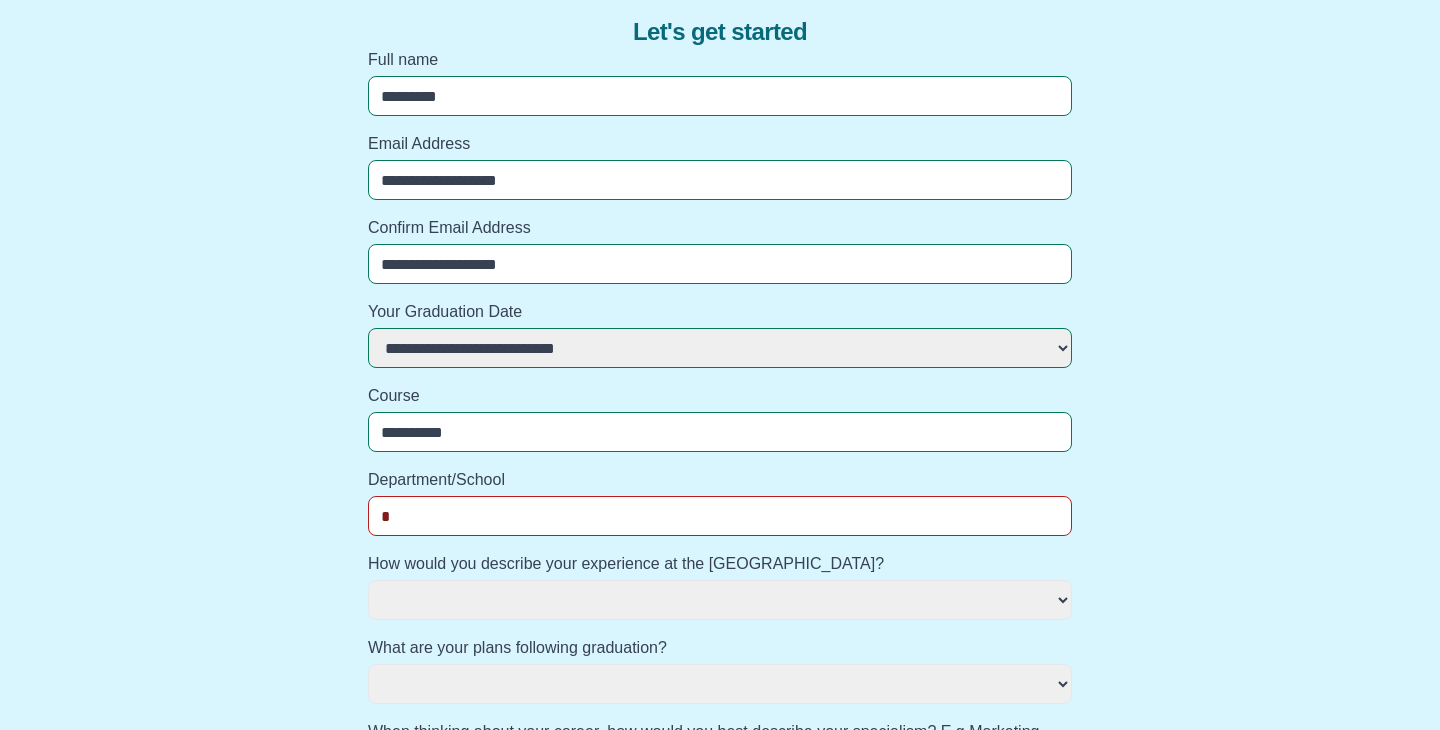 type on "***" 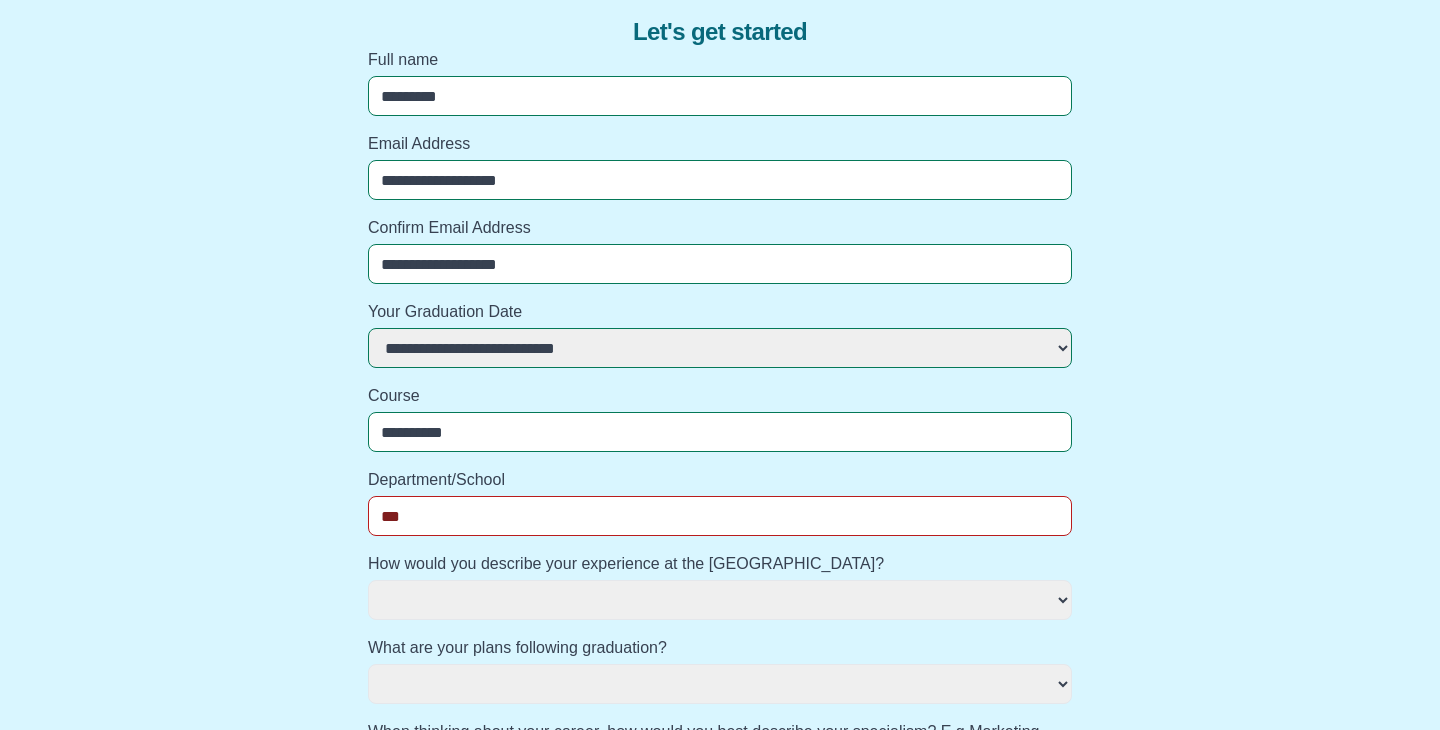 select 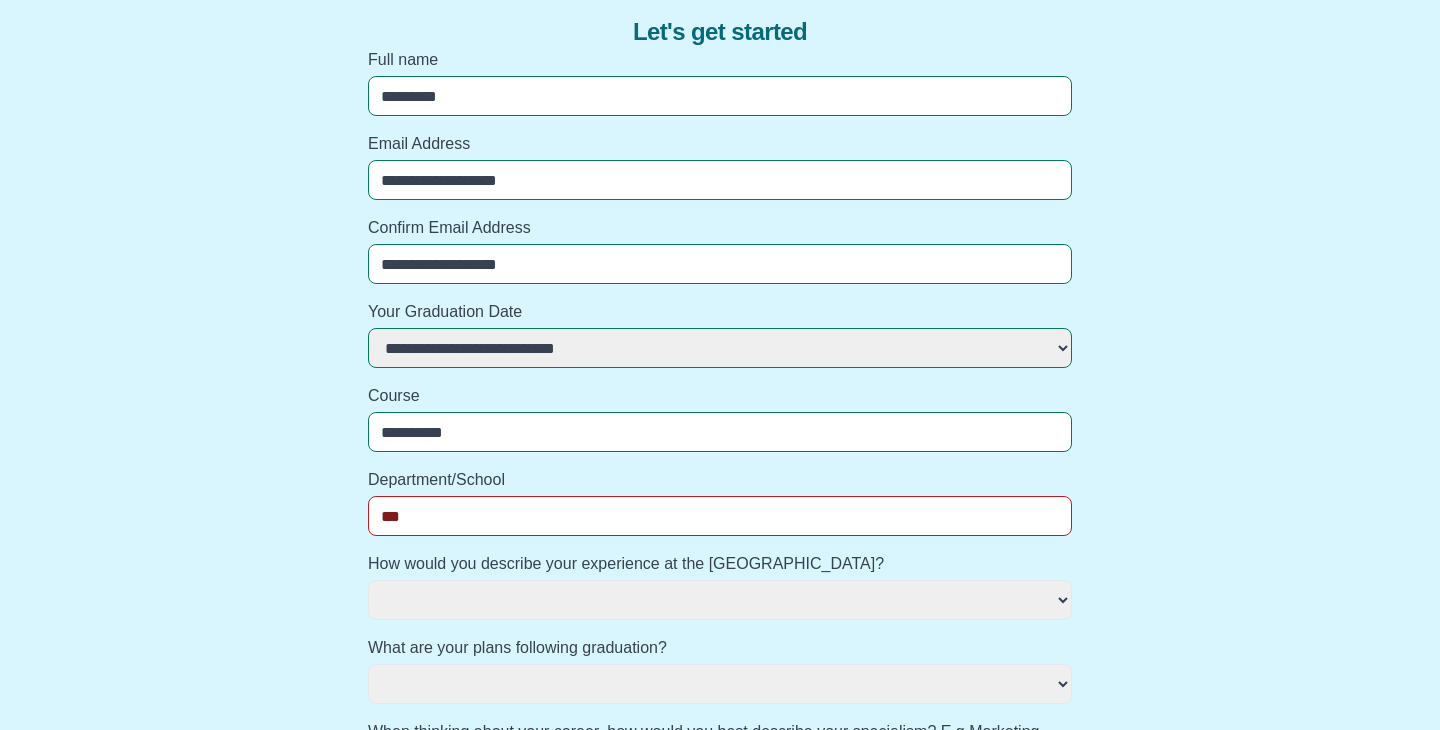 type on "*****" 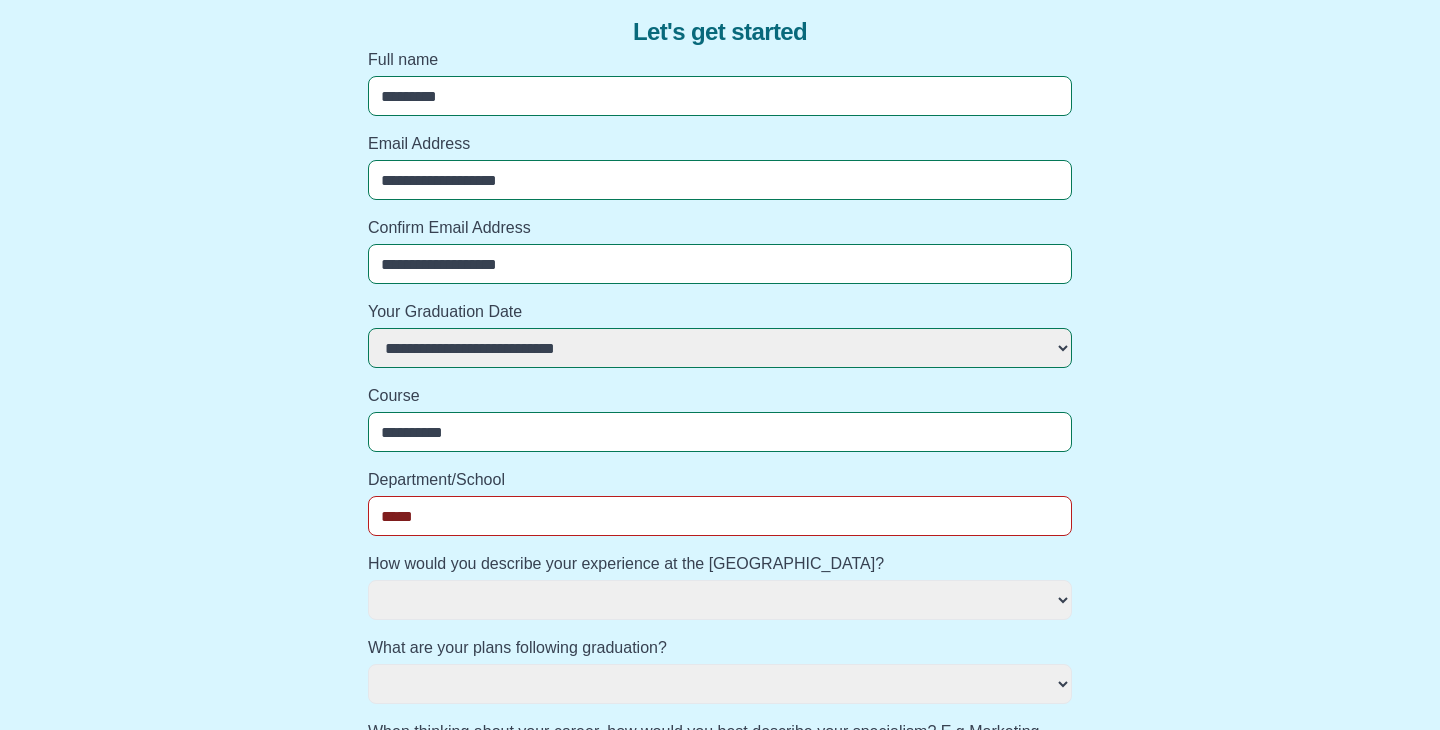 select 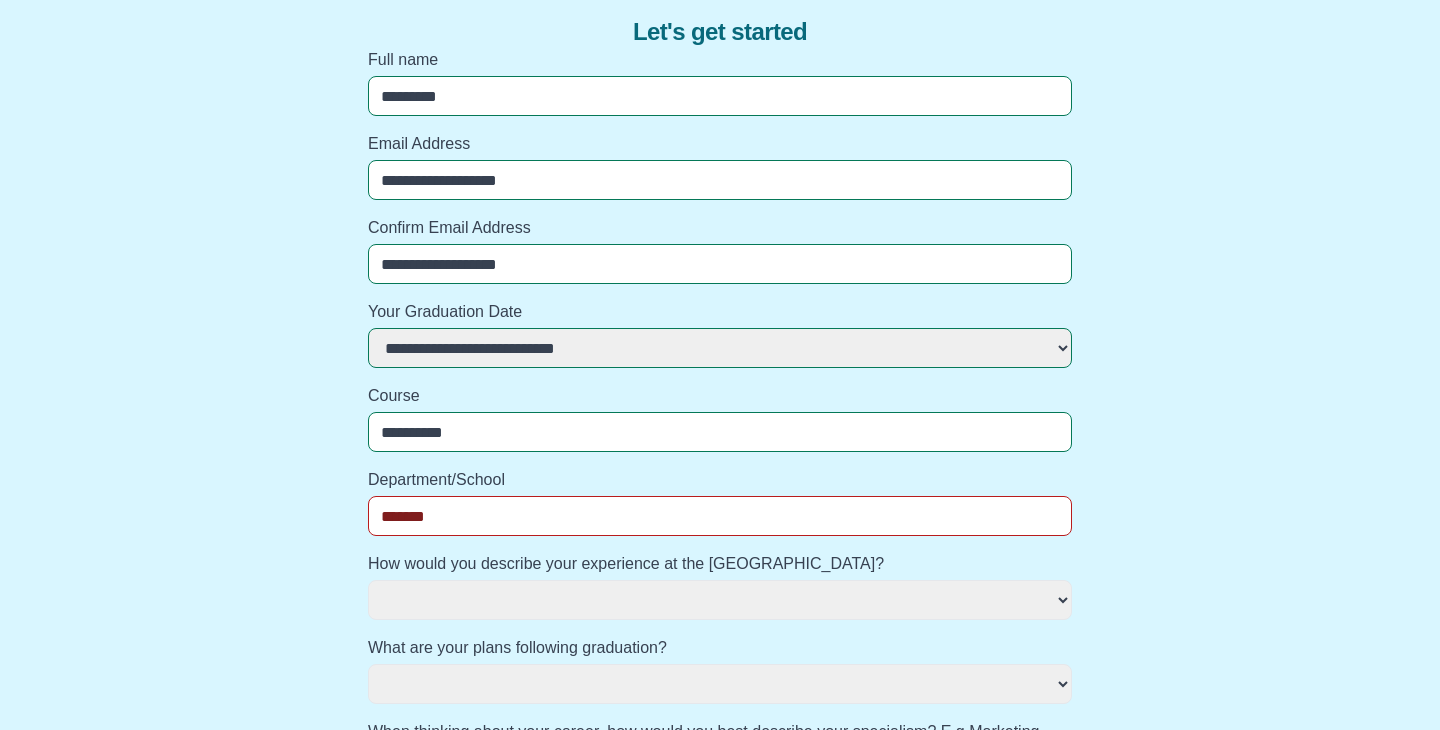 select 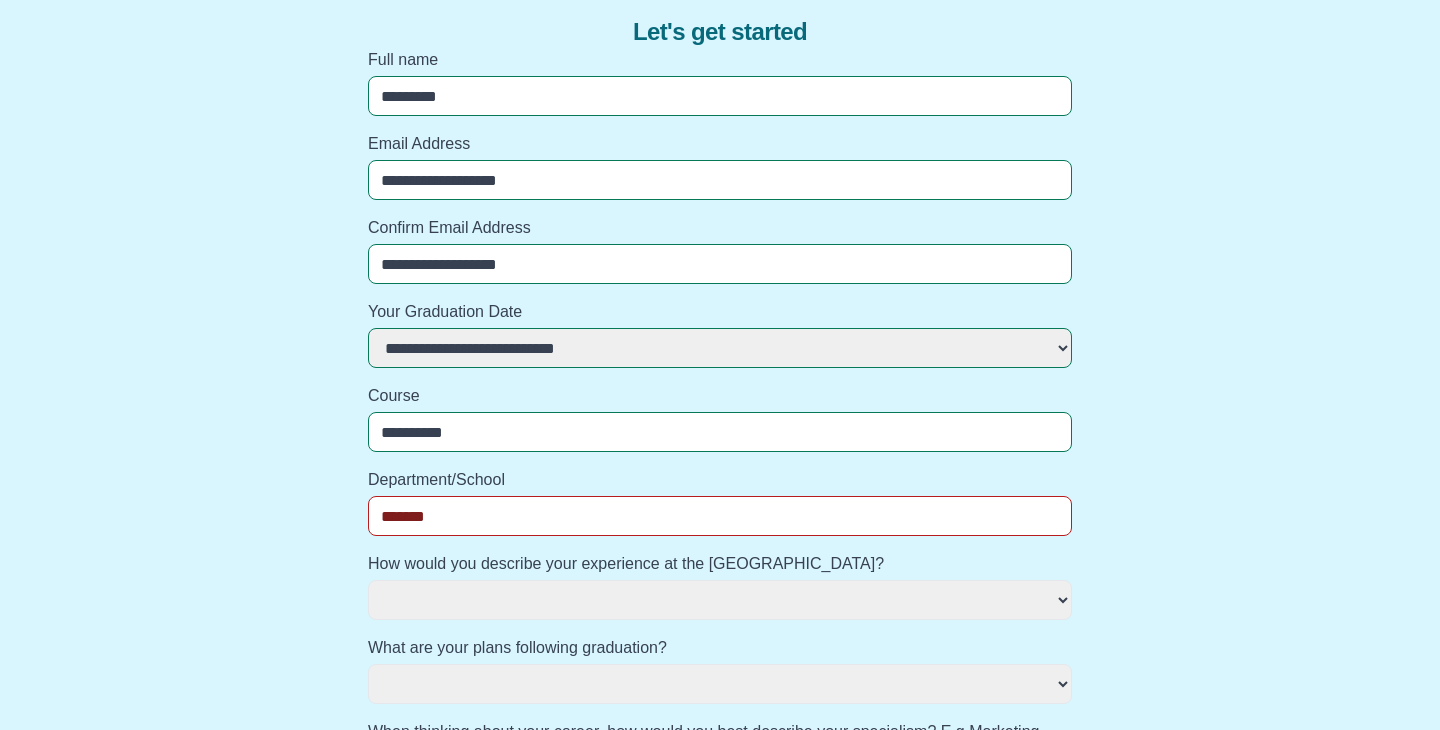 type on "****" 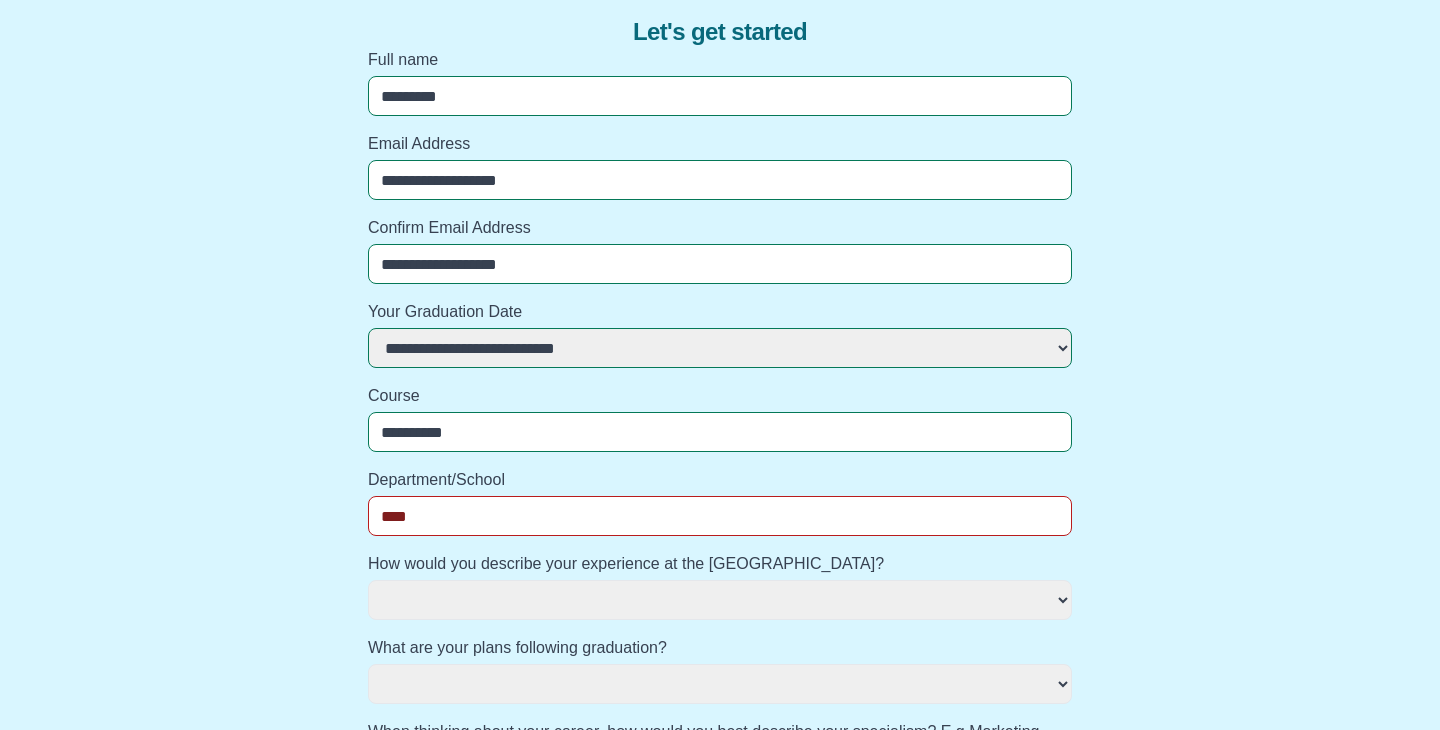 select 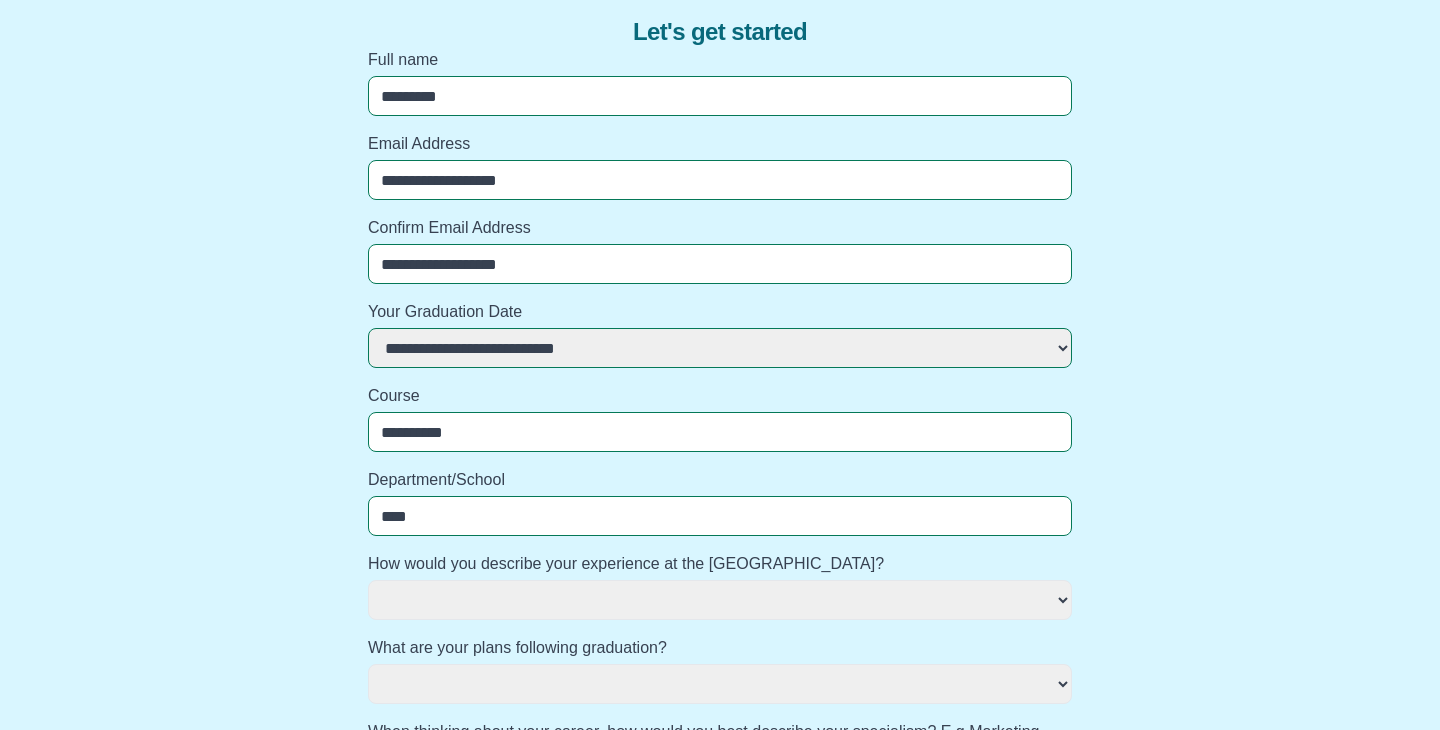 type on "*****" 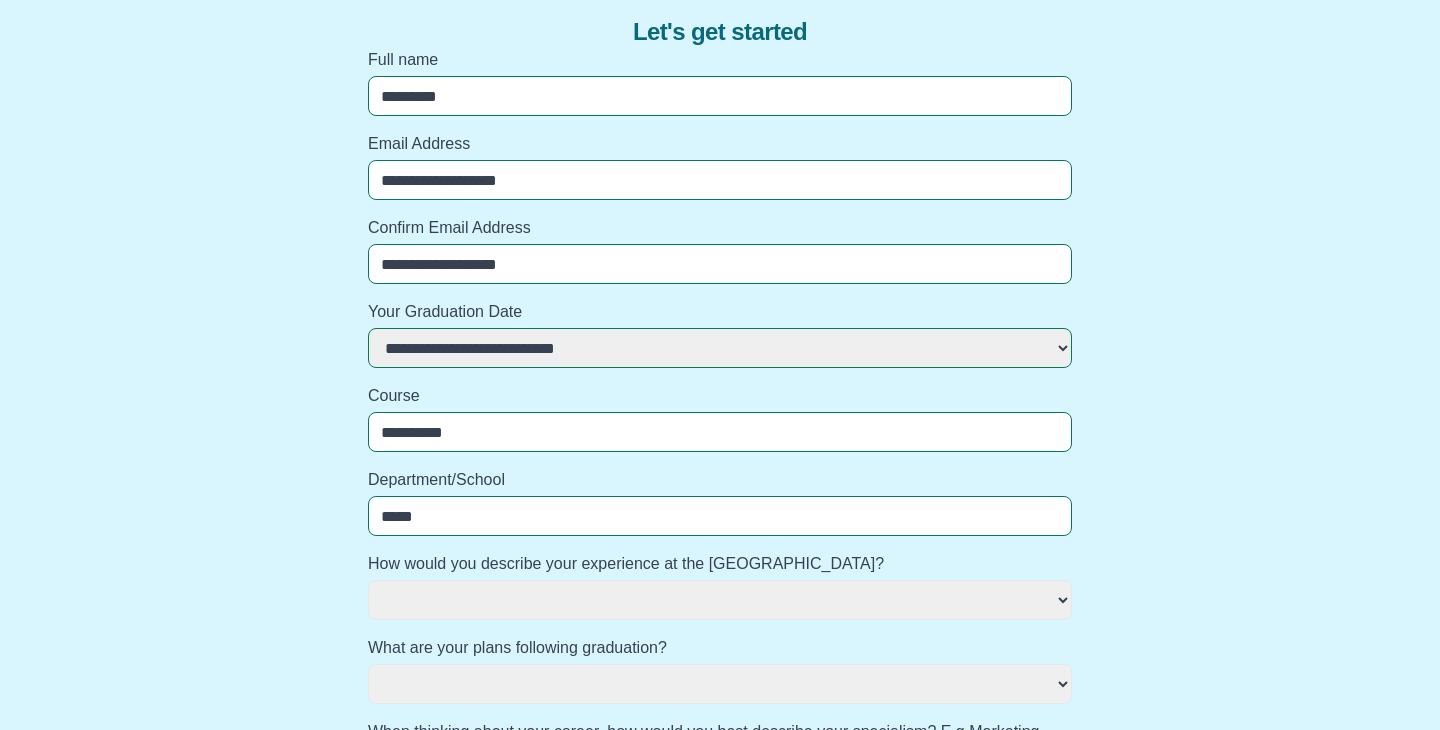 select 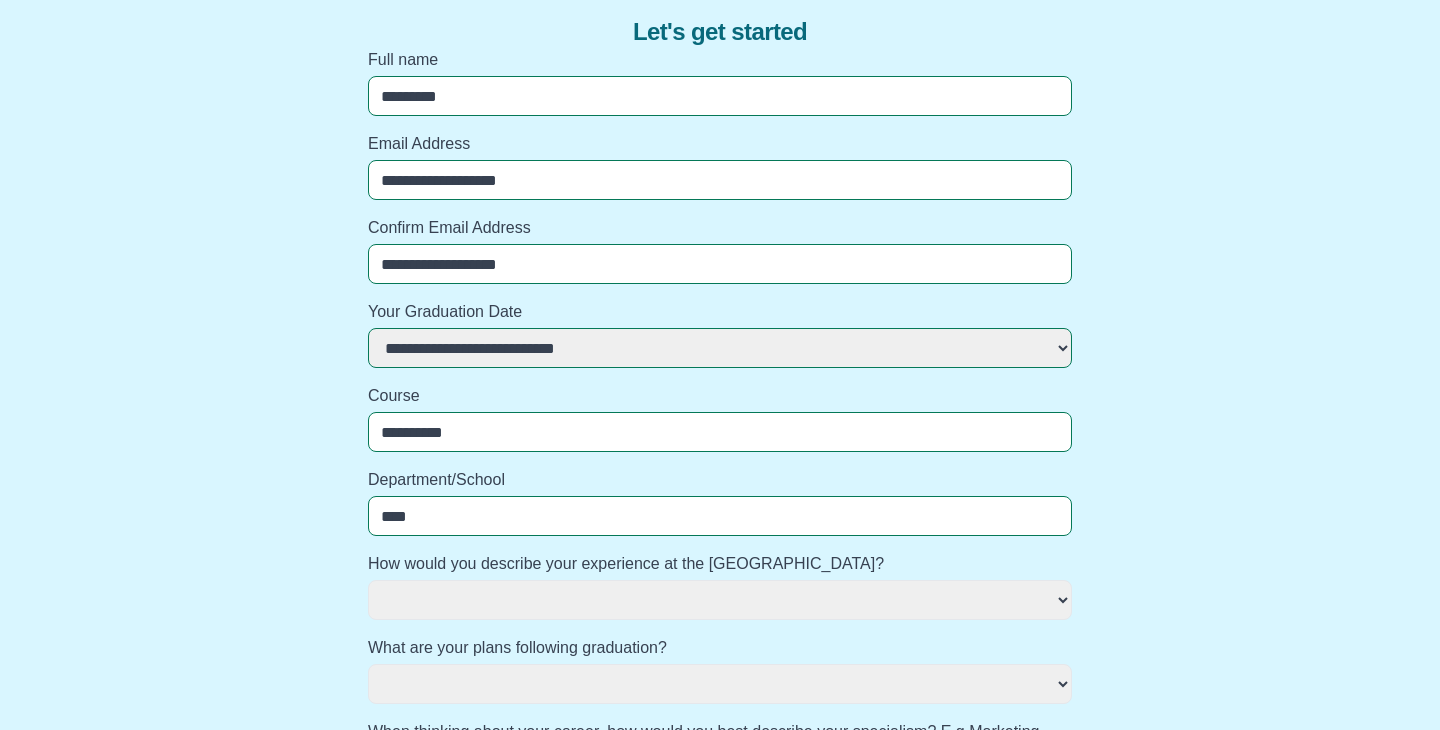select 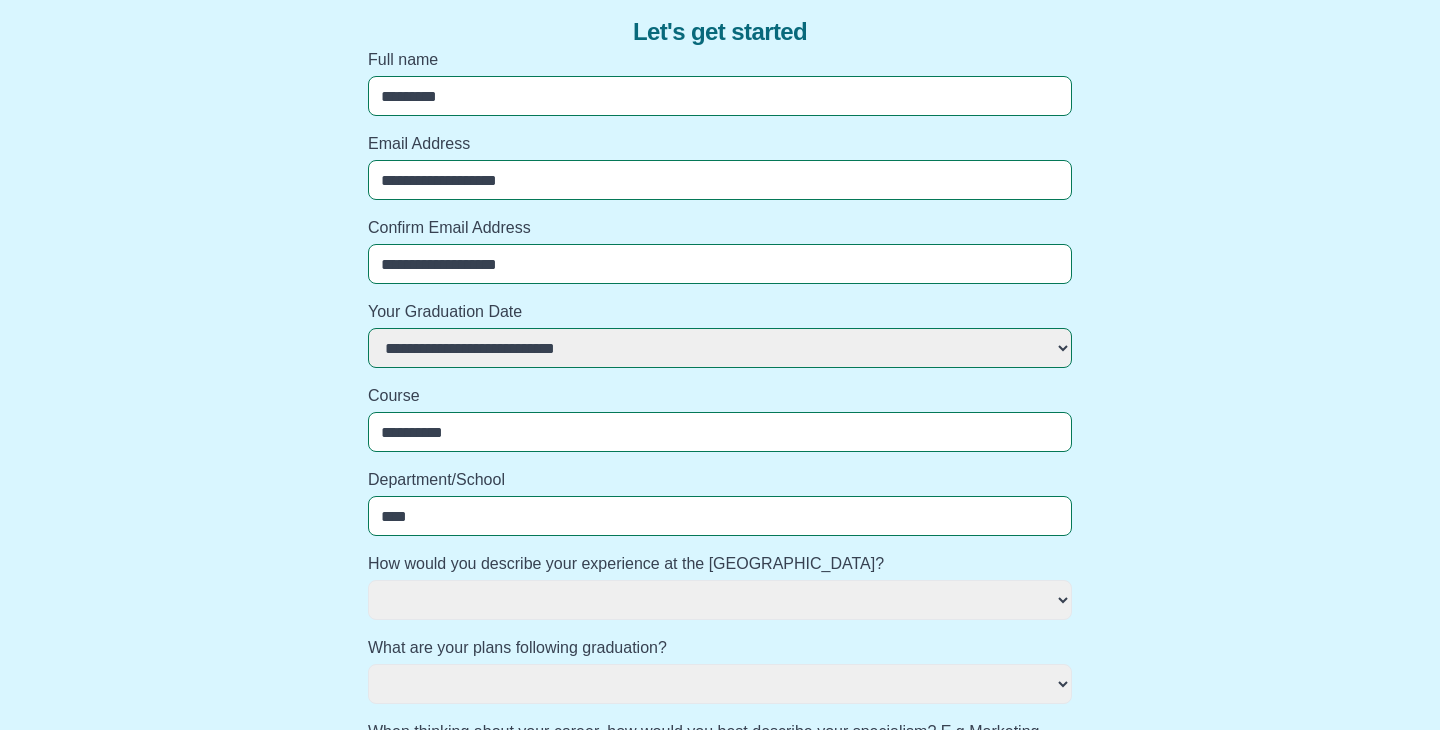 type on "*****" 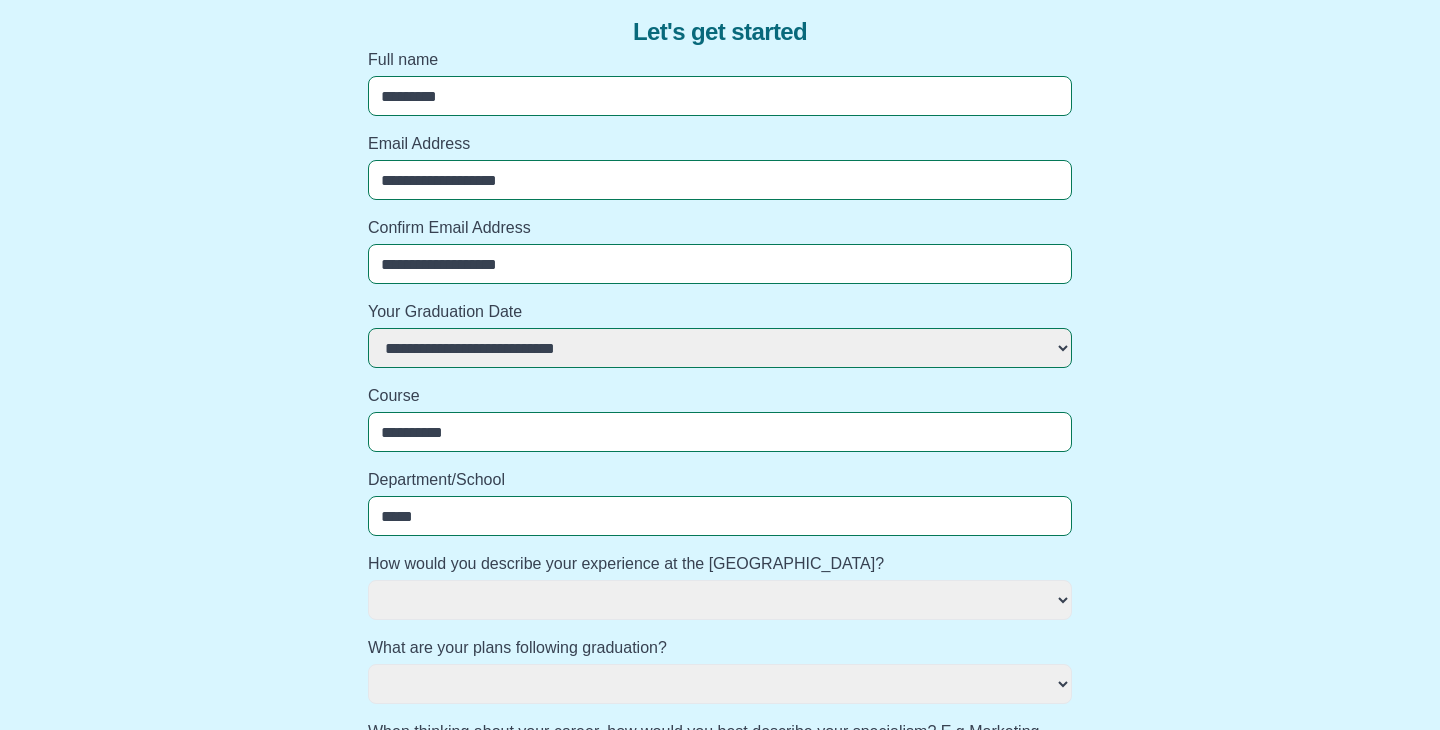 select 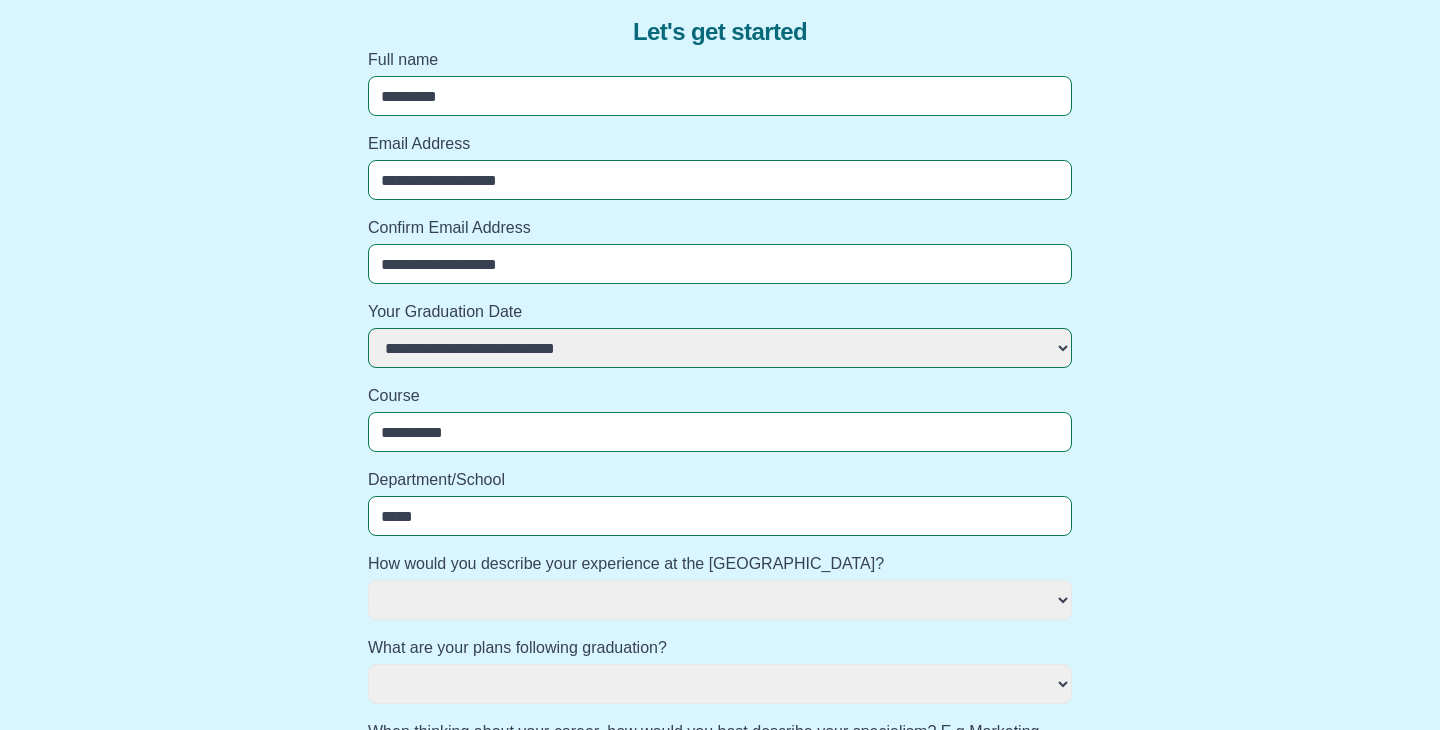 type on "******" 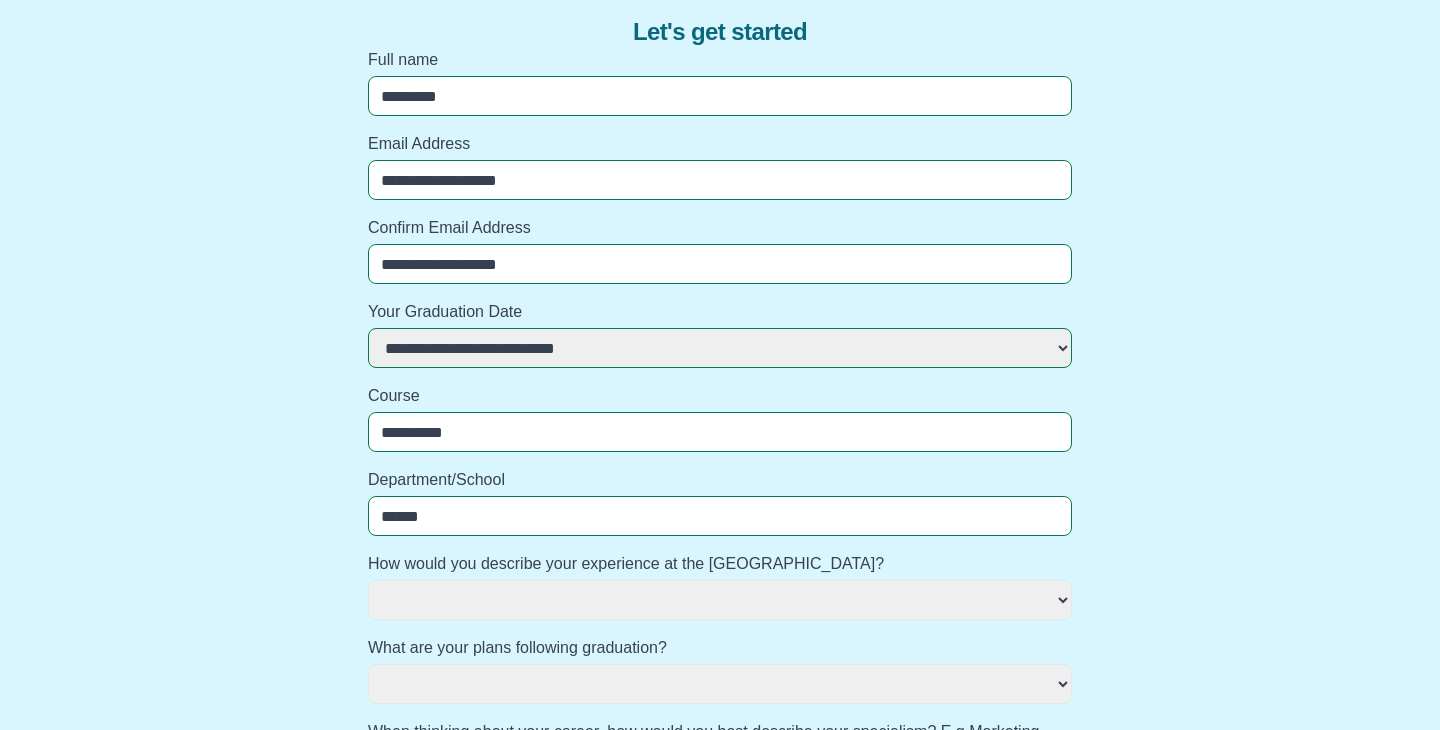select 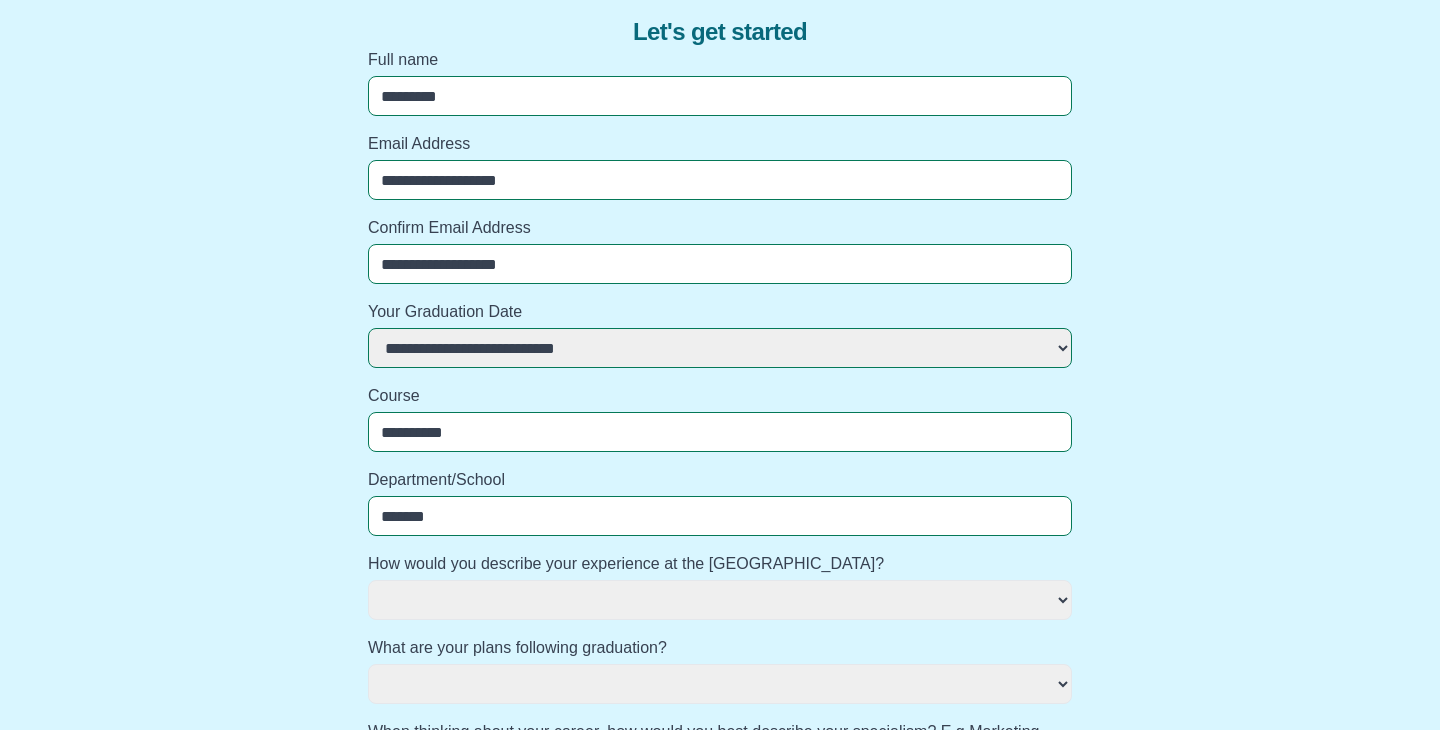 select 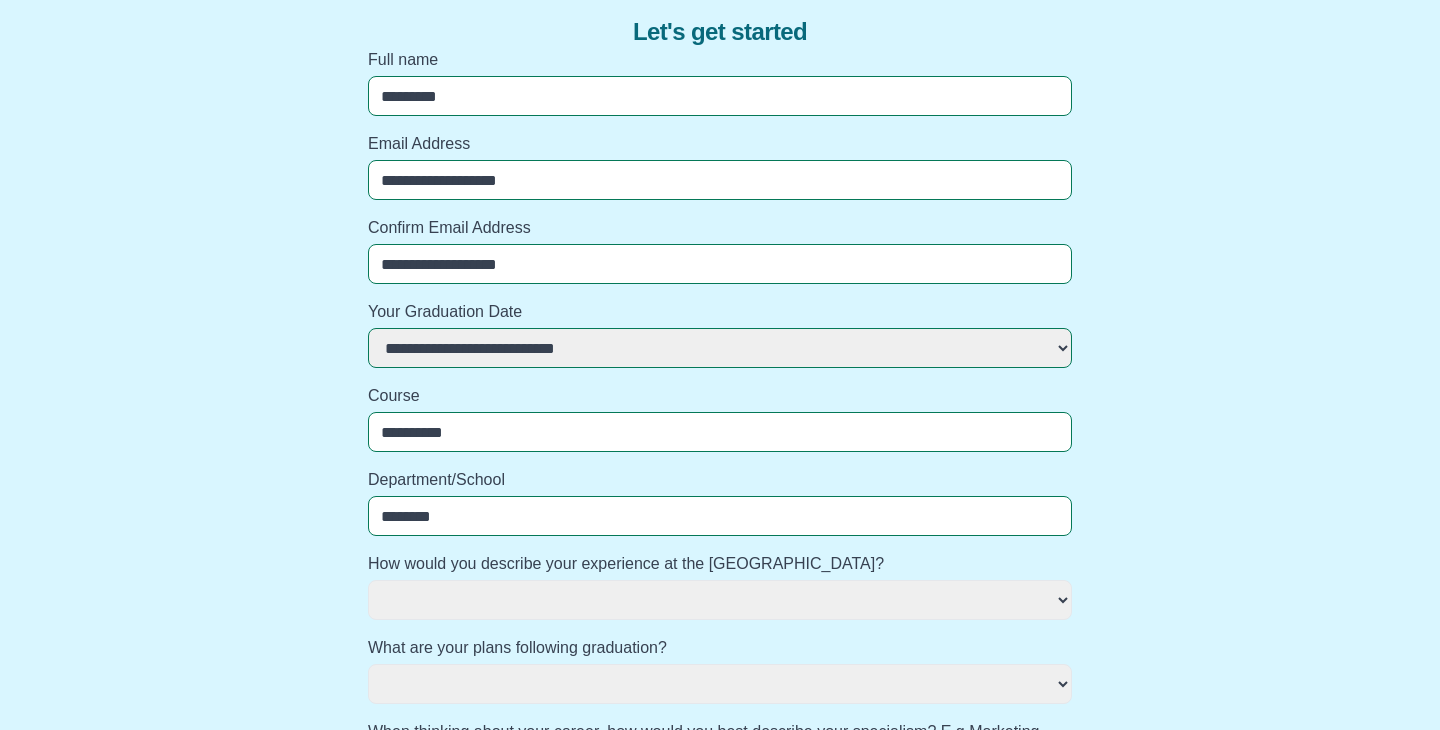 select 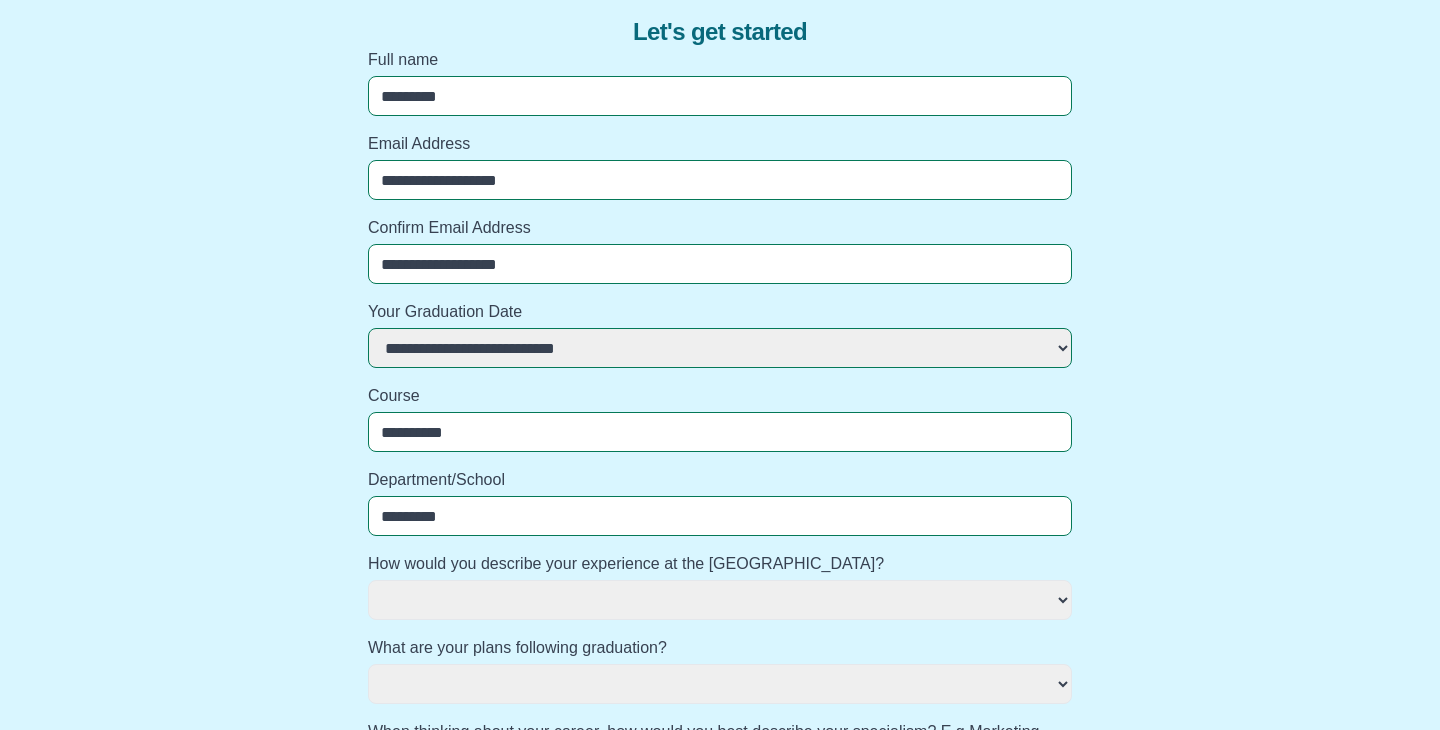select 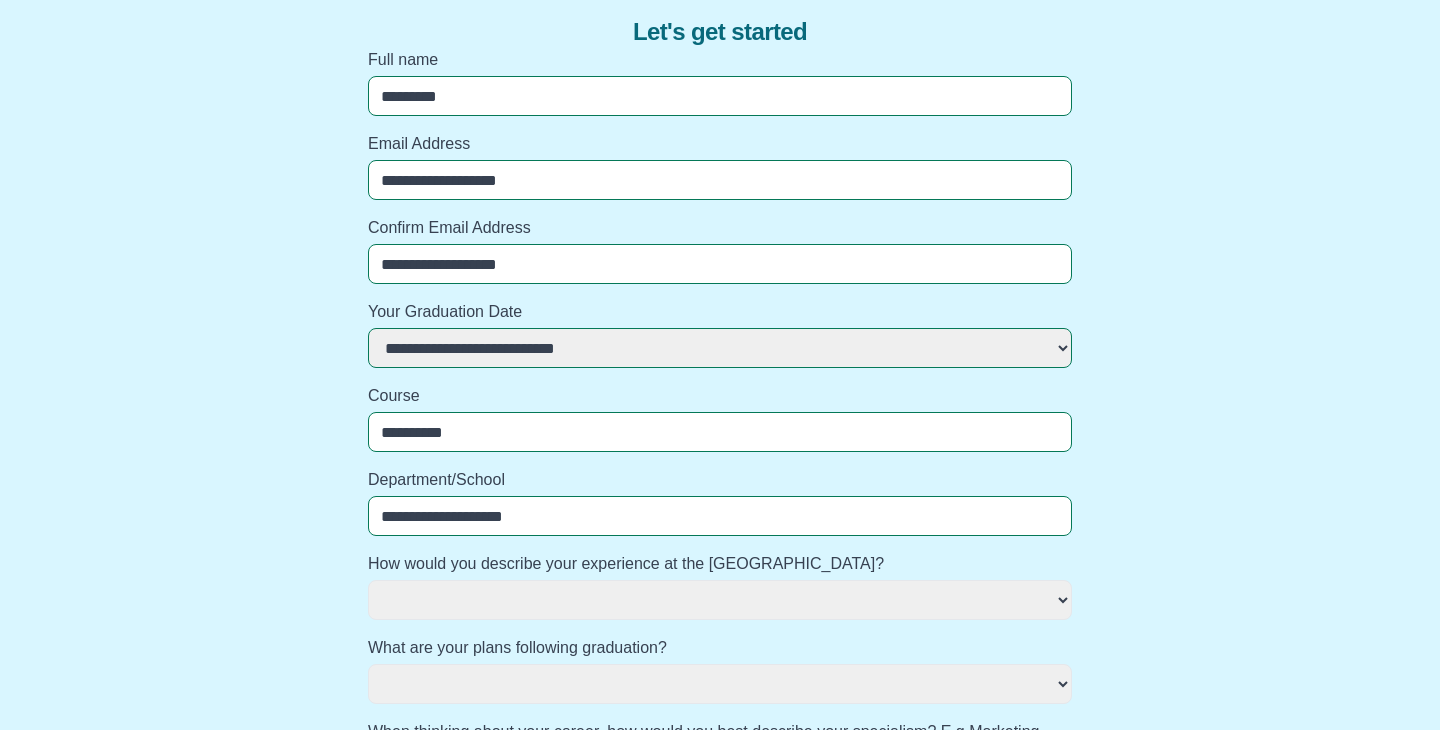 click on "**********" at bounding box center (720, 516) 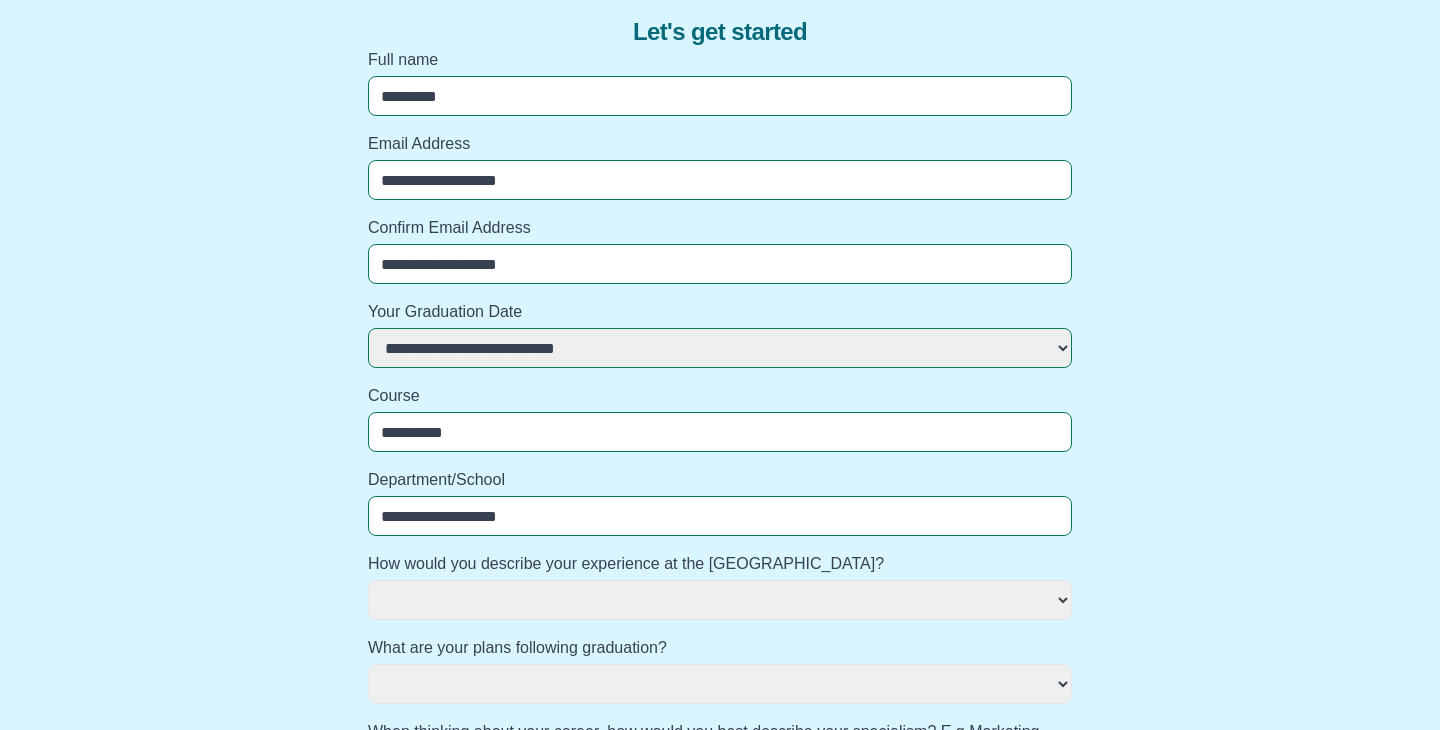 click on "**********" at bounding box center (720, 516) 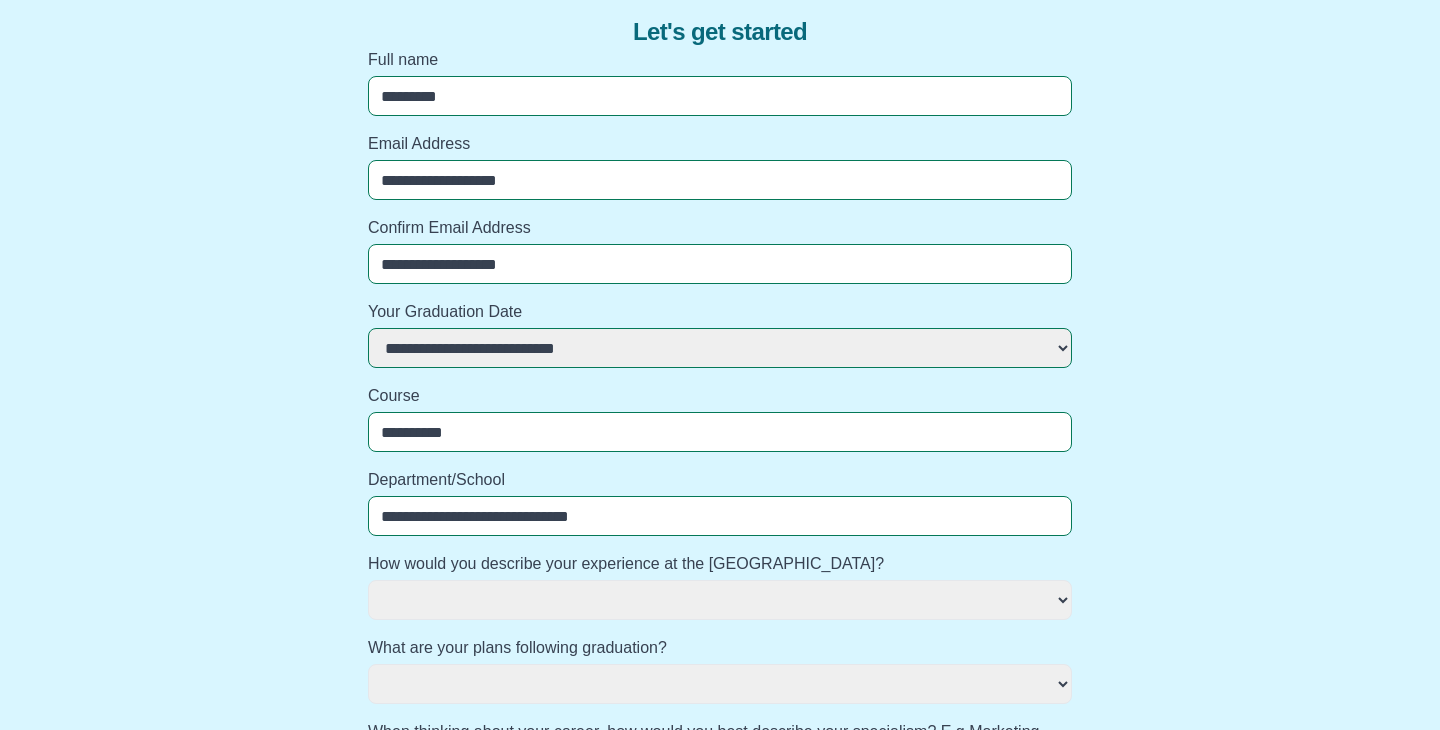 scroll, scrollTop: 314, scrollLeft: 0, axis: vertical 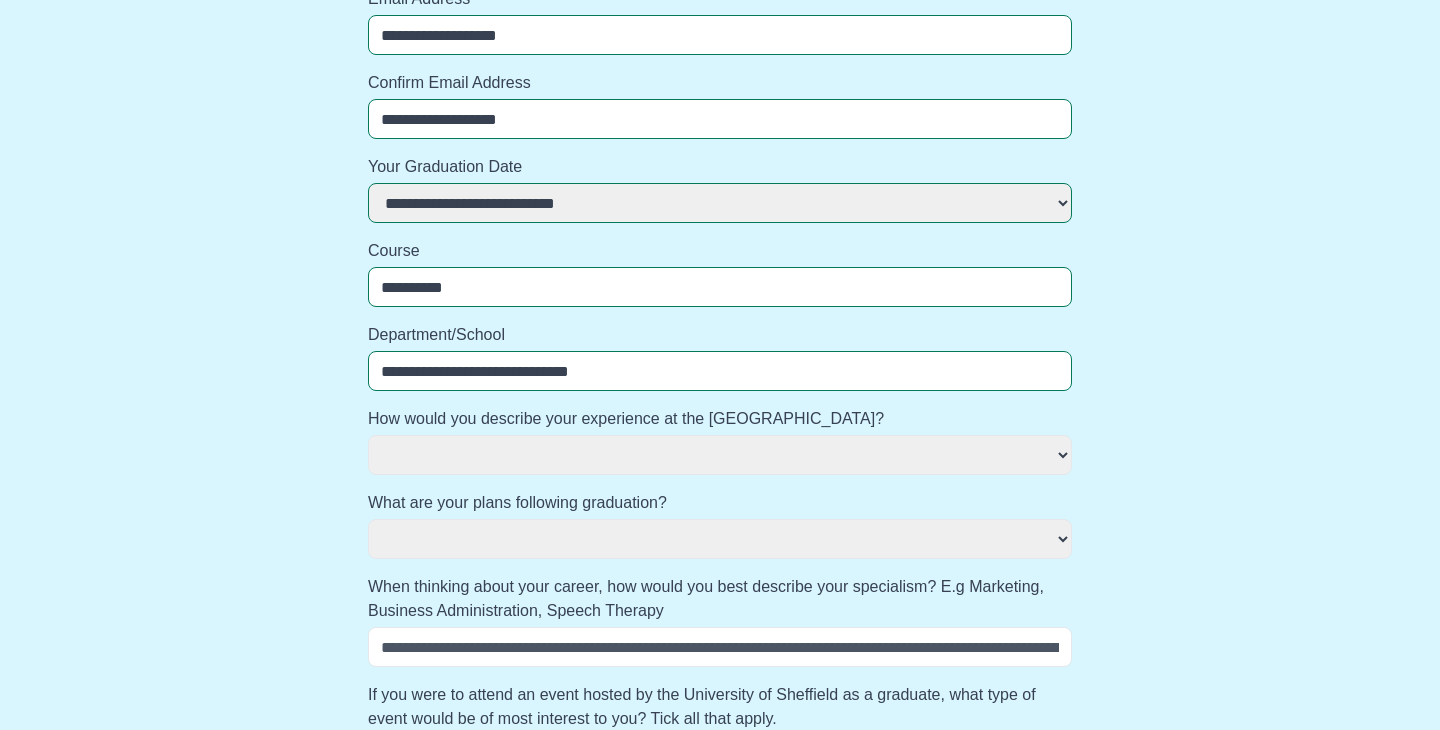 click on "**********" at bounding box center [720, 512] 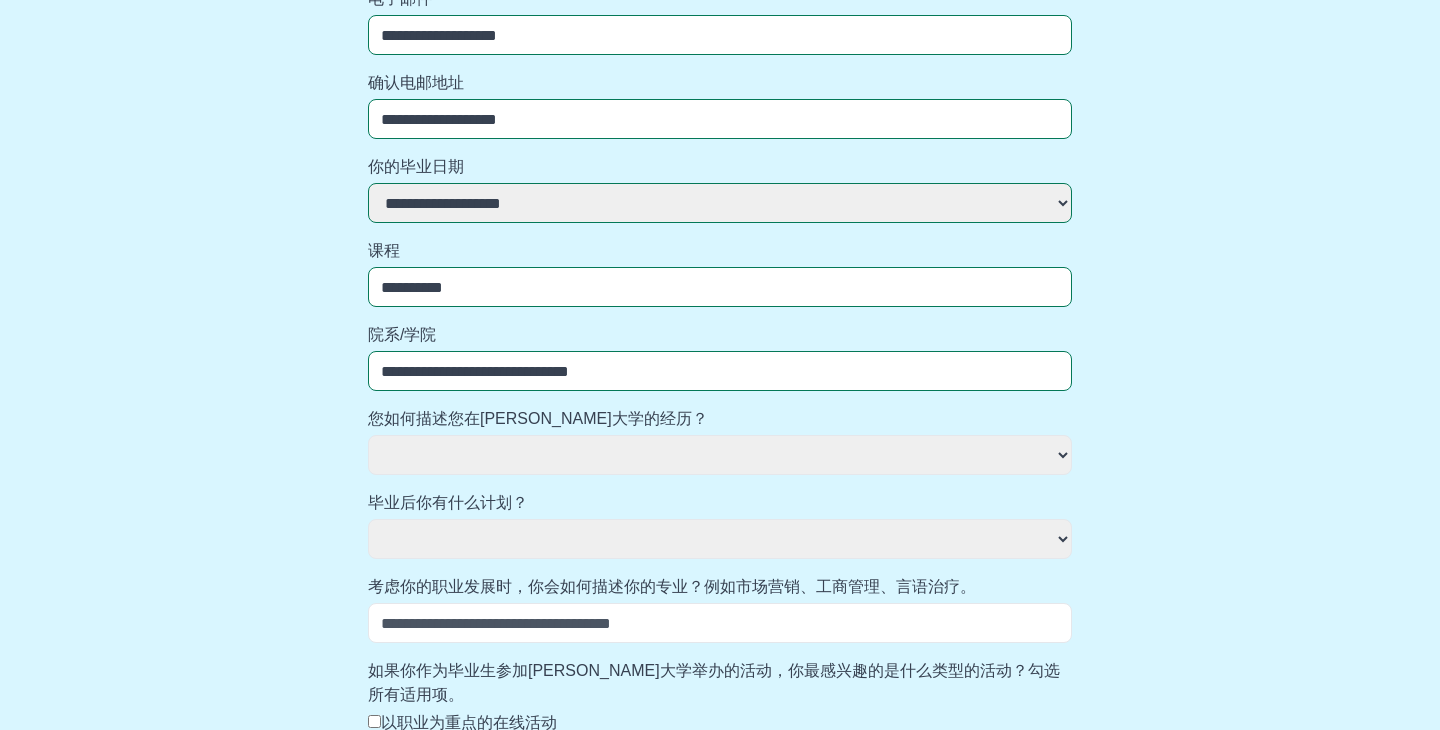 click on "**********" at bounding box center [720, 488] 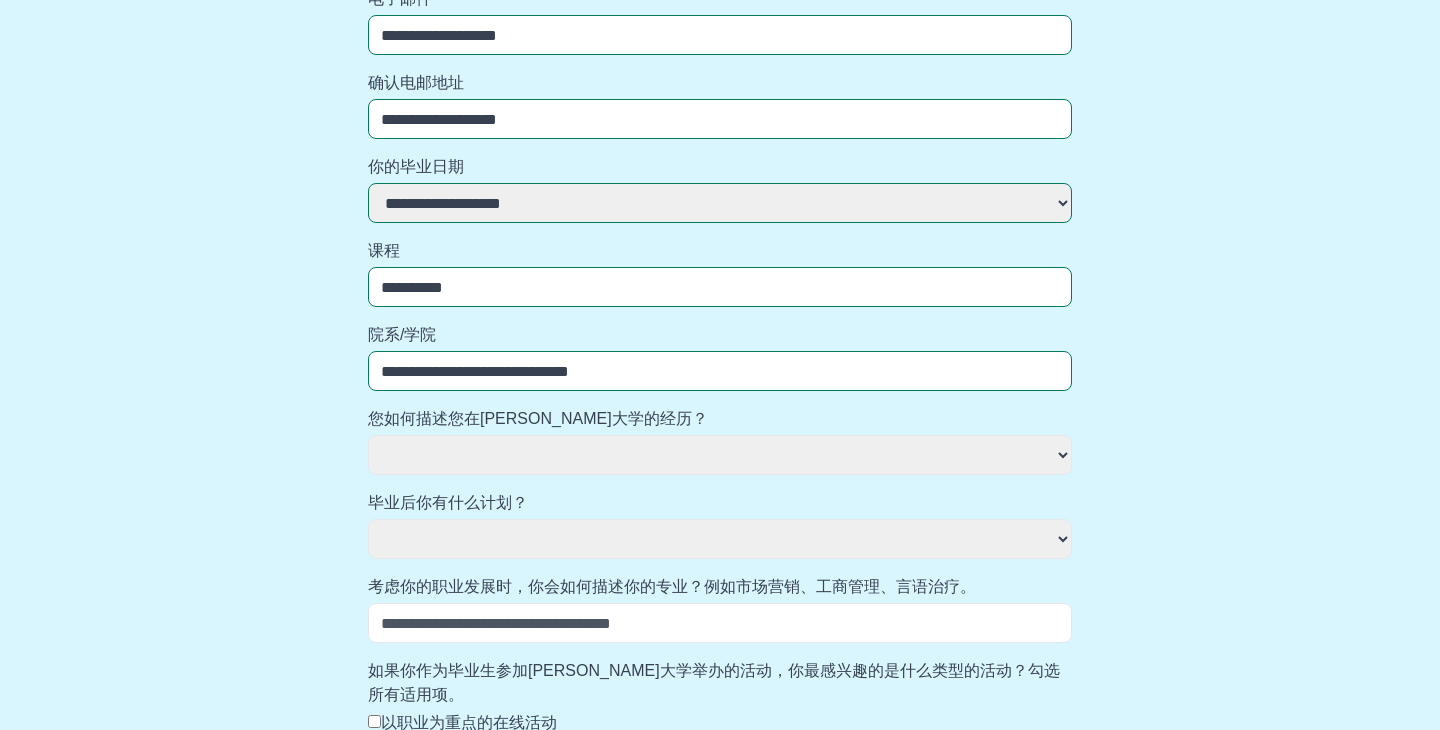 click on "**********" at bounding box center (720, 455) 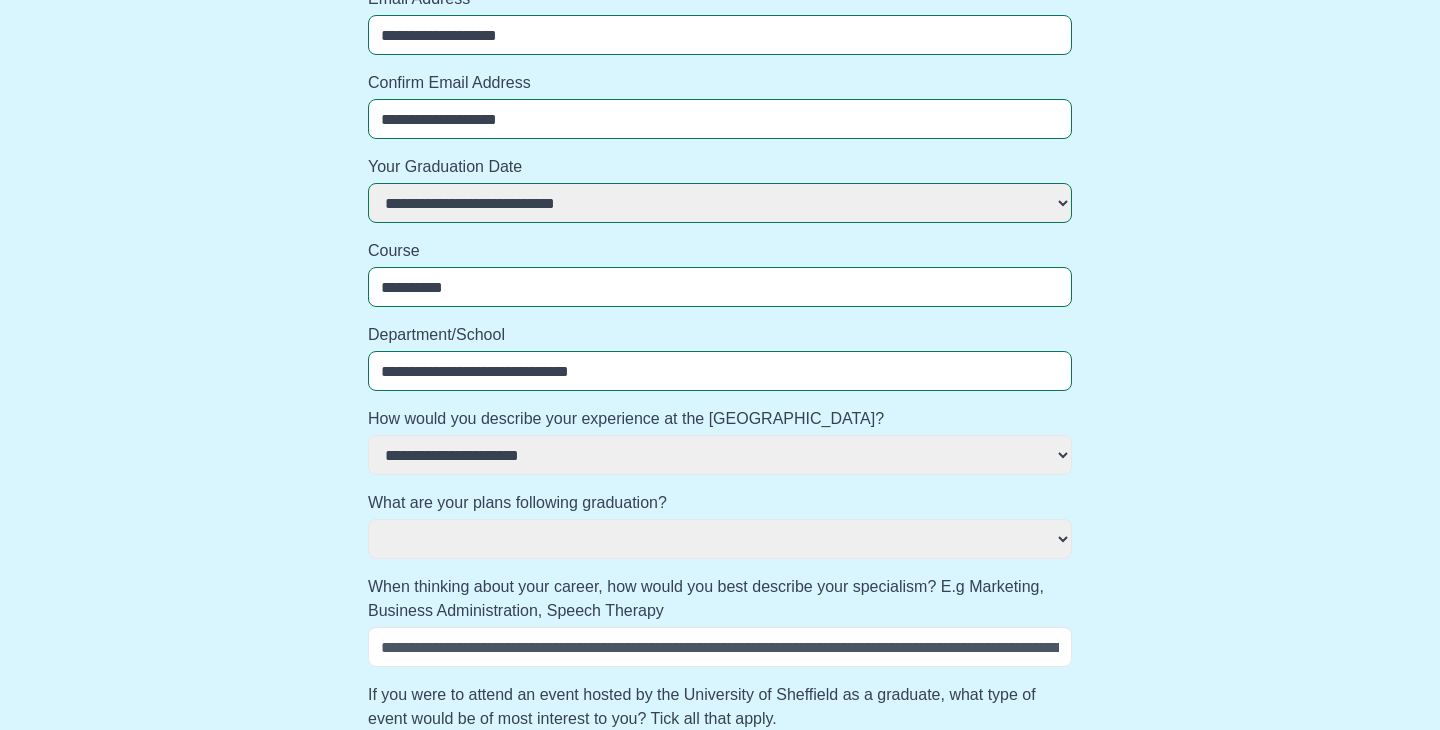 click on "**********" at bounding box center (720, 455) 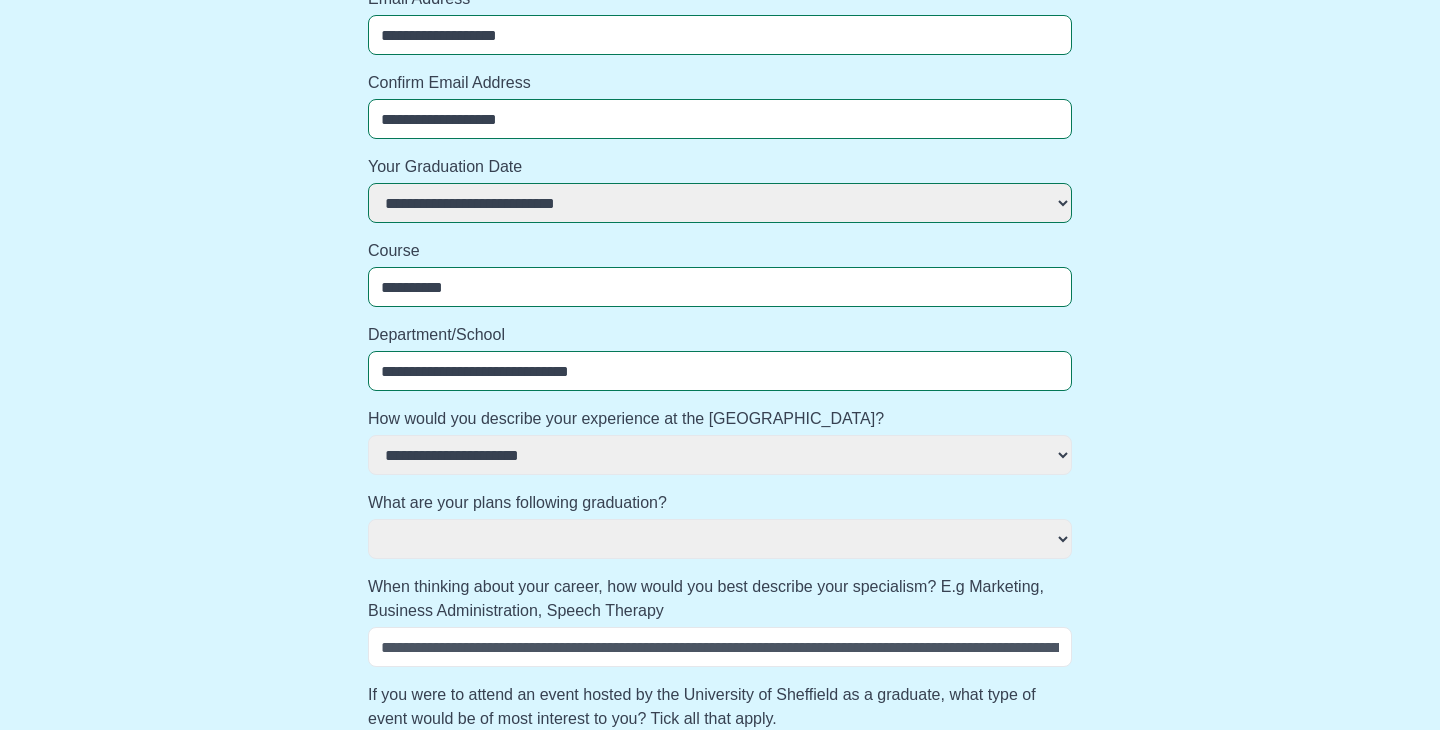 click on "**********" at bounding box center (720, 539) 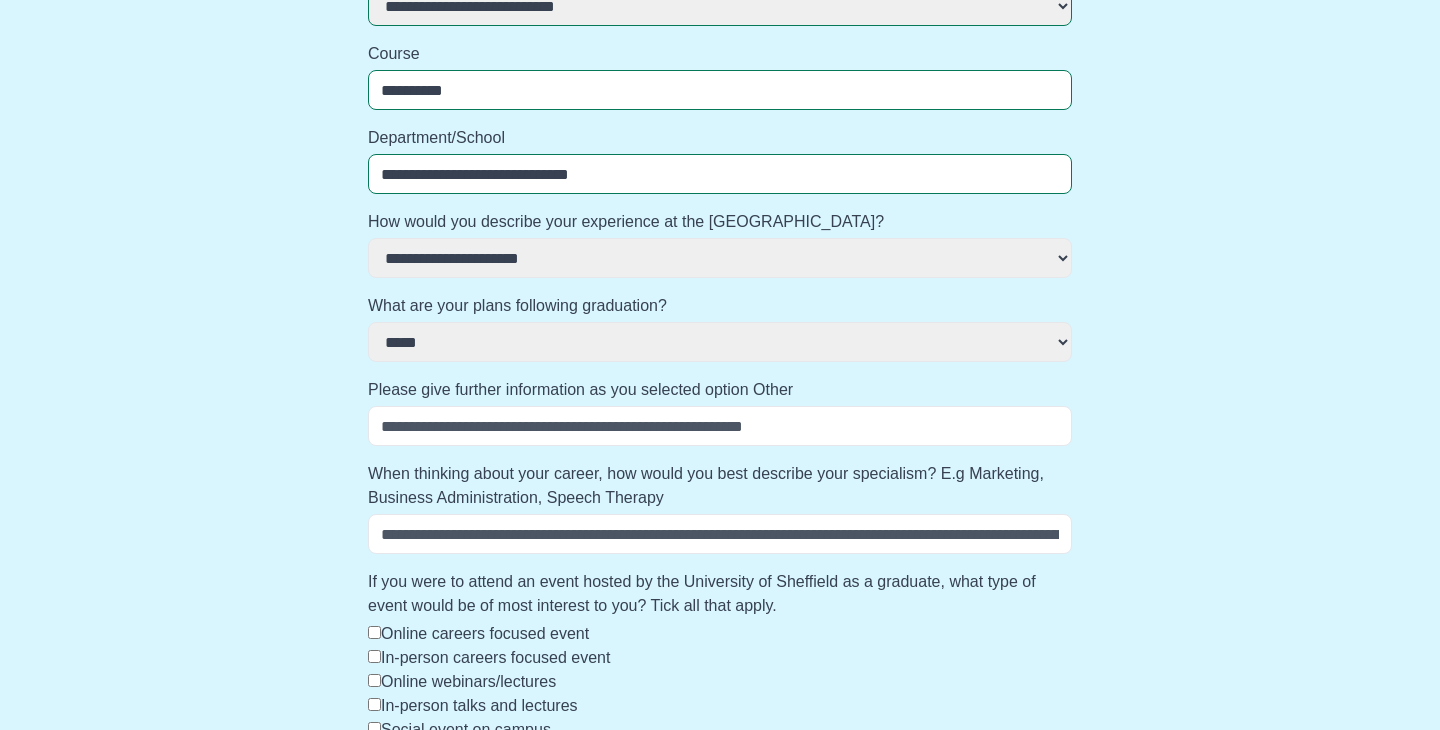 scroll, scrollTop: 520, scrollLeft: 0, axis: vertical 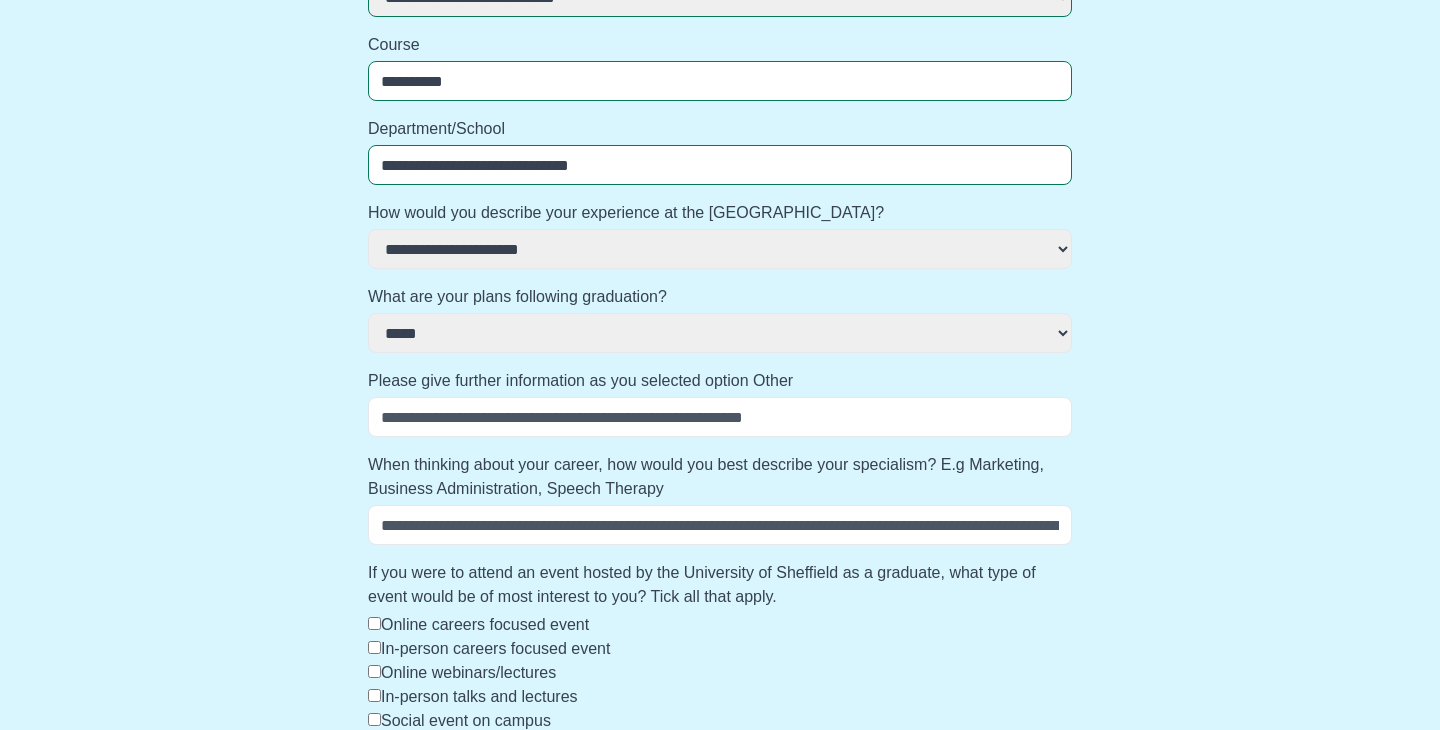 click on "**********" at bounding box center (720, 333) 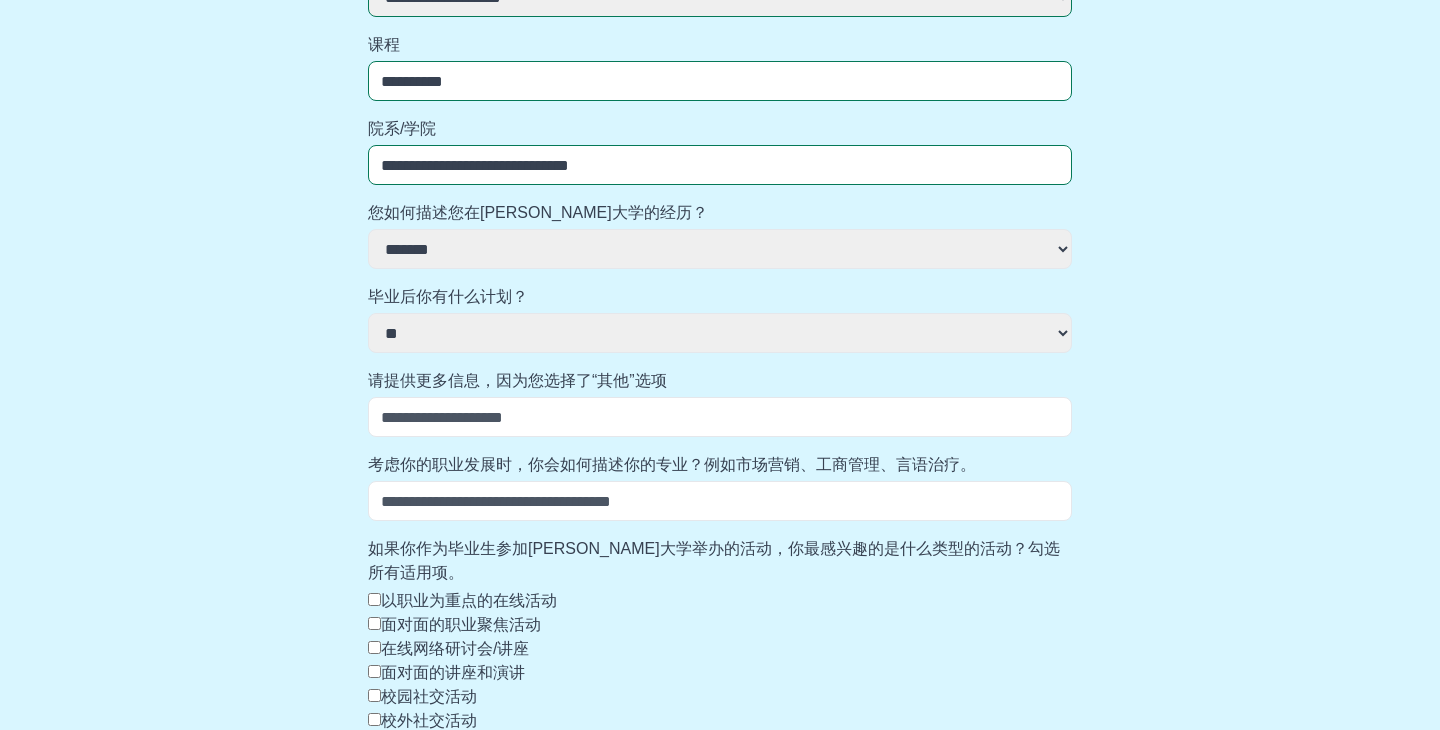 click on "**********" at bounding box center [720, 333] 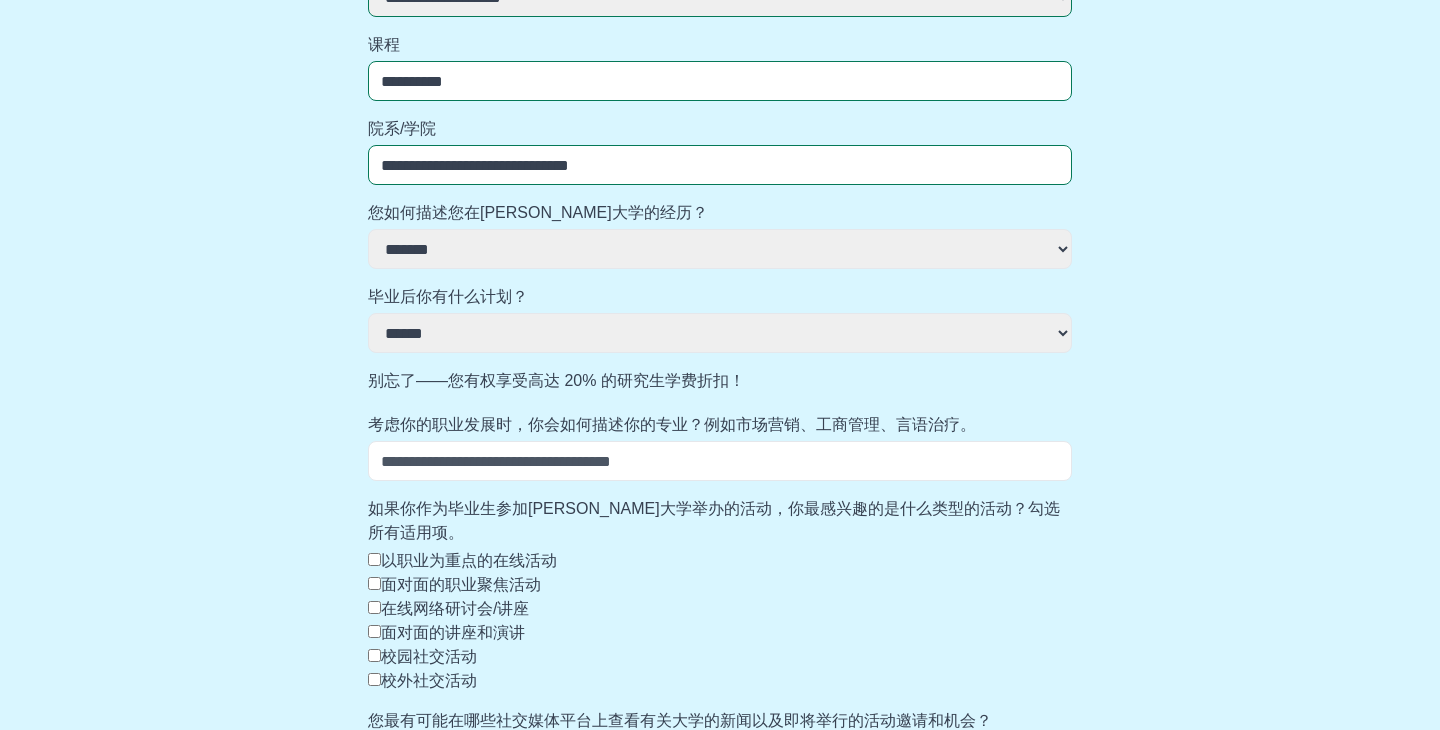 scroll, scrollTop: 584, scrollLeft: 0, axis: vertical 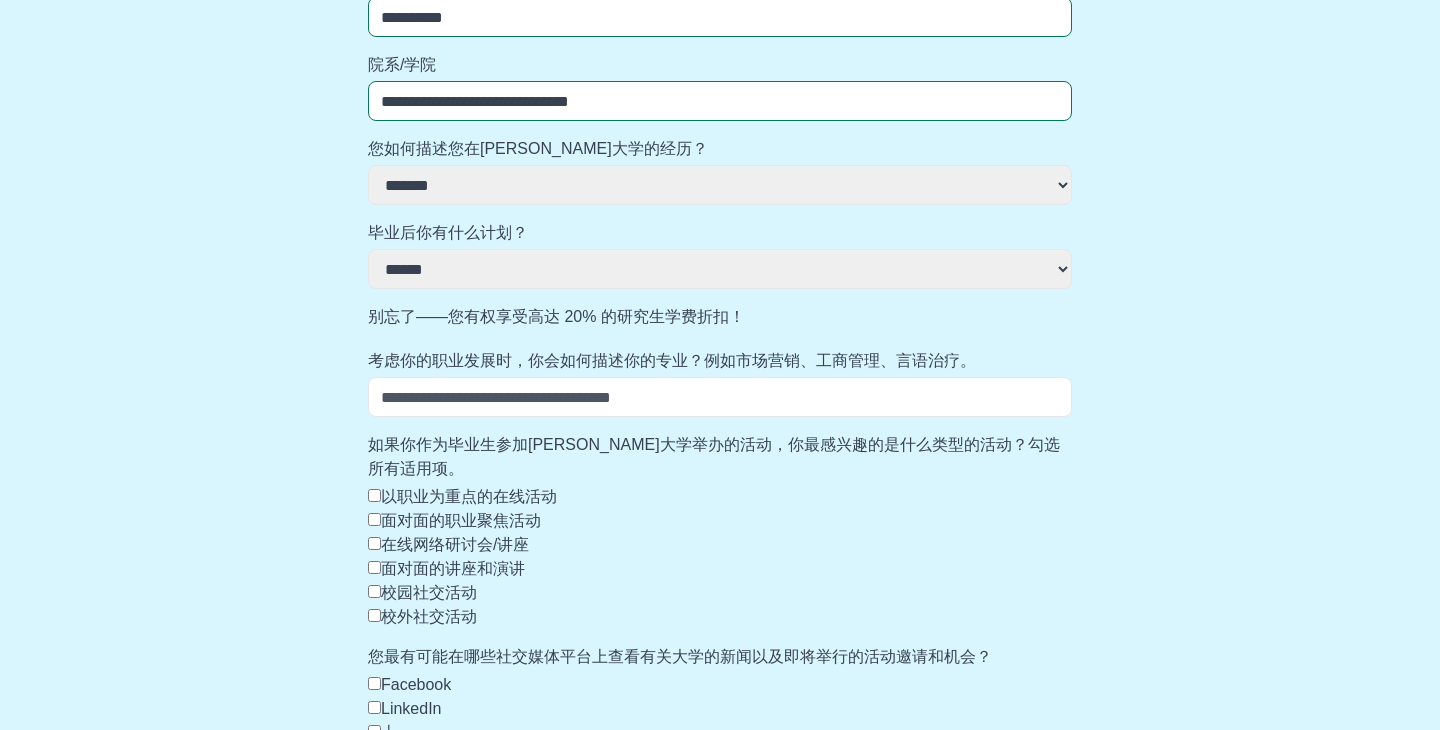 click on "考虑你的职业发展时，你会如何描述你的专业？例如市场营销、工商管理、言语治疗。" at bounding box center [720, 397] 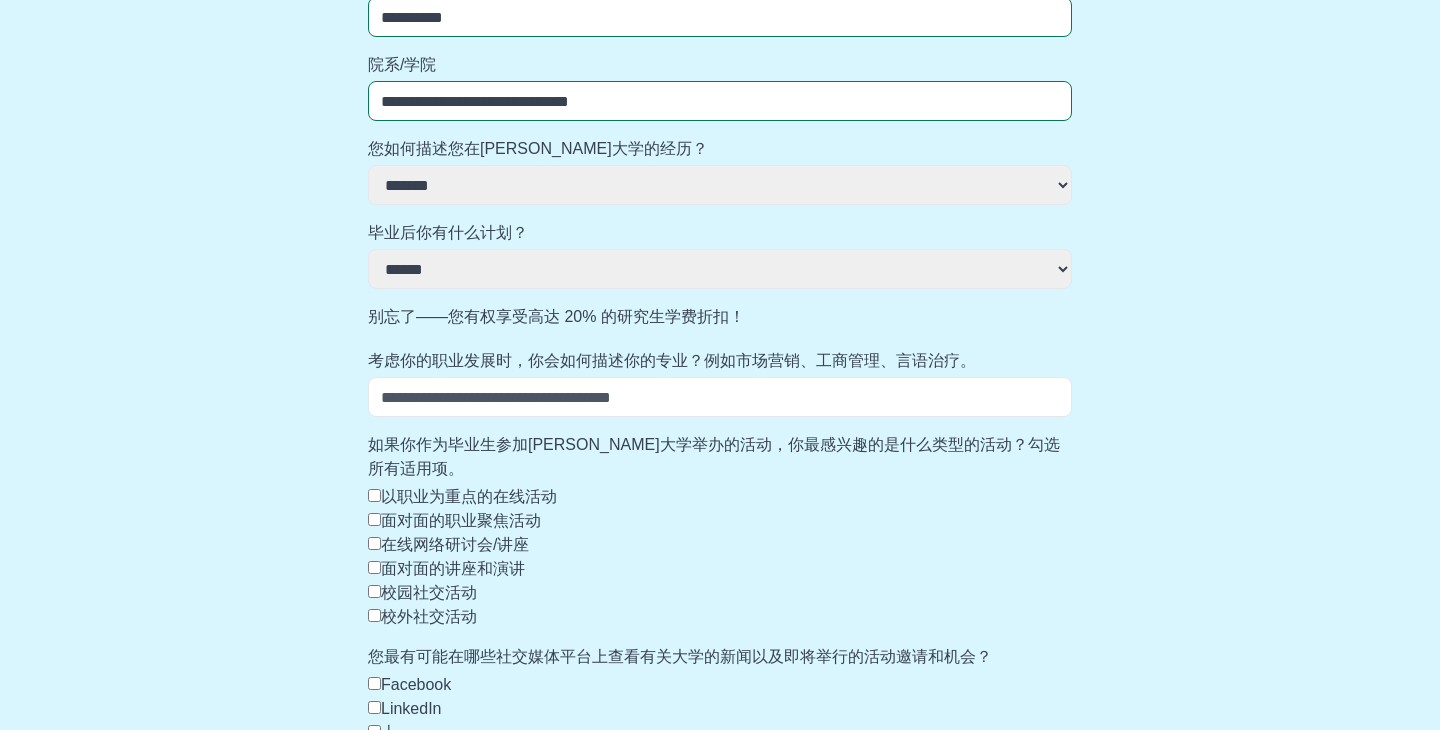 click on "以职业为重点的在线活动" at bounding box center [720, 497] 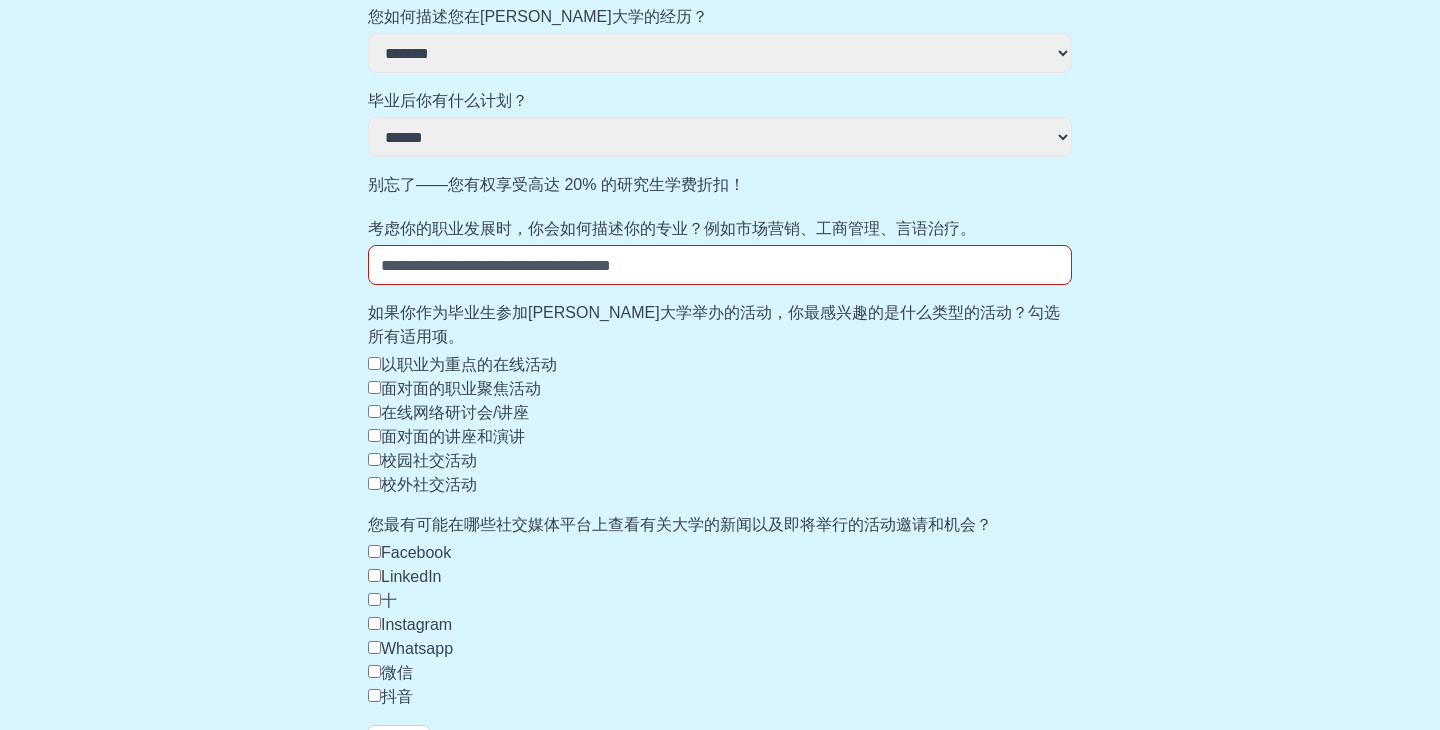 scroll, scrollTop: 765, scrollLeft: 0, axis: vertical 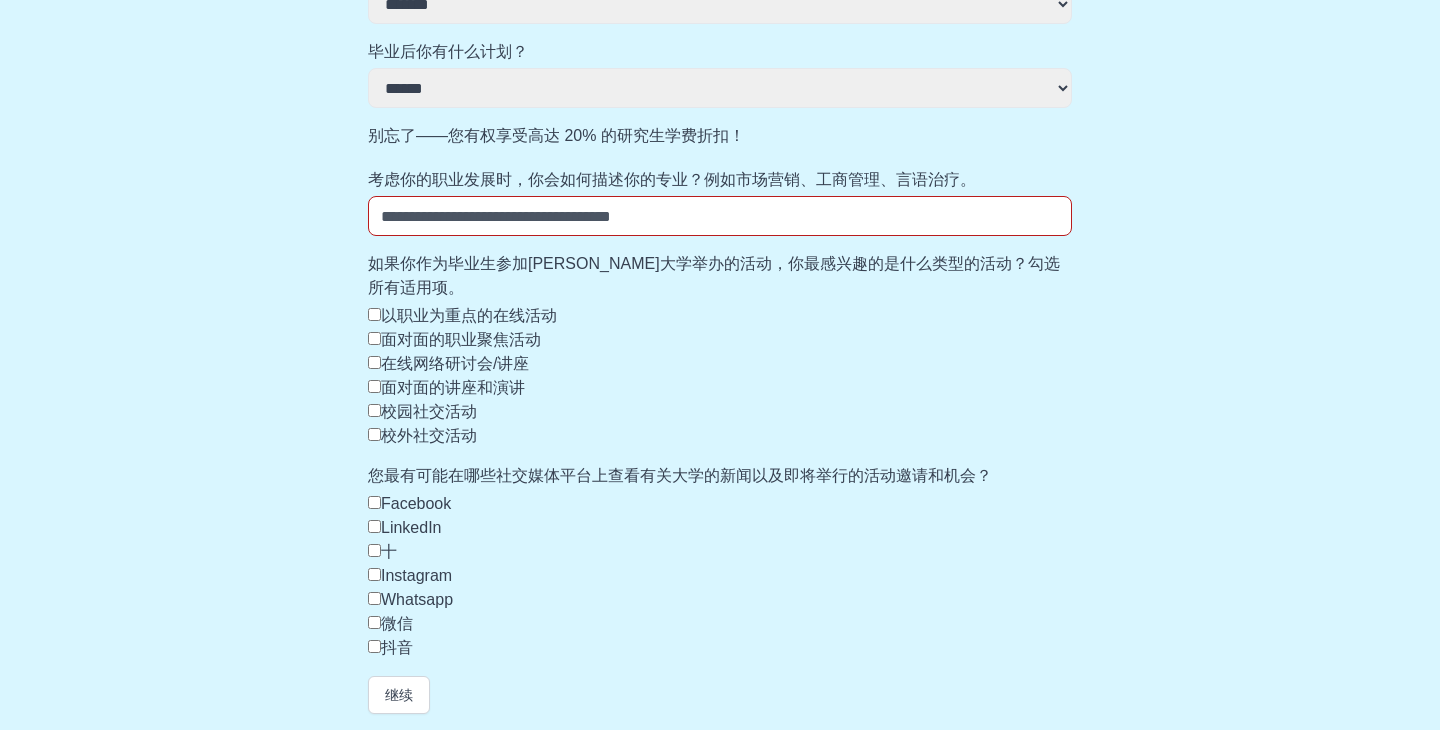 click on "Instagram" at bounding box center [416, 575] 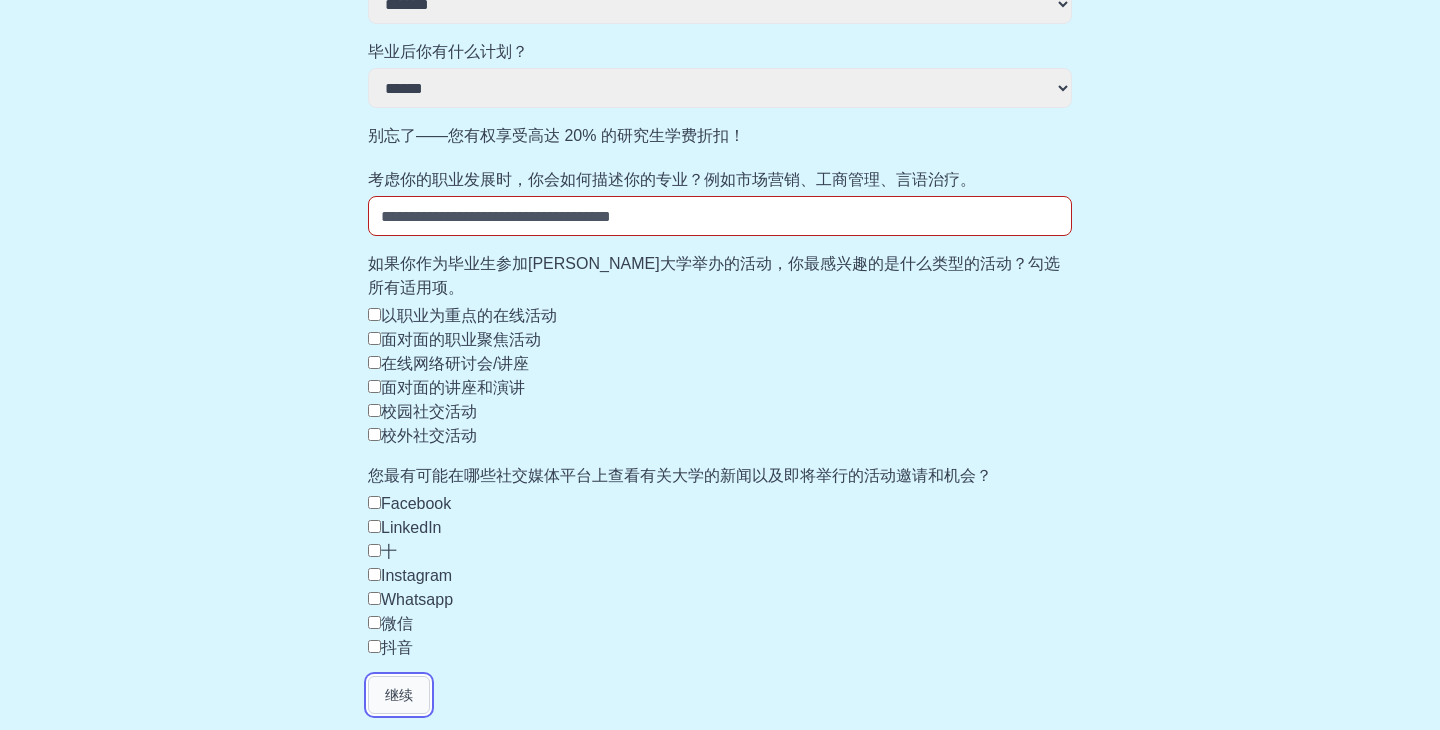 click on "继续" at bounding box center [399, 695] 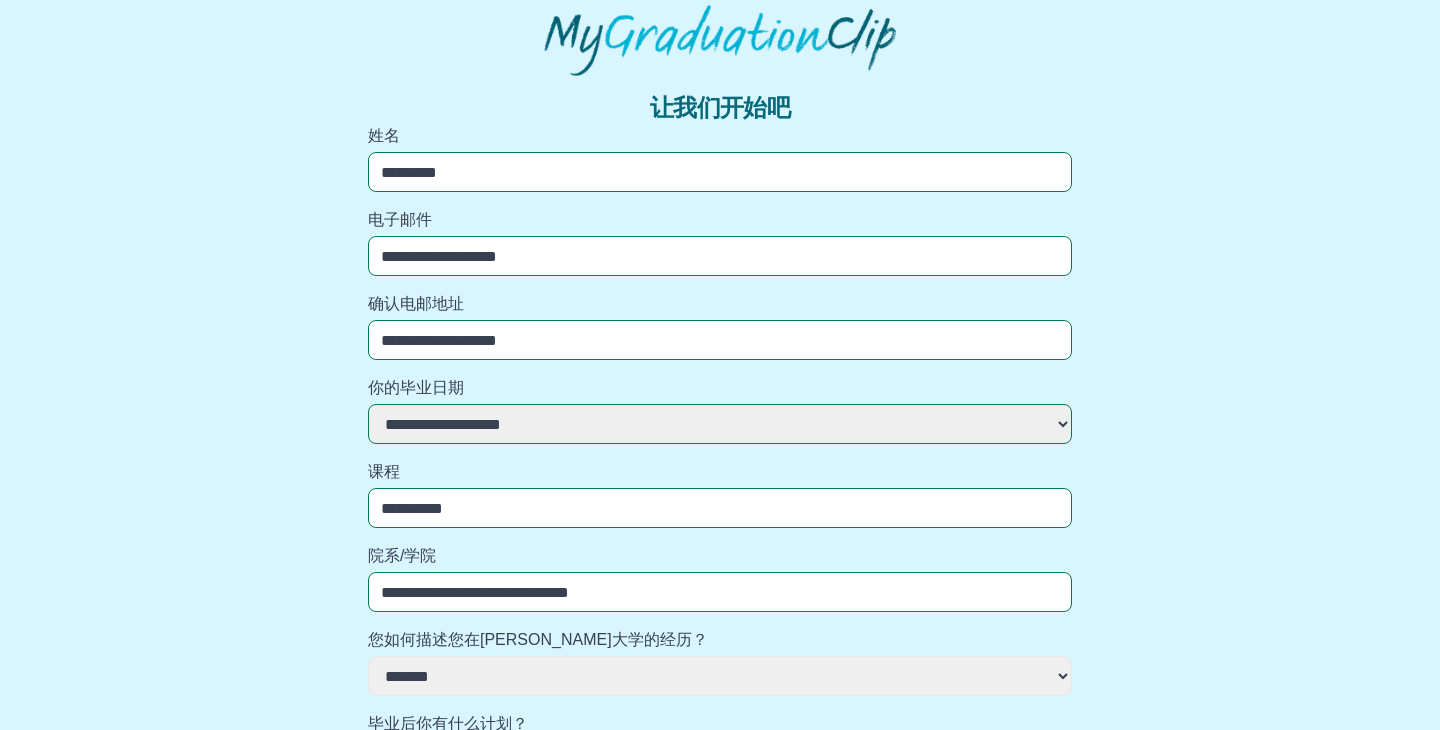 scroll, scrollTop: 0, scrollLeft: 0, axis: both 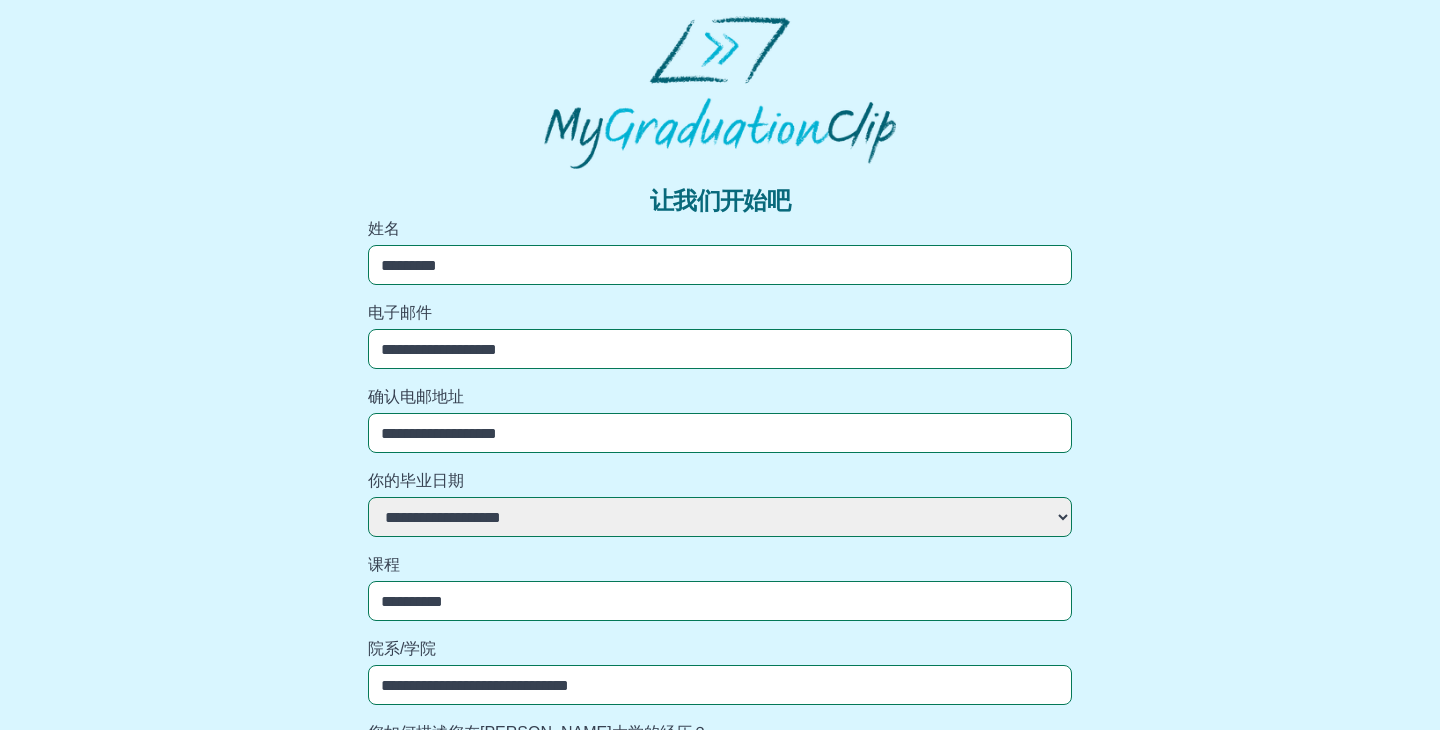 click on "*********" at bounding box center (720, 265) 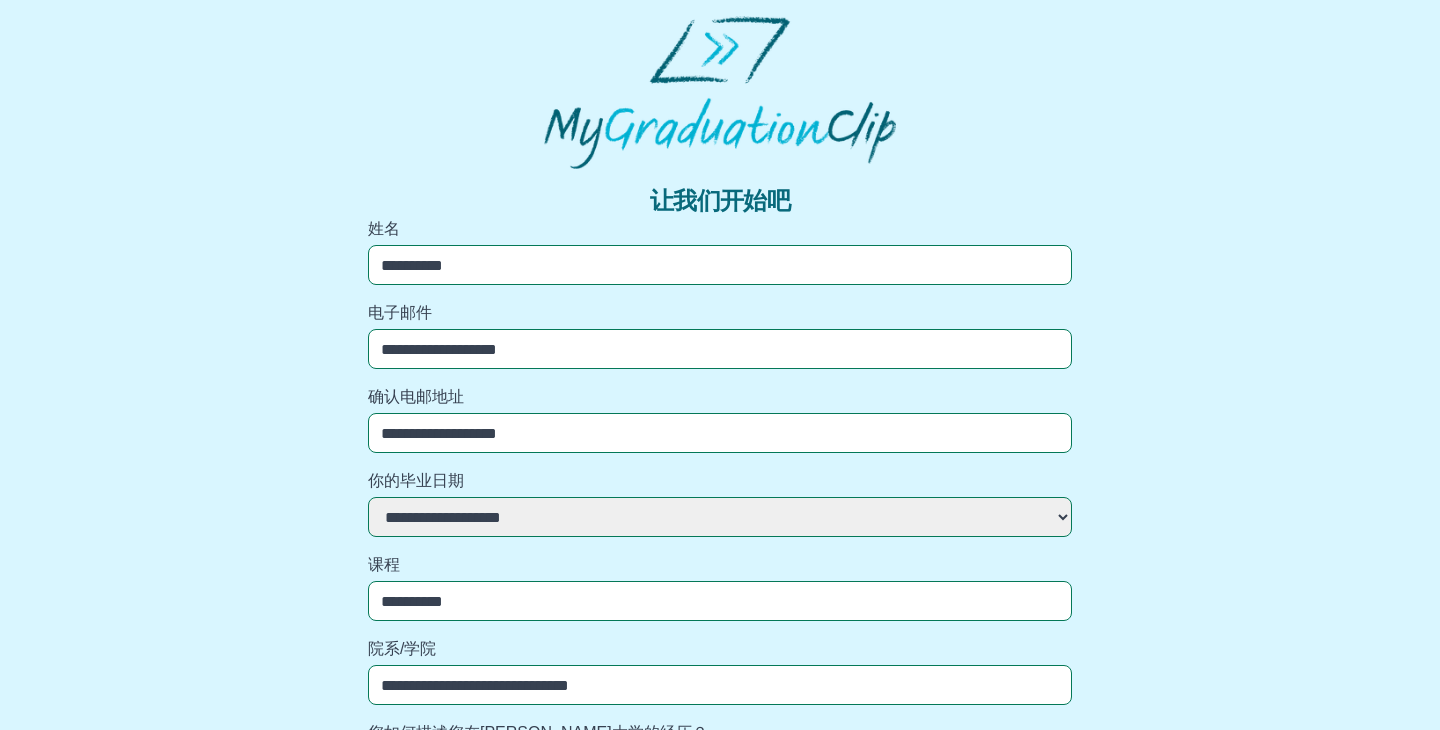 click on "**********" at bounding box center (720, 824) 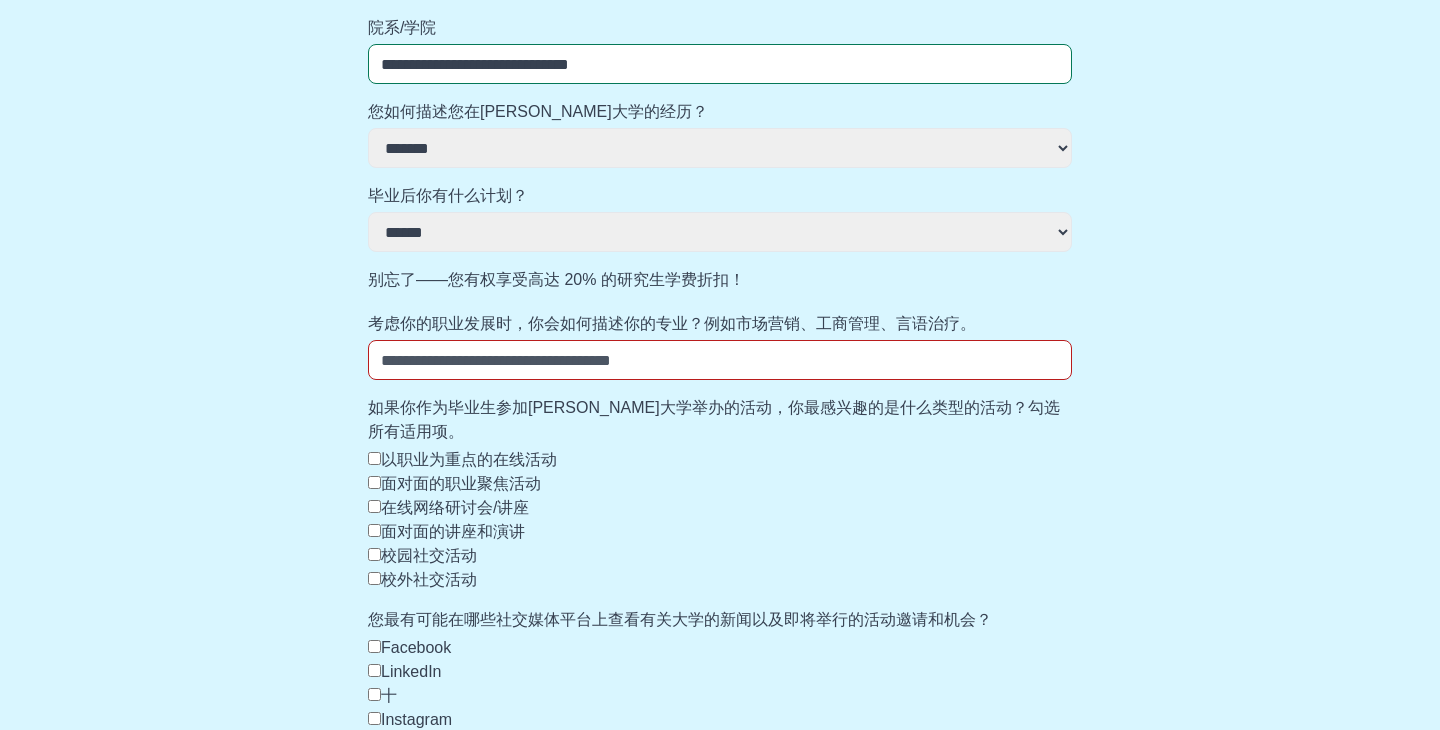 scroll, scrollTop: 765, scrollLeft: 0, axis: vertical 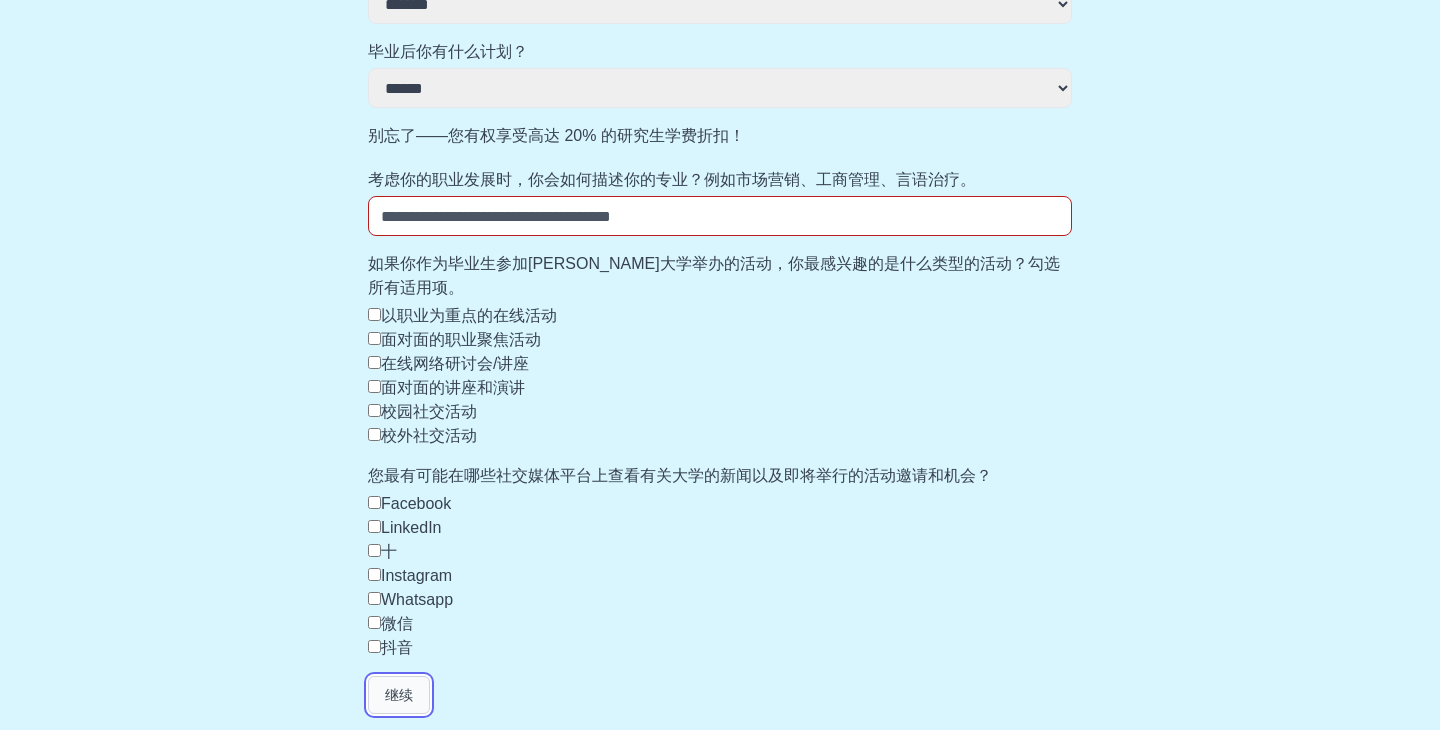 click on "继续" at bounding box center (399, 695) 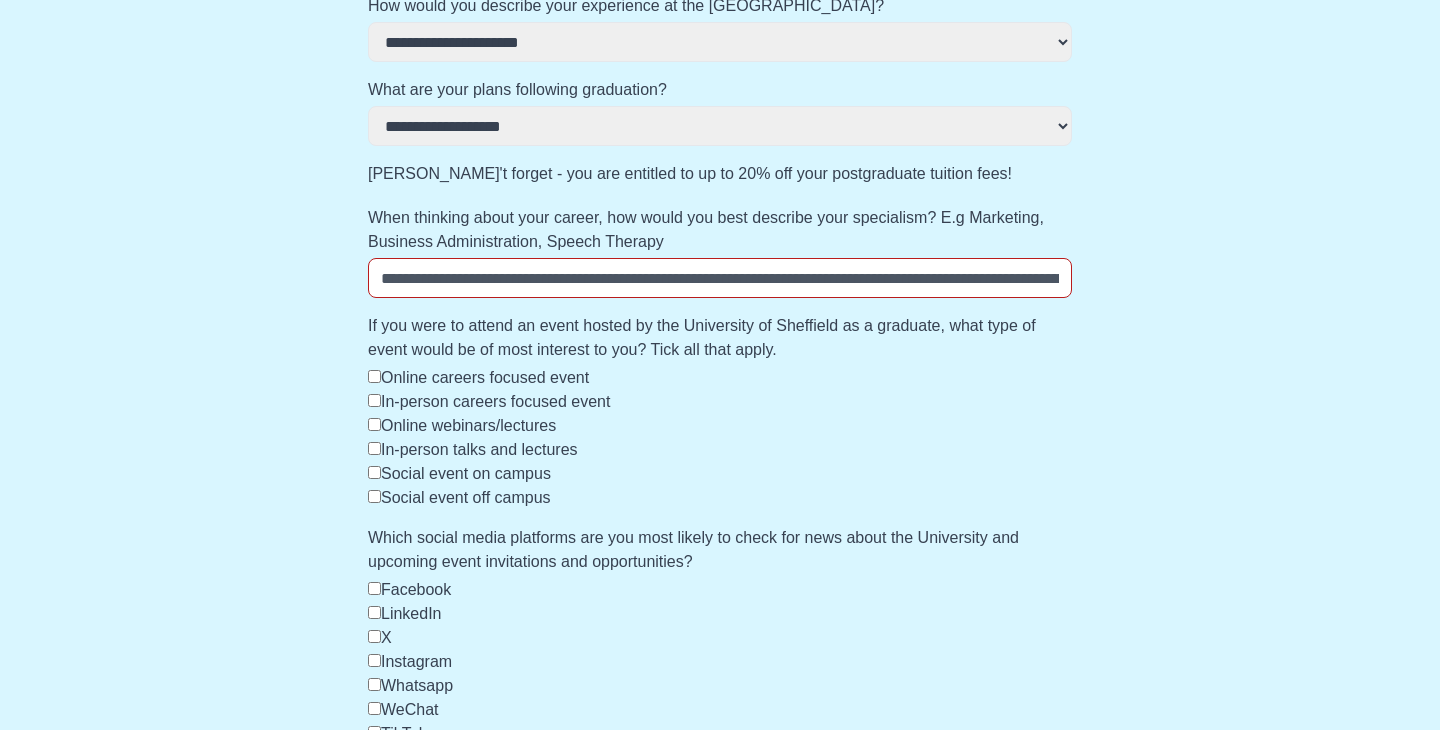 scroll, scrollTop: 813, scrollLeft: 0, axis: vertical 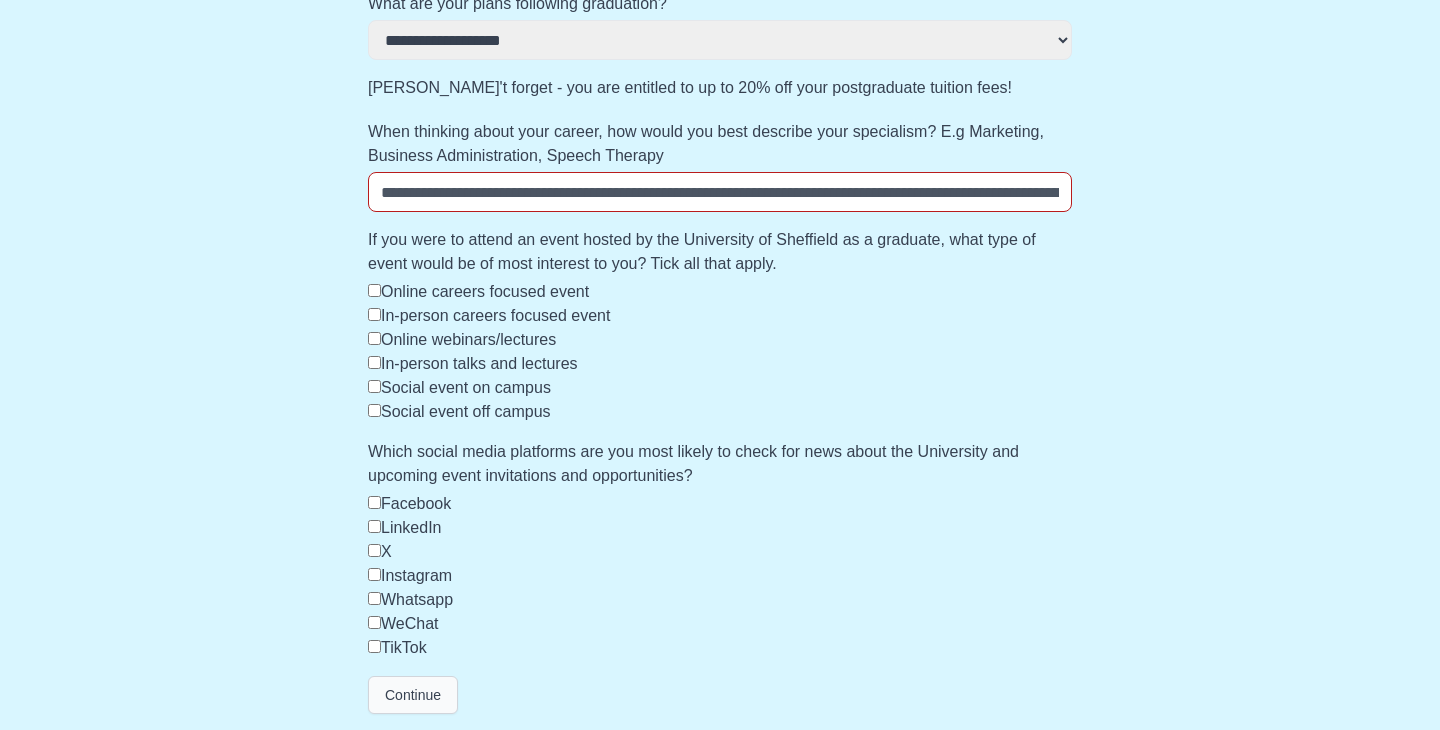 click on "Which social media platforms are you most likely to check for news about the University and upcoming event invitations and opportunities?" at bounding box center [720, 464] 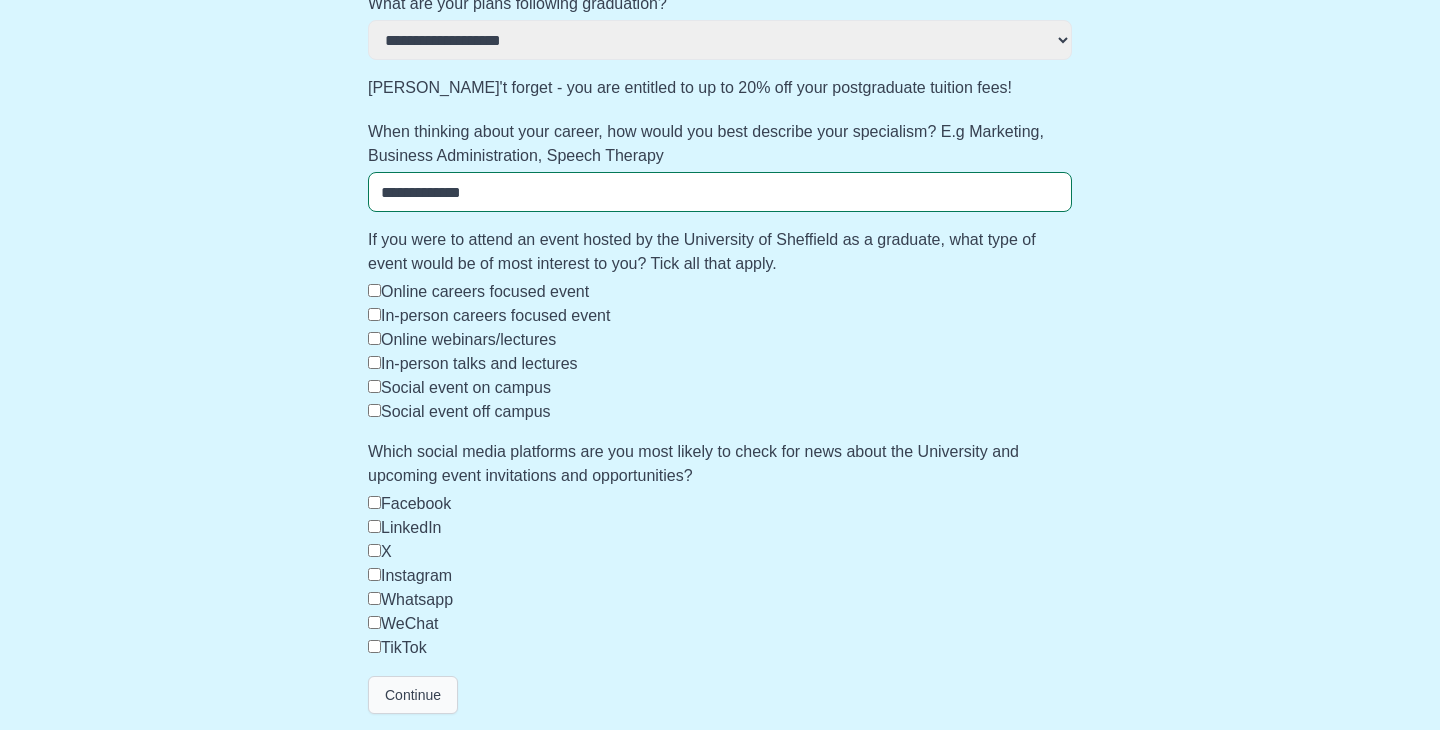 click on "Online careers focused event" at bounding box center (720, 292) 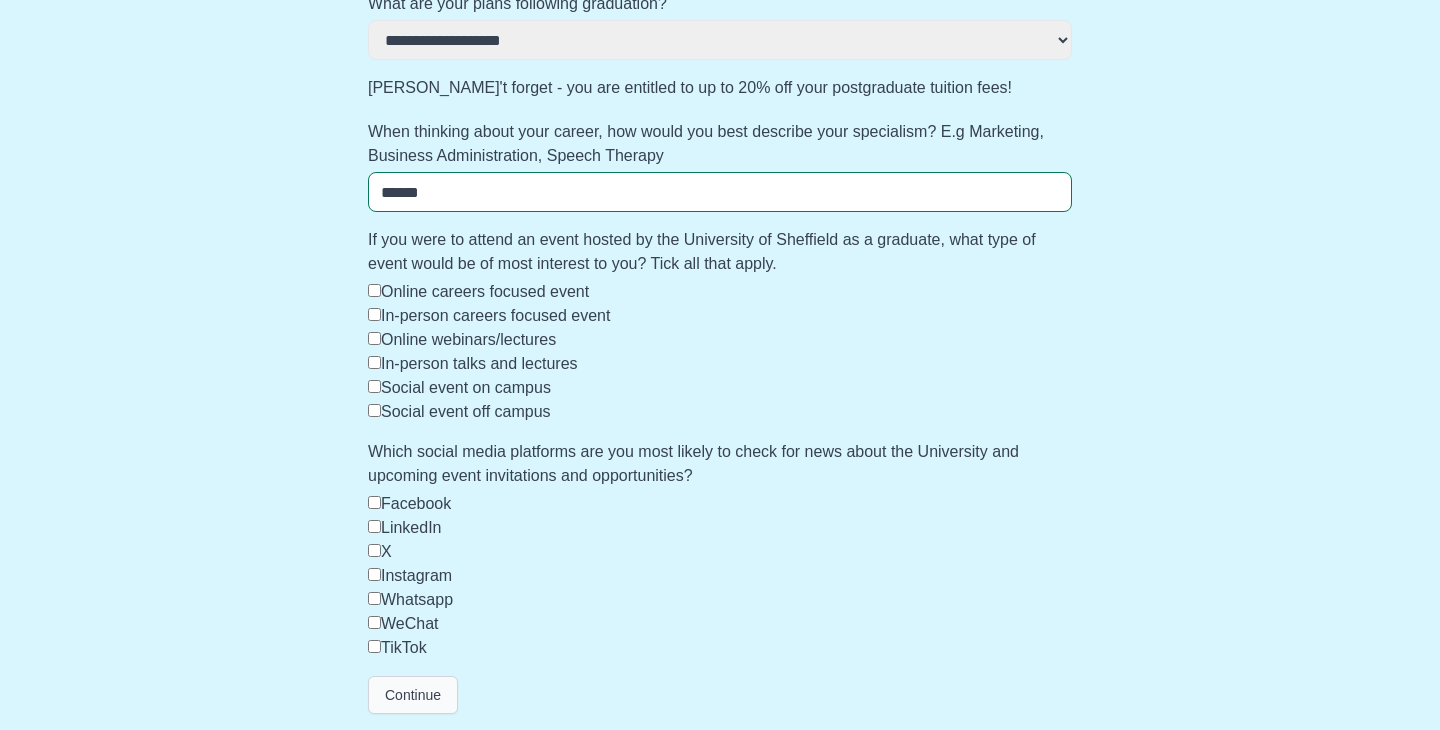 click on "Instagram" at bounding box center (720, 576) 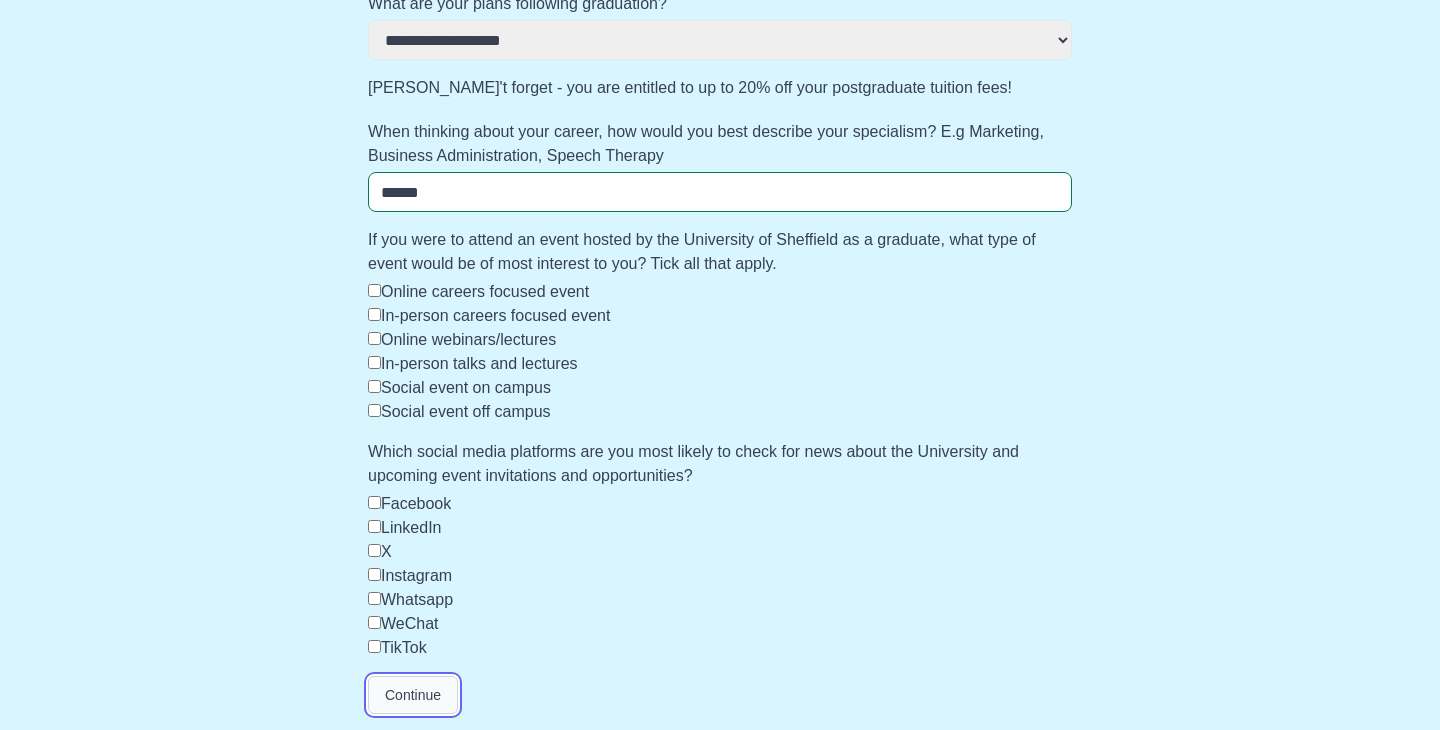 click on "Continue" at bounding box center [413, 695] 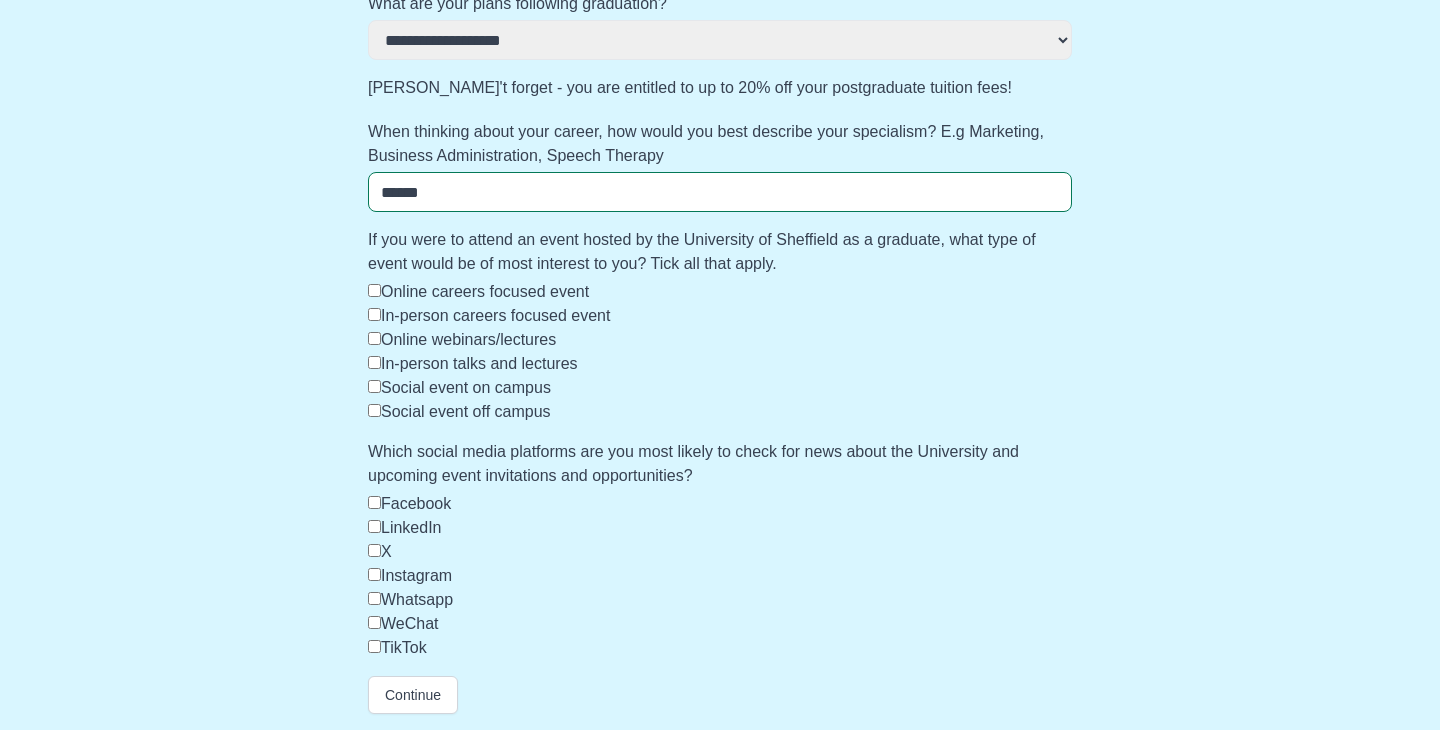 scroll, scrollTop: 0, scrollLeft: 0, axis: both 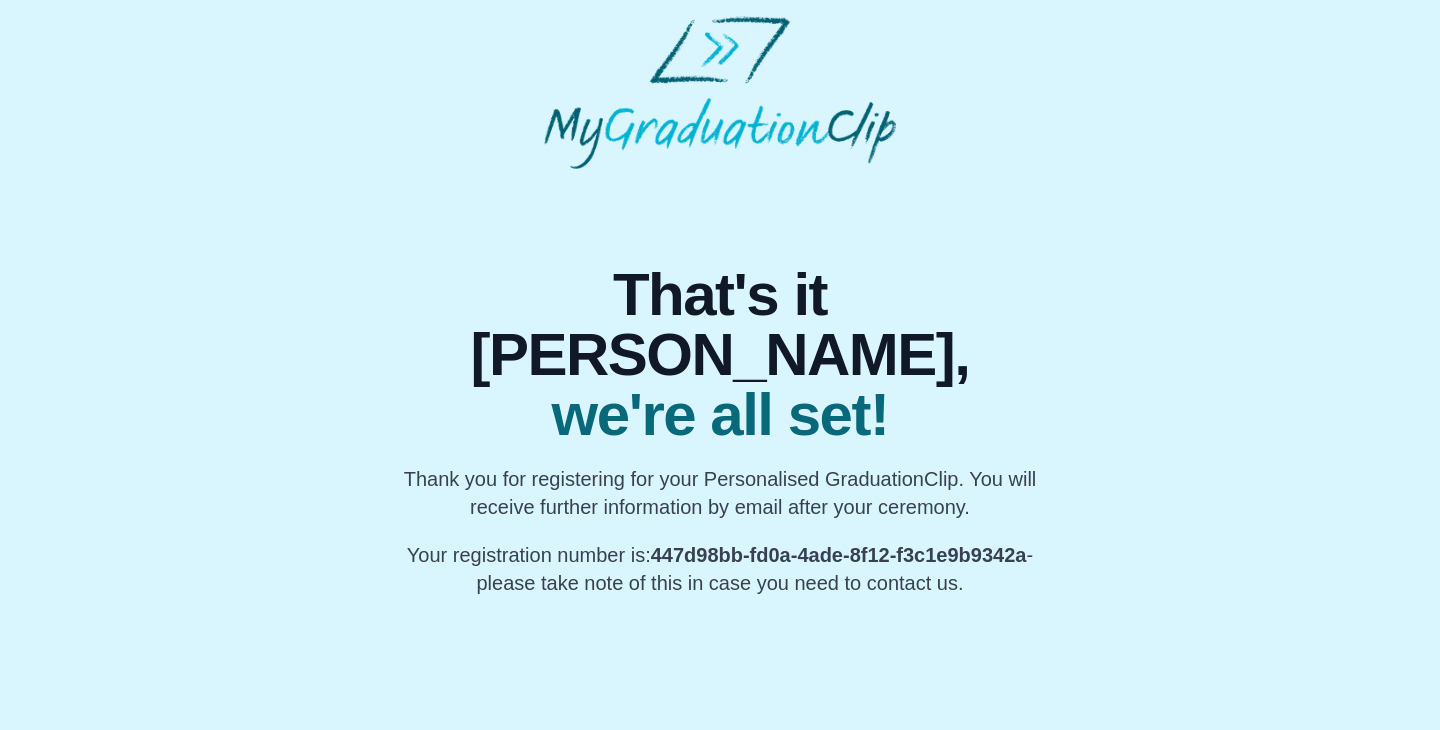 click on "That's it Ariel, we're all set!  Thank you for registering for your Personalised GraduationClip. You will receive further information by email after your ceremony.   Your registration number is:  447d98bb-fd0a-4ade-8f12-f3c1e9b9342a  - please take note of this in case you need to contact us." at bounding box center [720, 383] 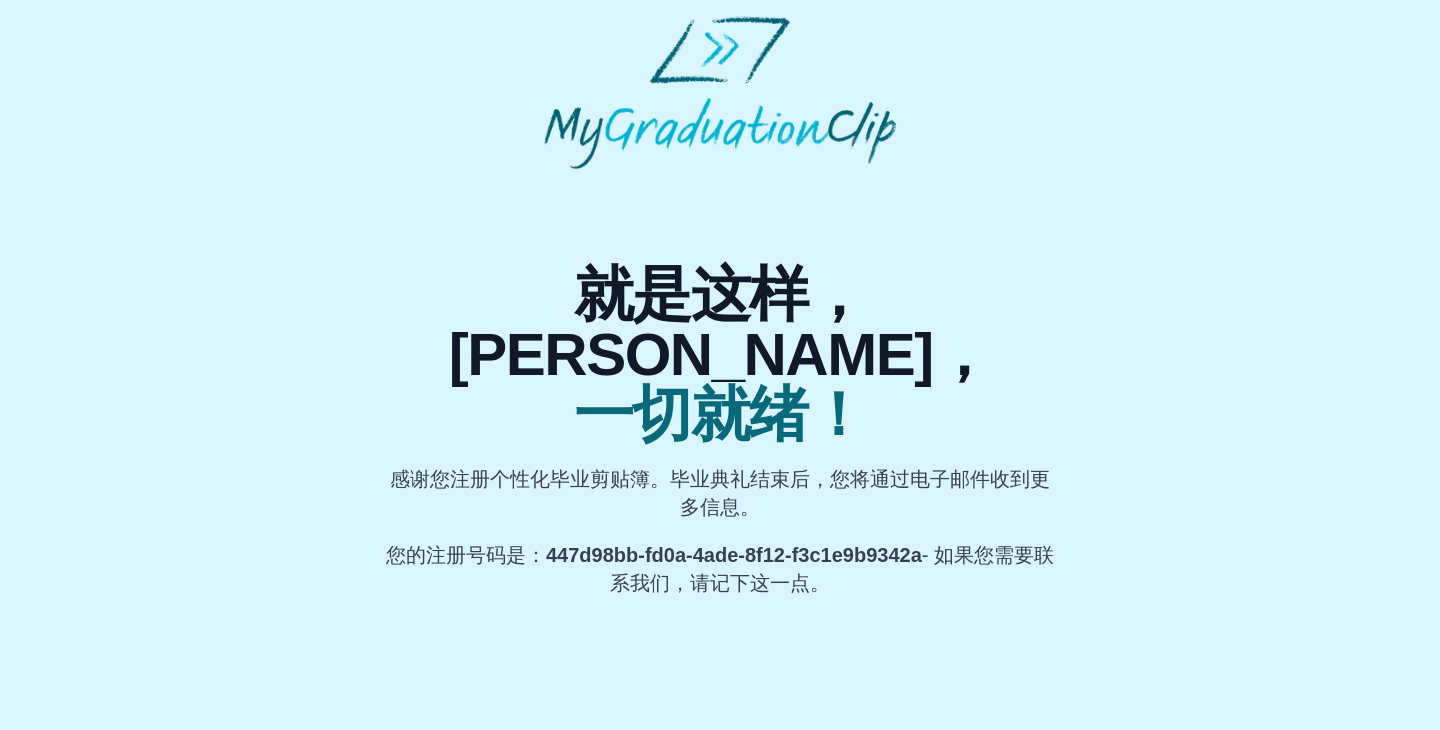 click on "就是这样，Ariel， 一切就绪！ 感谢您注册个性化毕业剪贴簿。毕业典礼结束后，您将通过电子邮件收到更多信息。 您的注册号码是： 447d98bb-fd0a-4ade-8f12-f3c1e9b9342a  - 如果您需要联系我们，请记下这一点。" at bounding box center (720, 383) 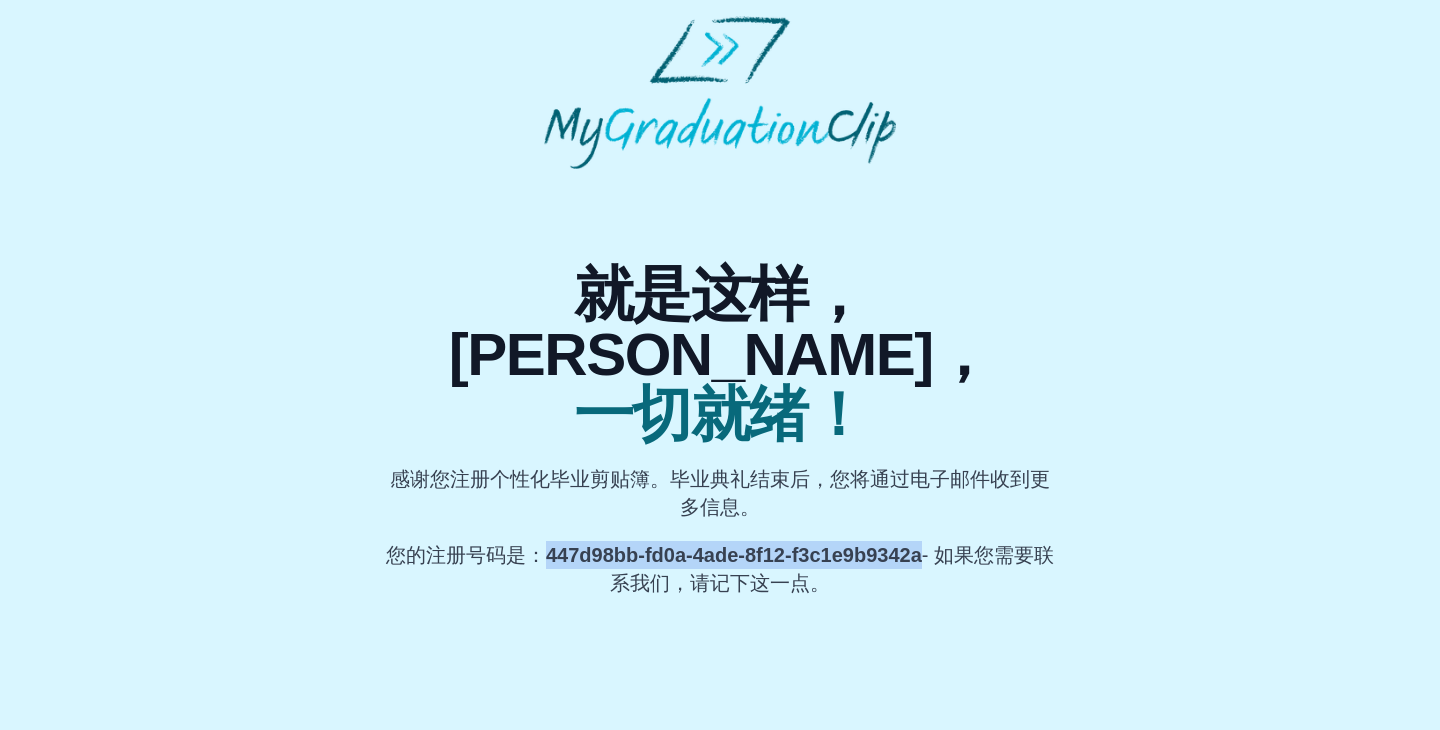 drag, startPoint x: 548, startPoint y: 493, endPoint x: 932, endPoint y: 496, distance: 384.01172 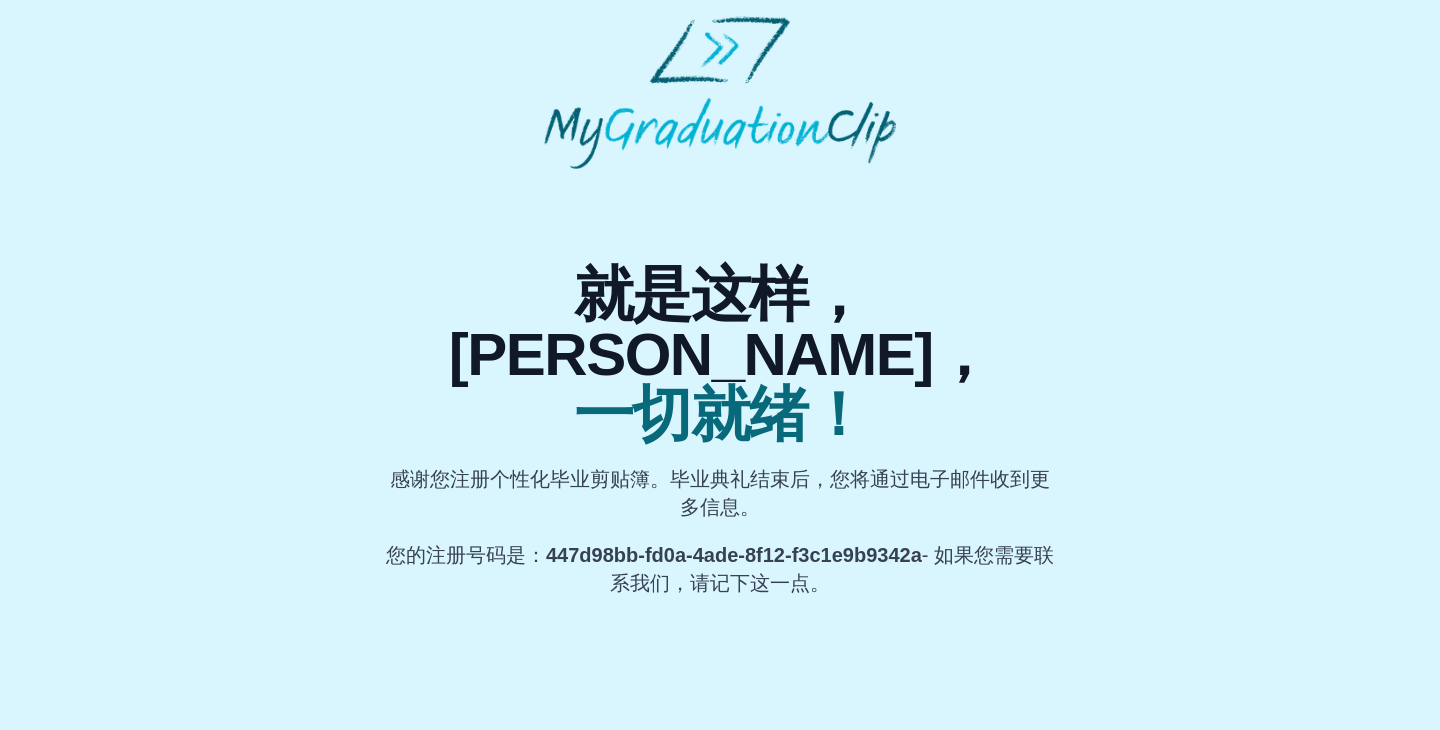 click on "就是这样，Ariel， 一切就绪！ 感谢您注册个性化毕业剪贴簿。毕业典礼结束后，您将通过电子邮件收到更多信息。 您的注册号码是： 447d98bb-fd0a-4ade-8f12-f3c1e9b9342a  - 如果您需要联系我们，请记下这一点。 原文 请对此翻译评分 您的反馈将用于改进谷歌翻译" at bounding box center (720, 306) 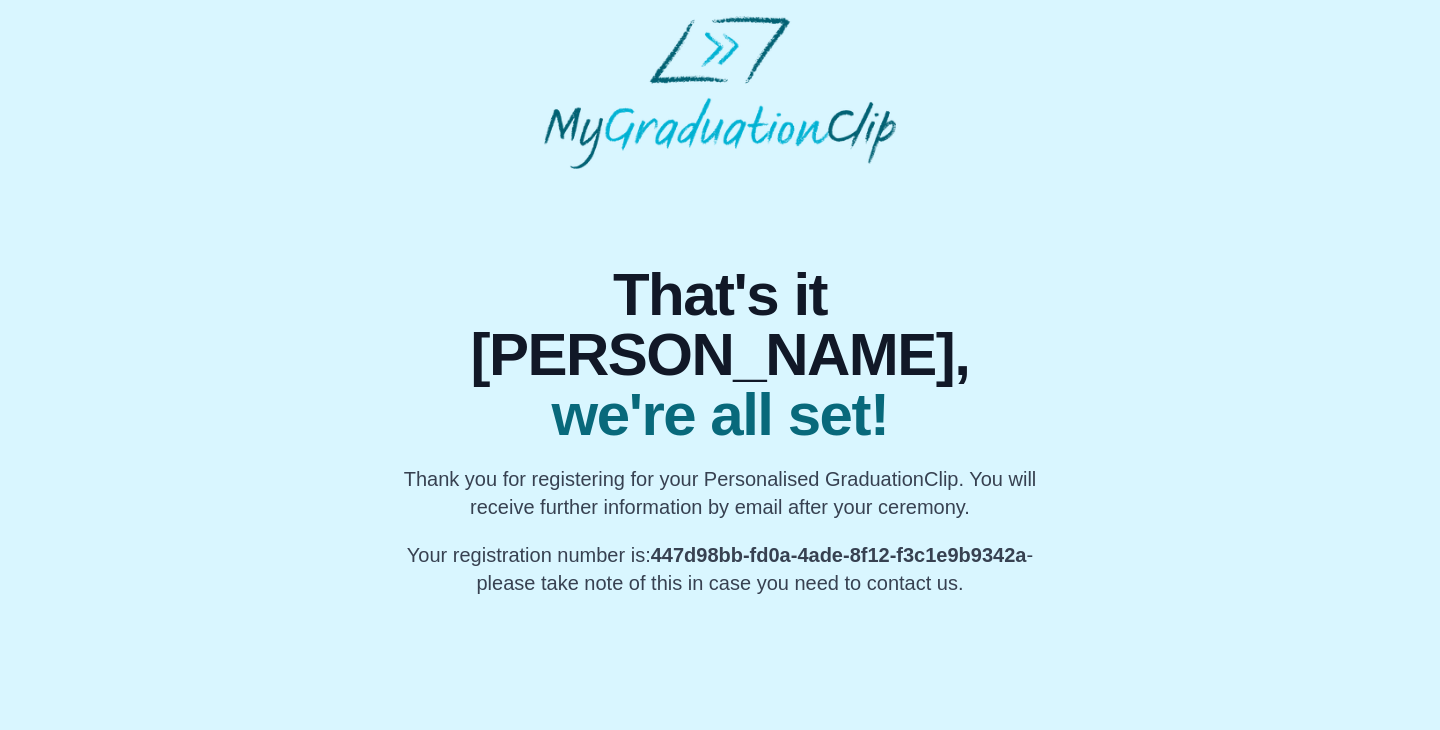 click on "That's it Ariel, we're all set!  Thank you for registering for your Personalised GraduationClip. You will receive further information by email after your ceremony.   Your registration number is:  447d98bb-fd0a-4ade-8f12-f3c1e9b9342a  - please take note of this in case you need to contact us." at bounding box center (720, 383) 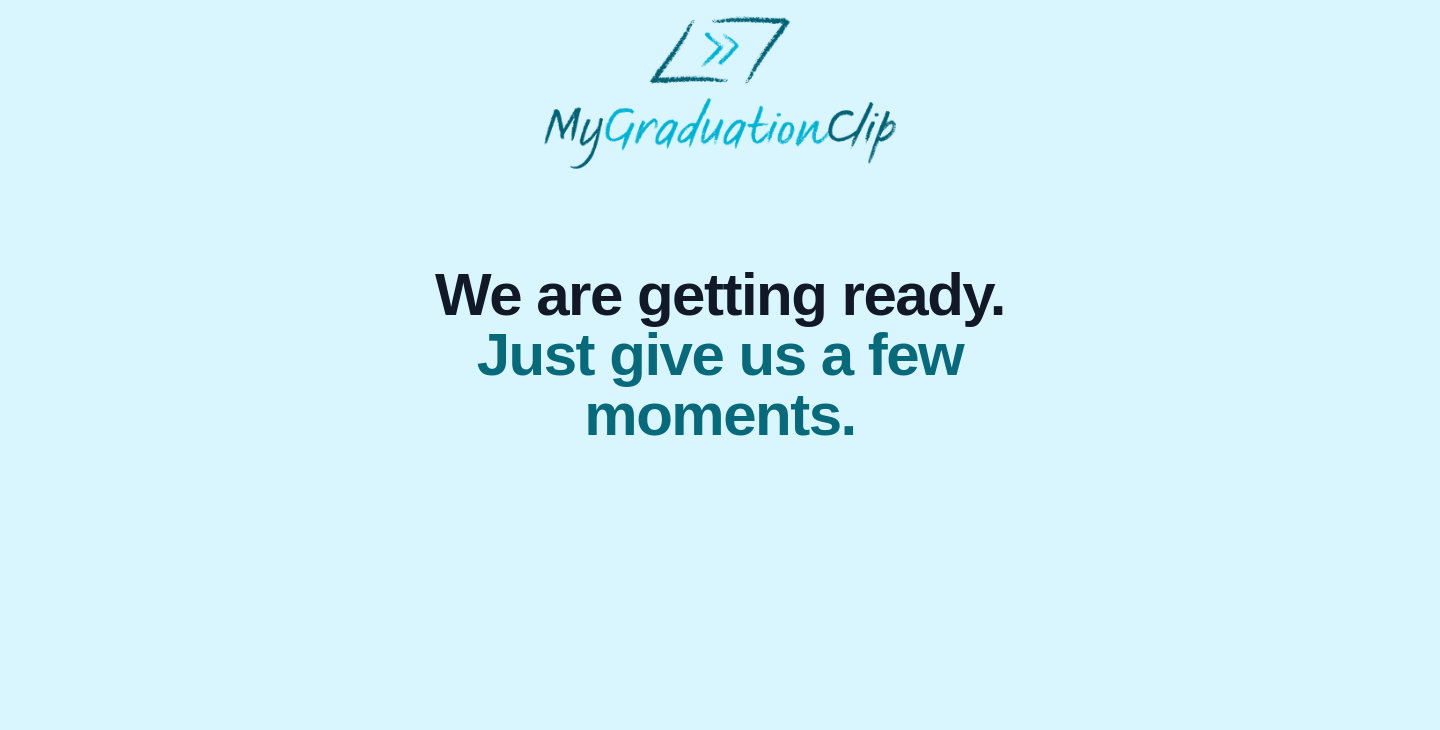 scroll, scrollTop: 0, scrollLeft: 0, axis: both 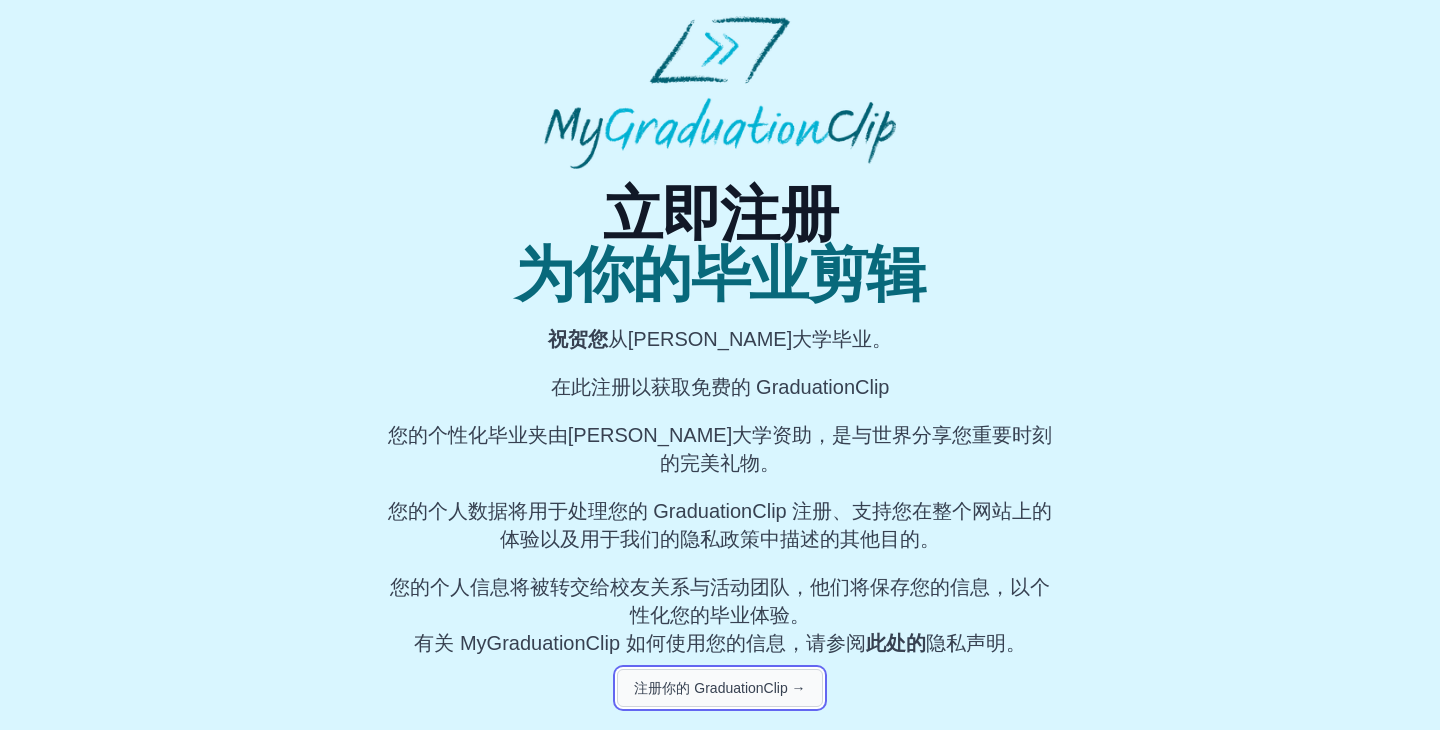 click on "注册你的 GraduationClip →" at bounding box center (719, 688) 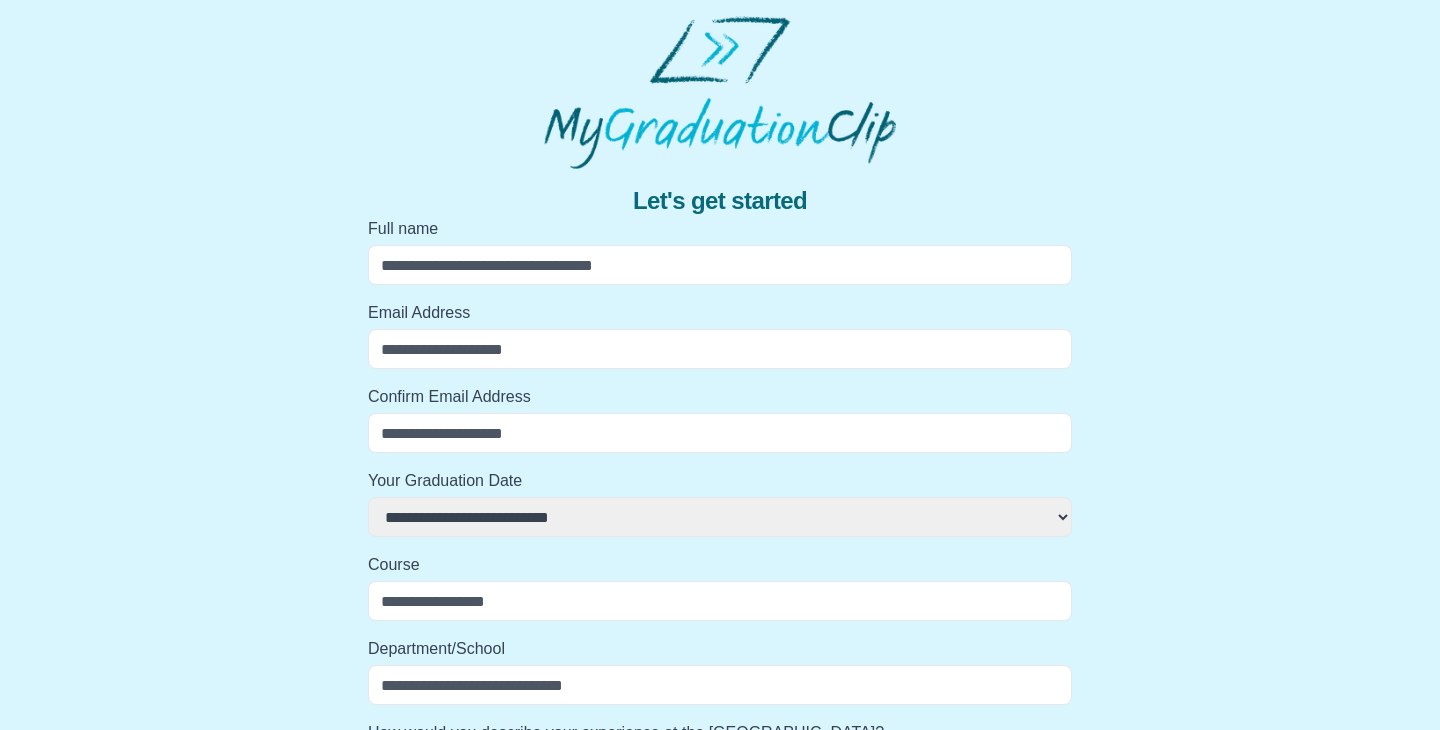 select 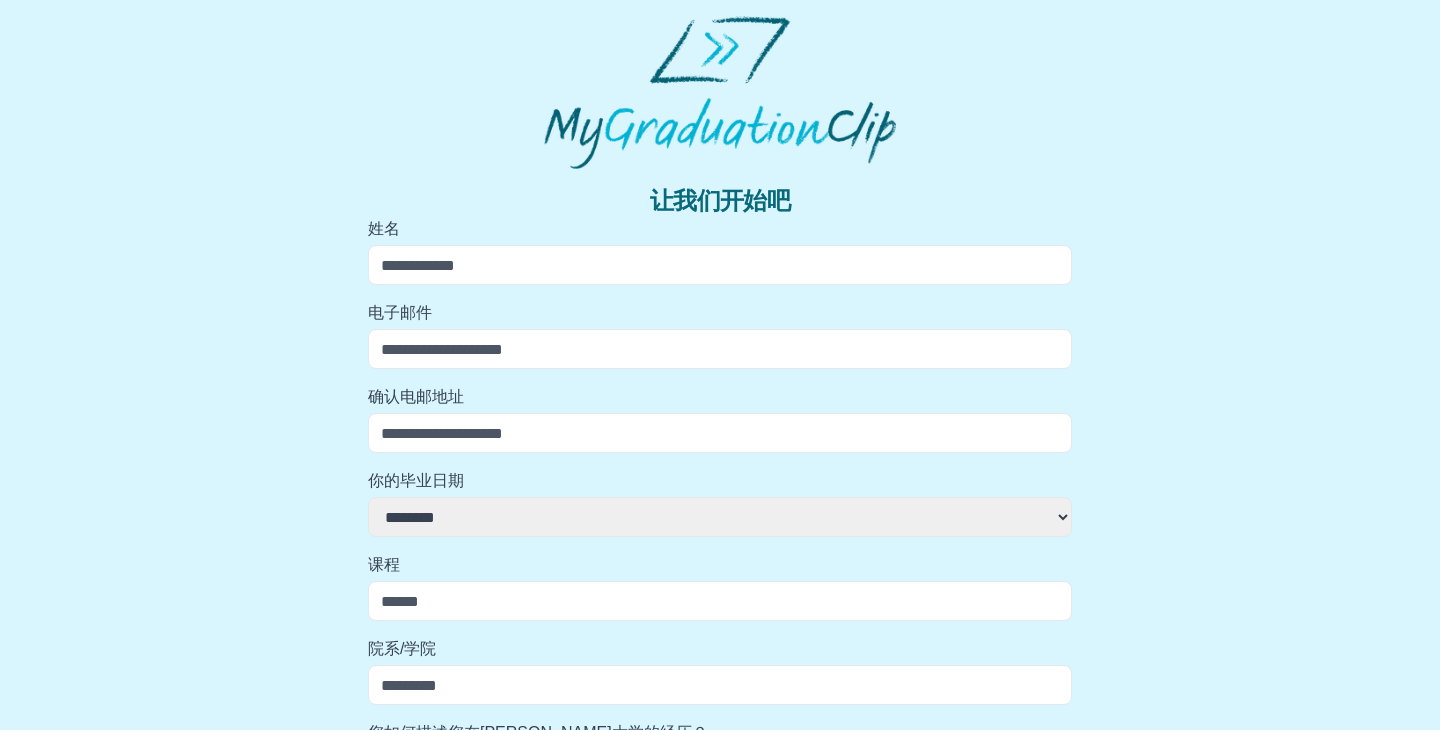 click on "姓名" at bounding box center (720, 265) 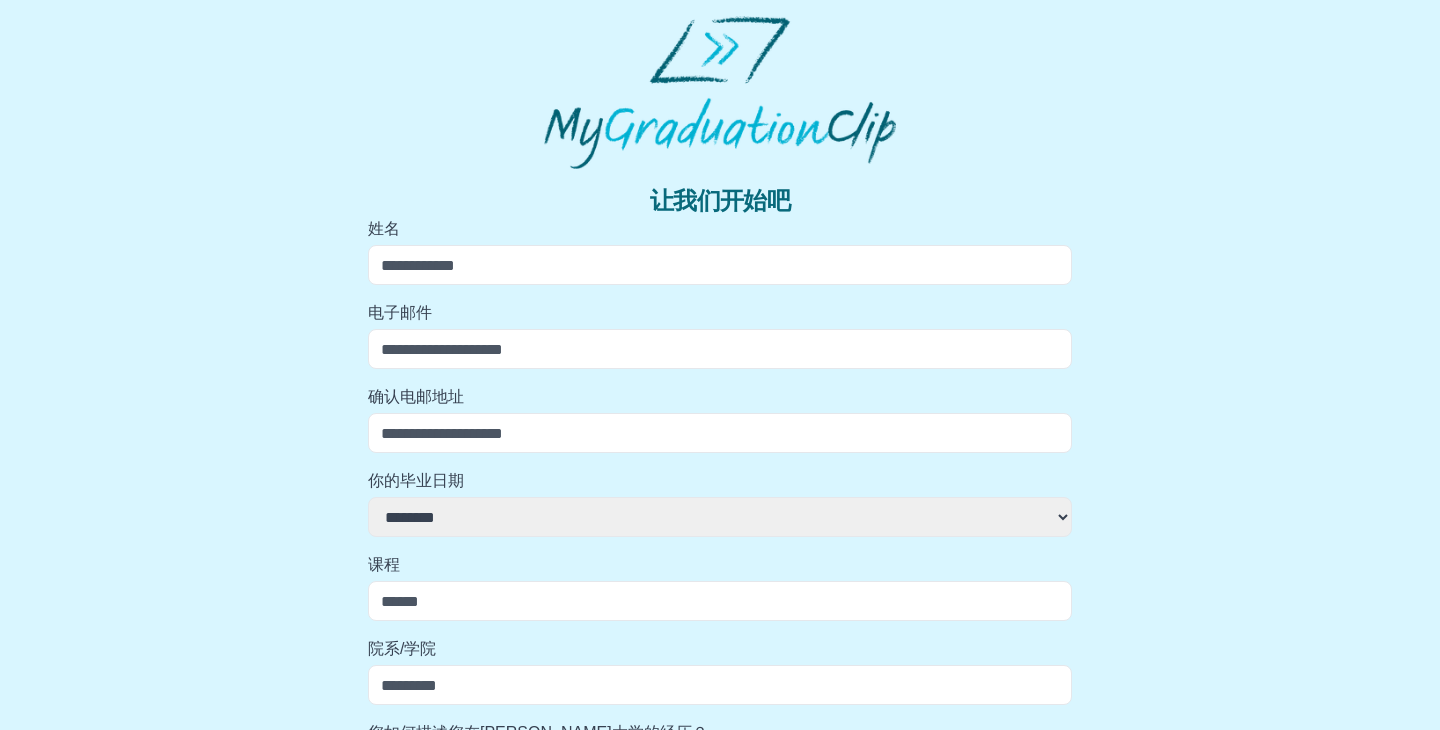 select 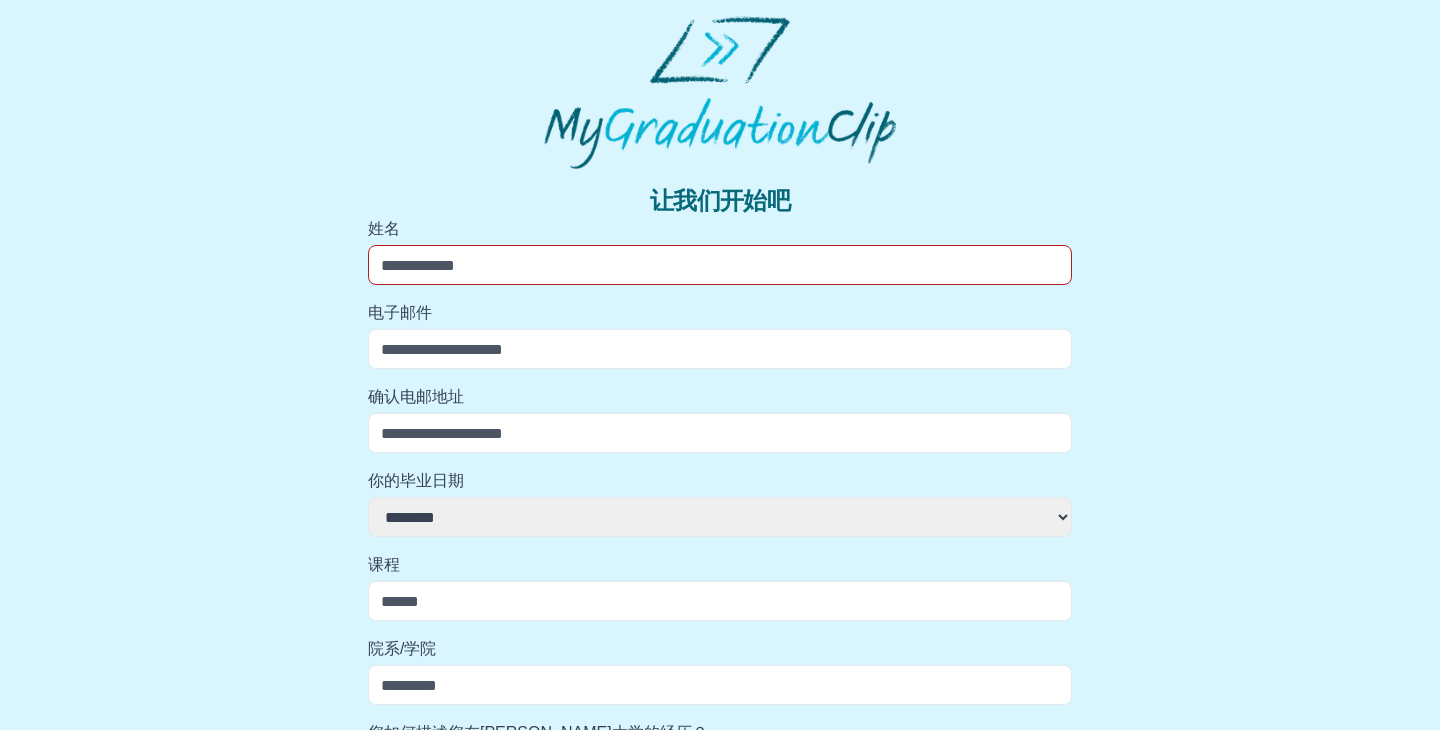 click on "电子邮件" at bounding box center (720, 313) 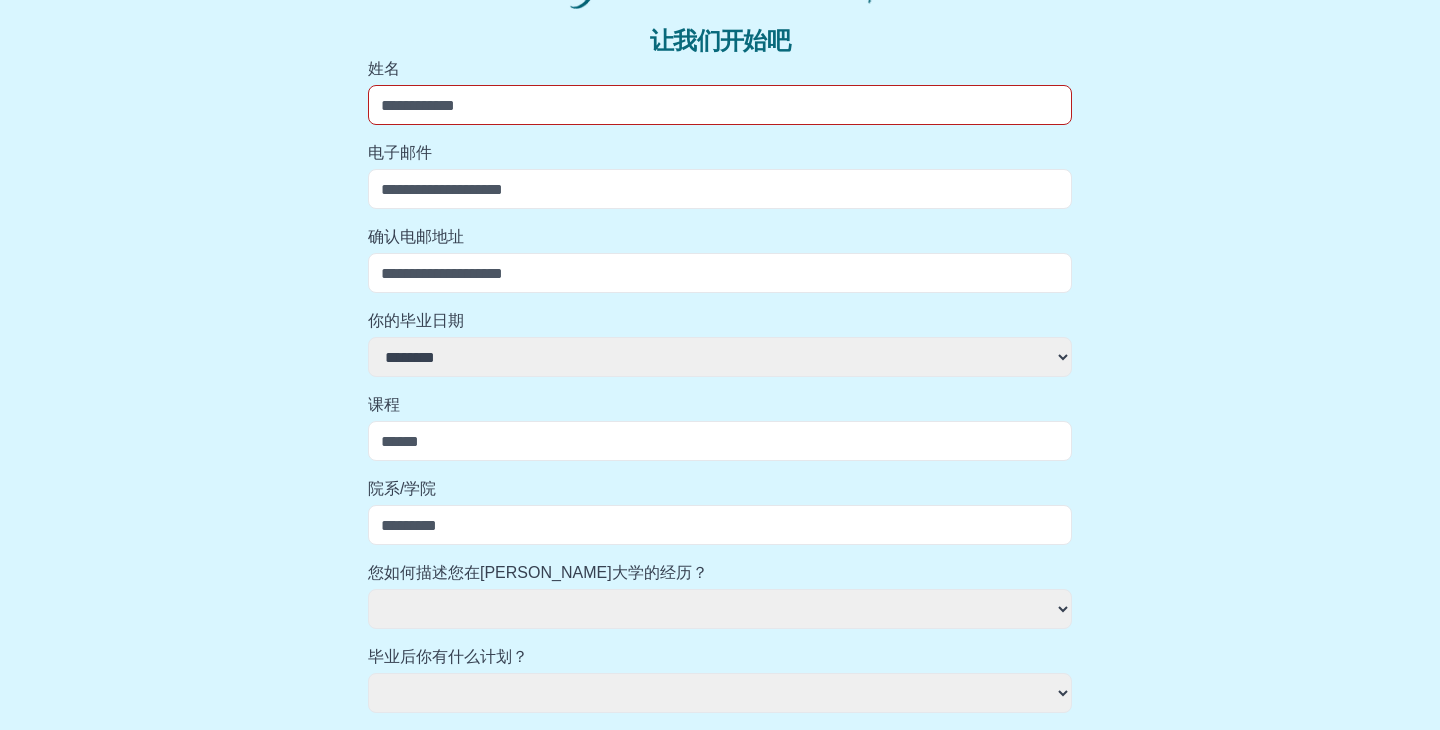 scroll, scrollTop: 0, scrollLeft: 0, axis: both 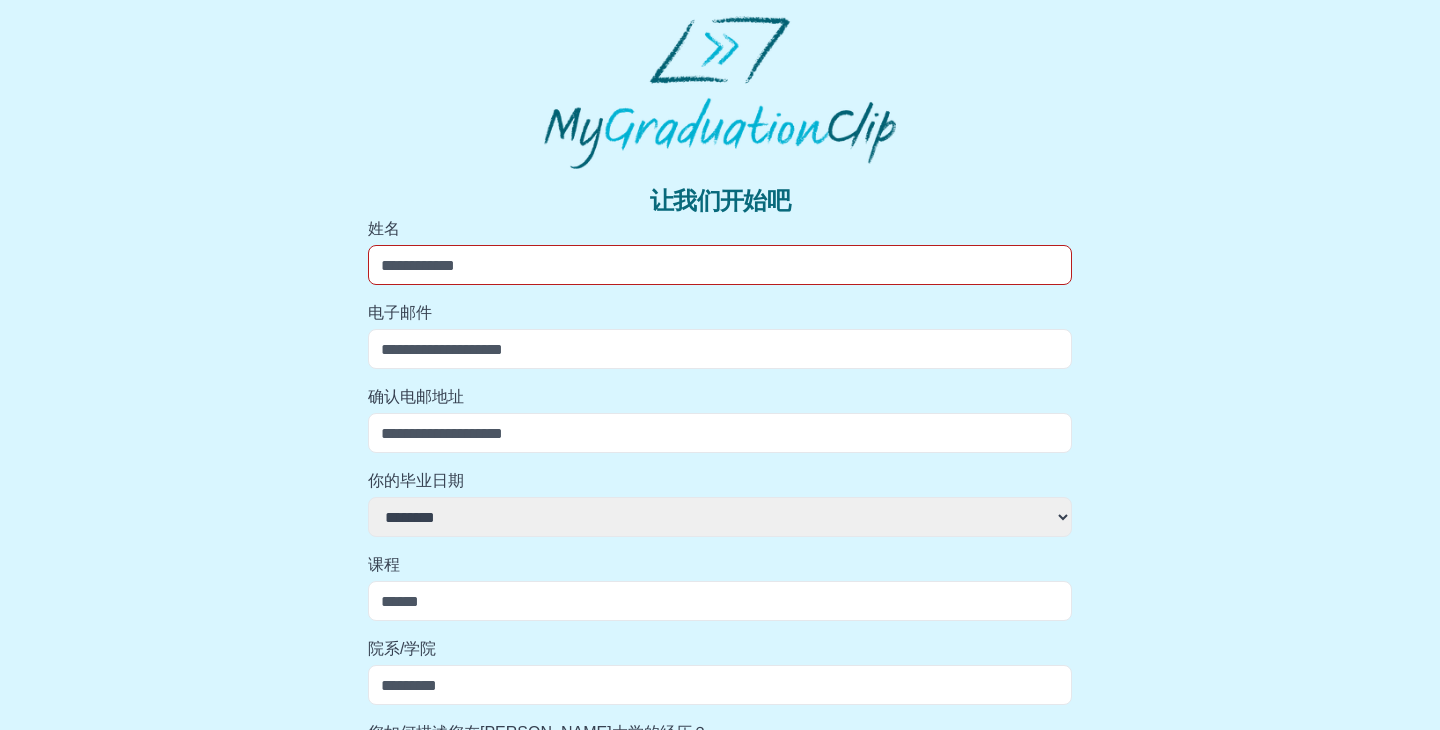 select 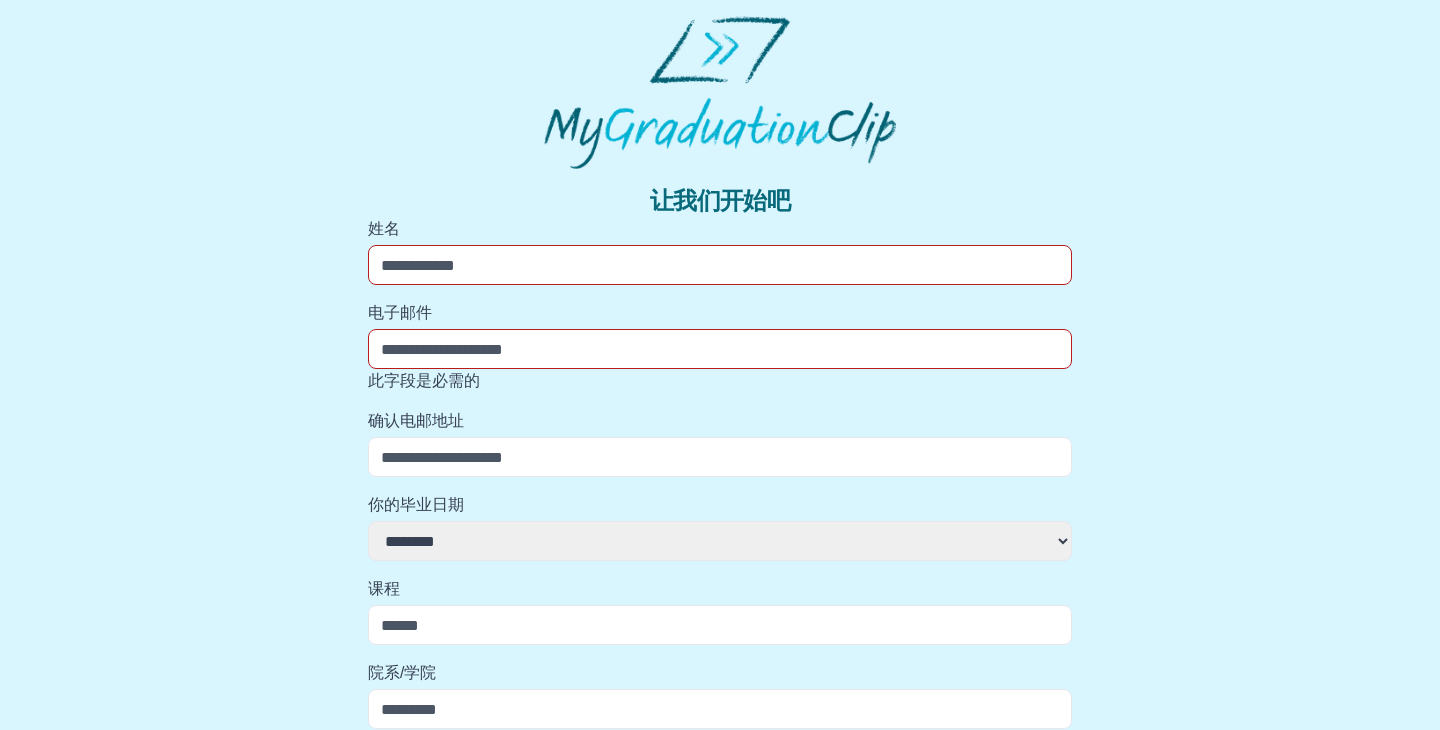 type on "*" 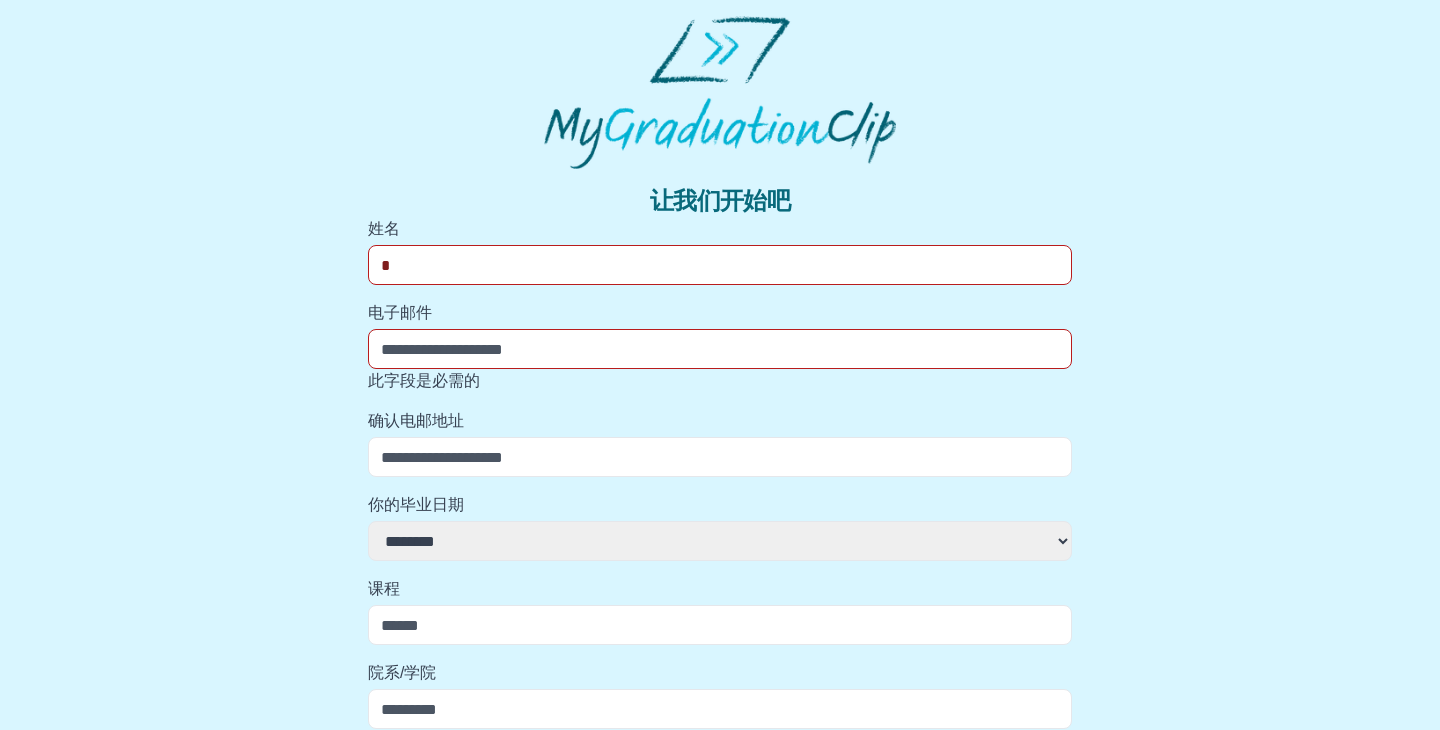 select 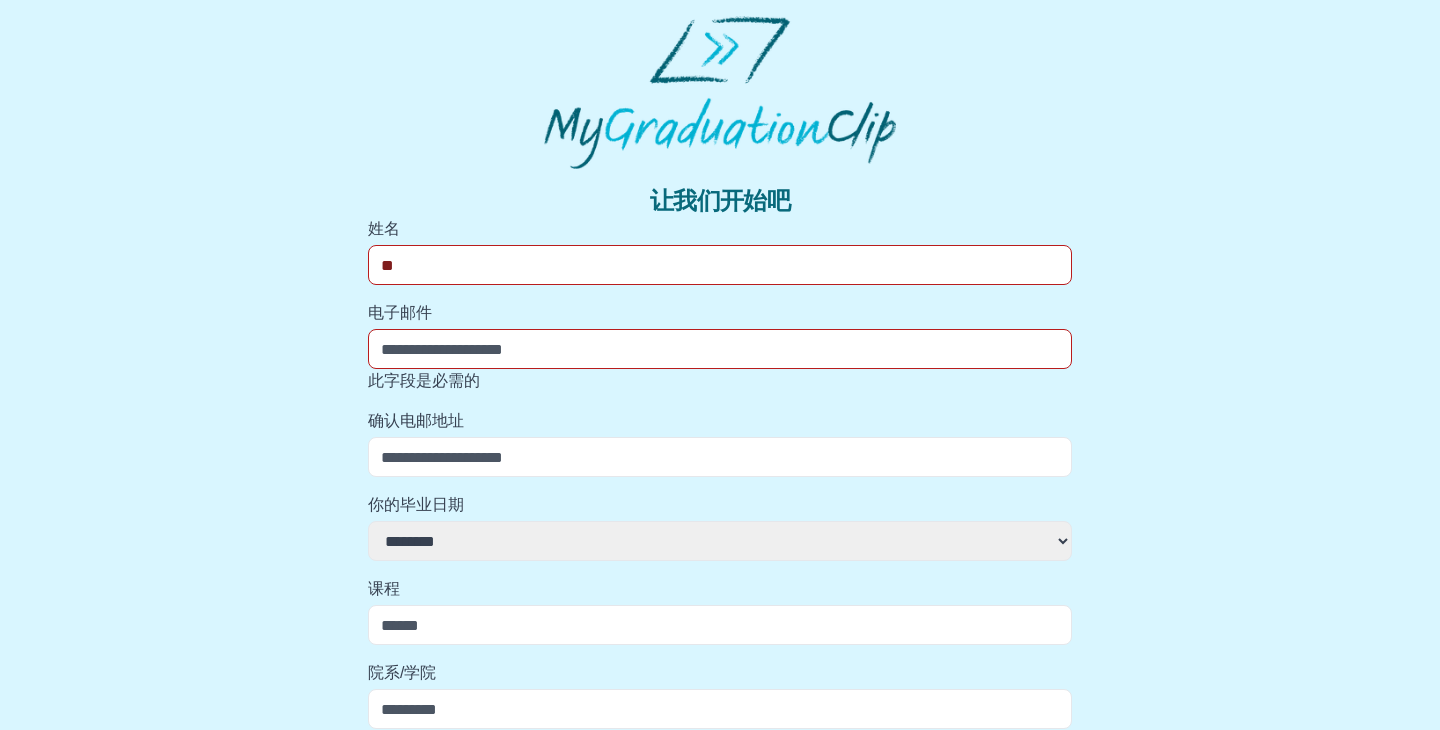 select 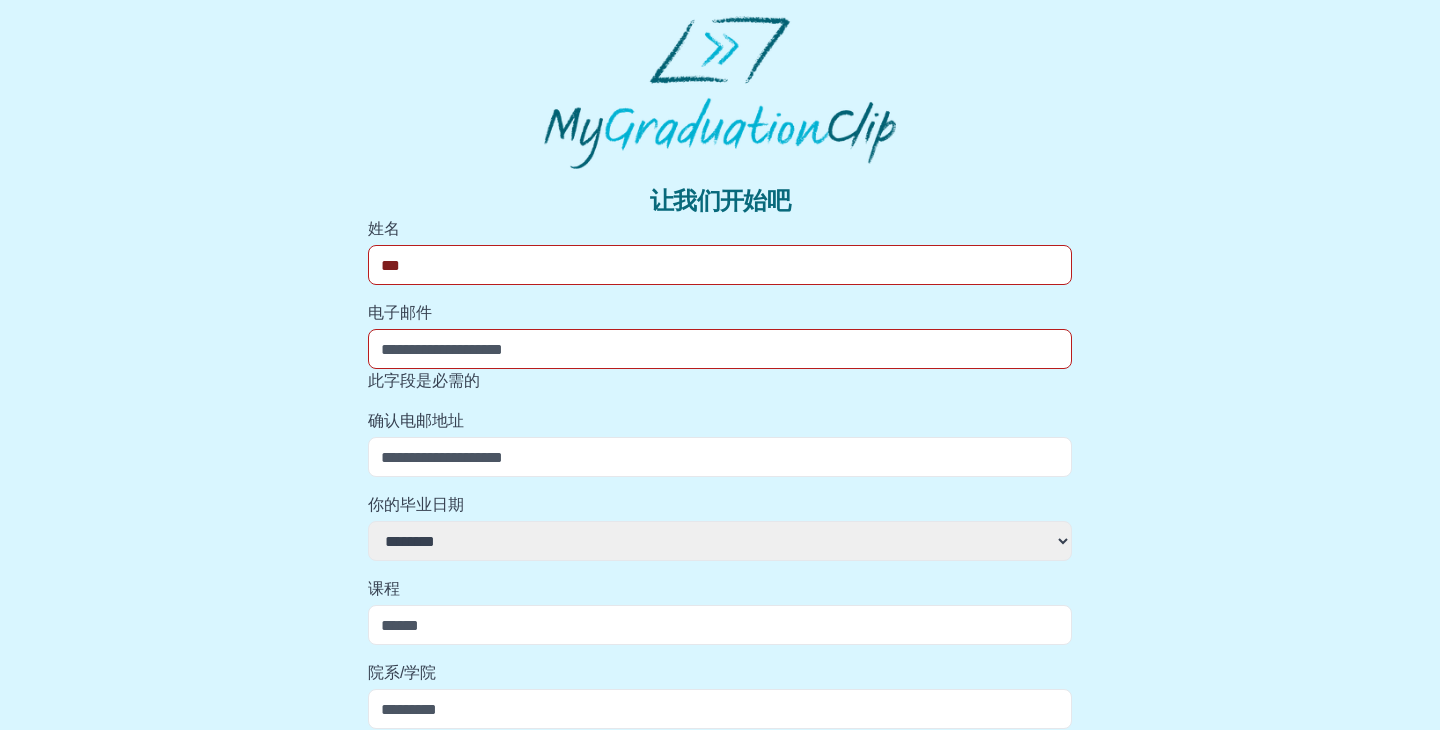 select 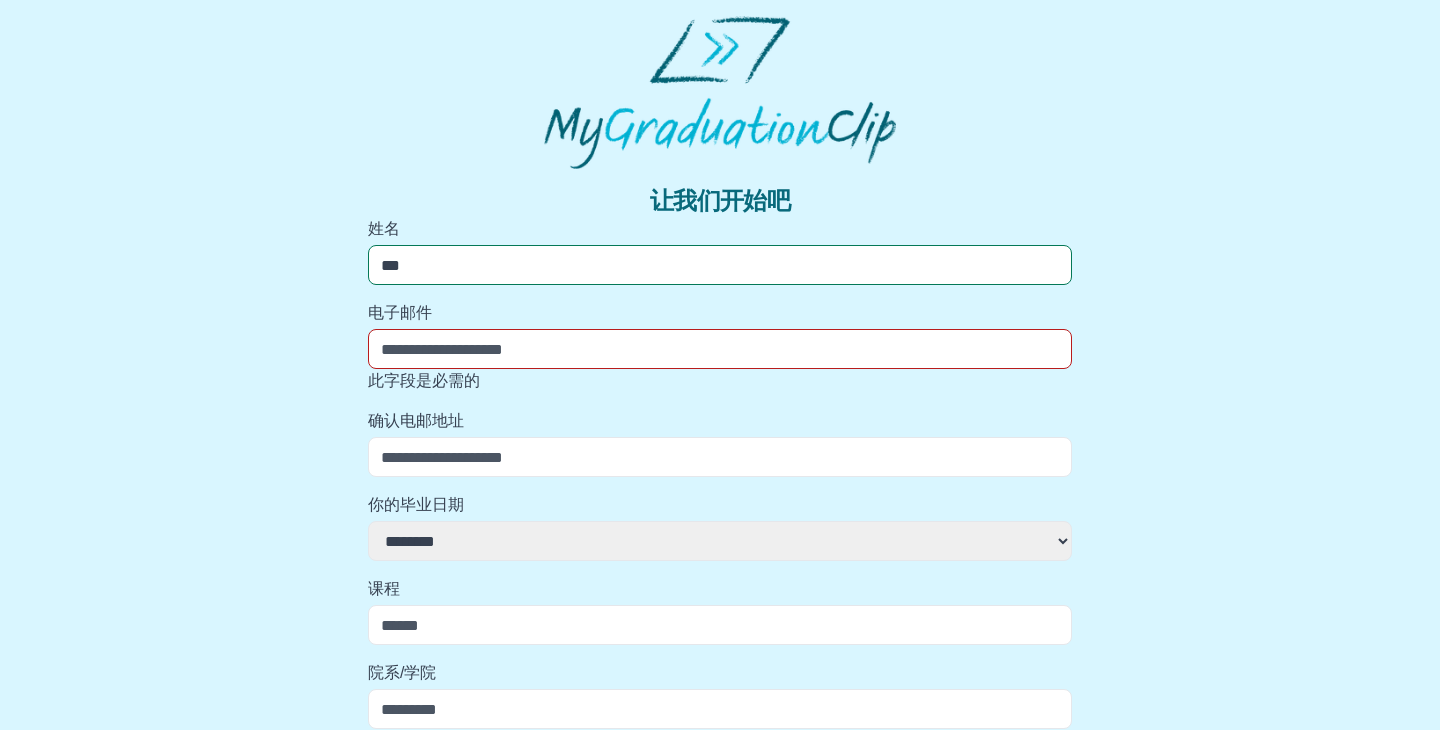 type on "***" 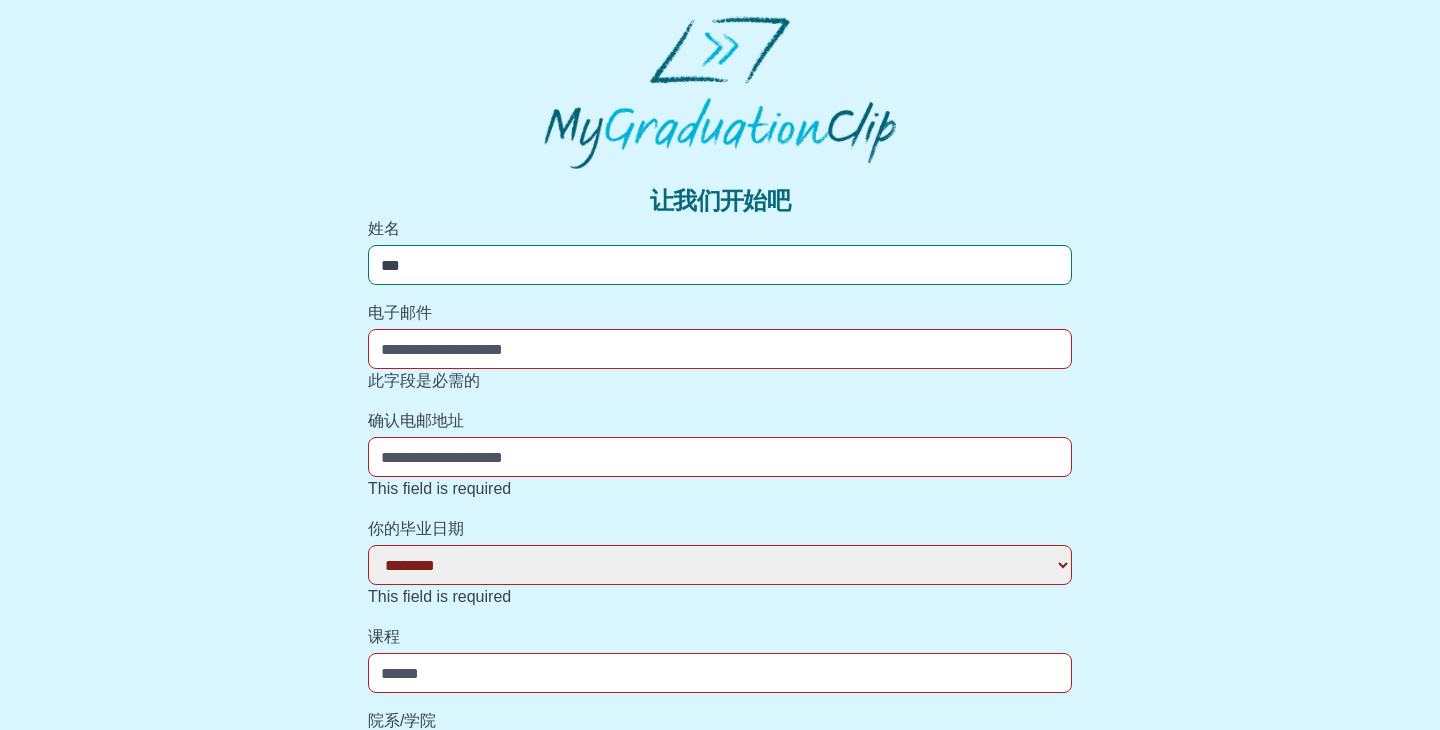 select 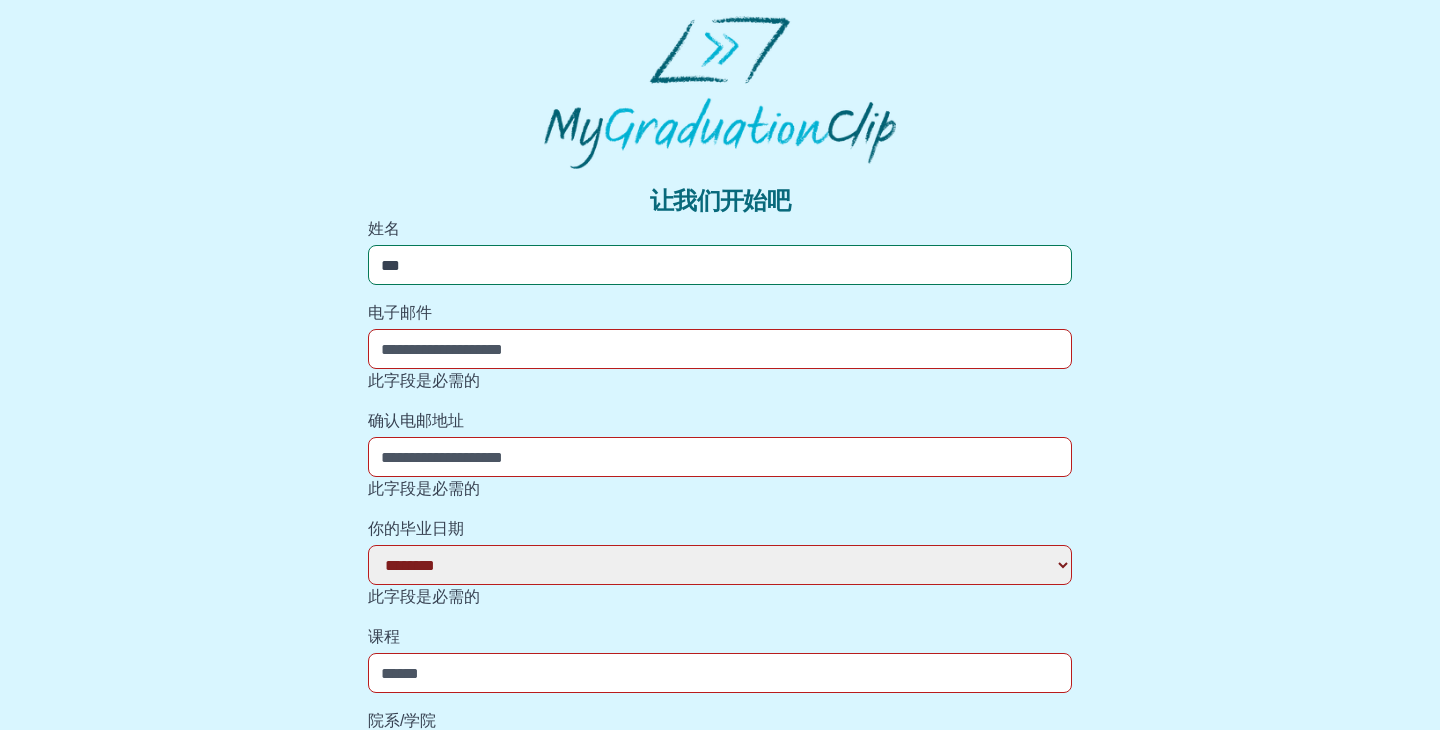 type on "***" 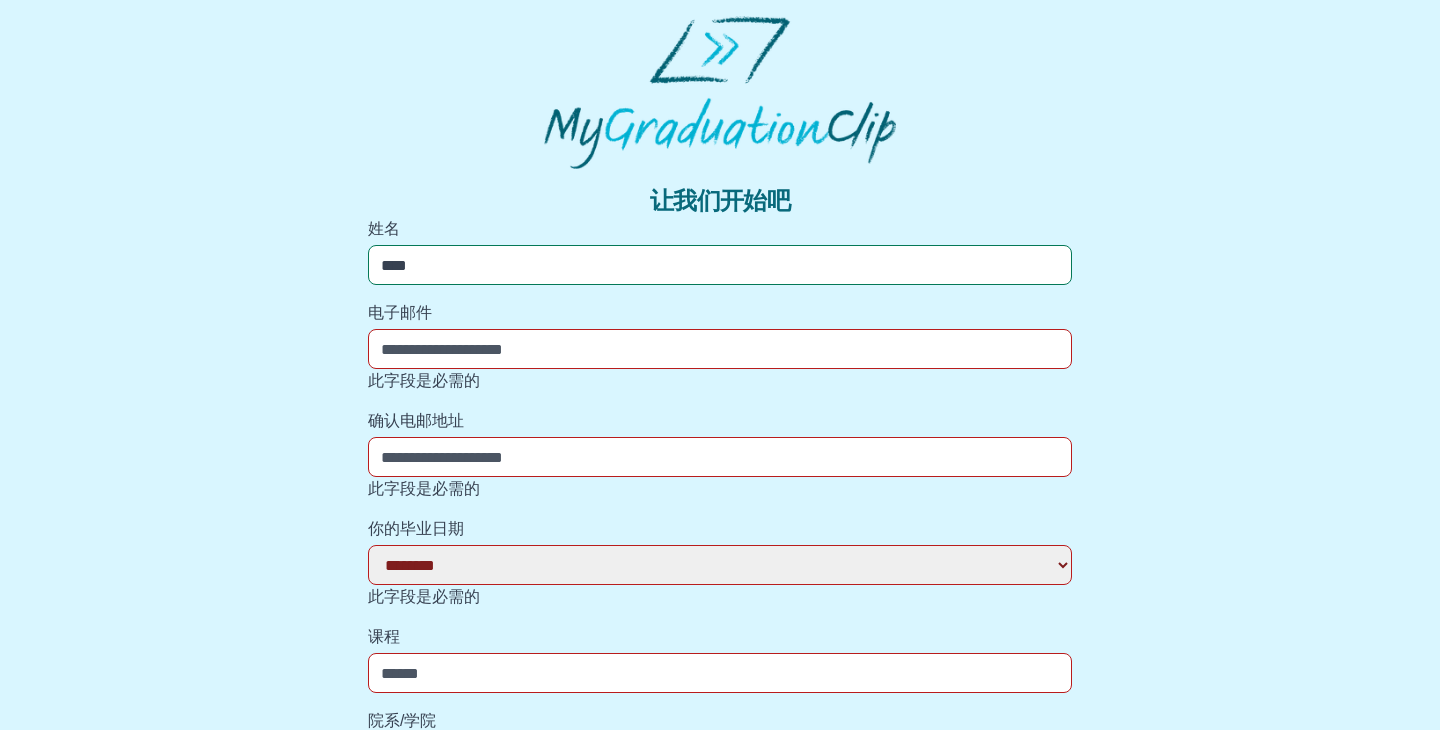 select 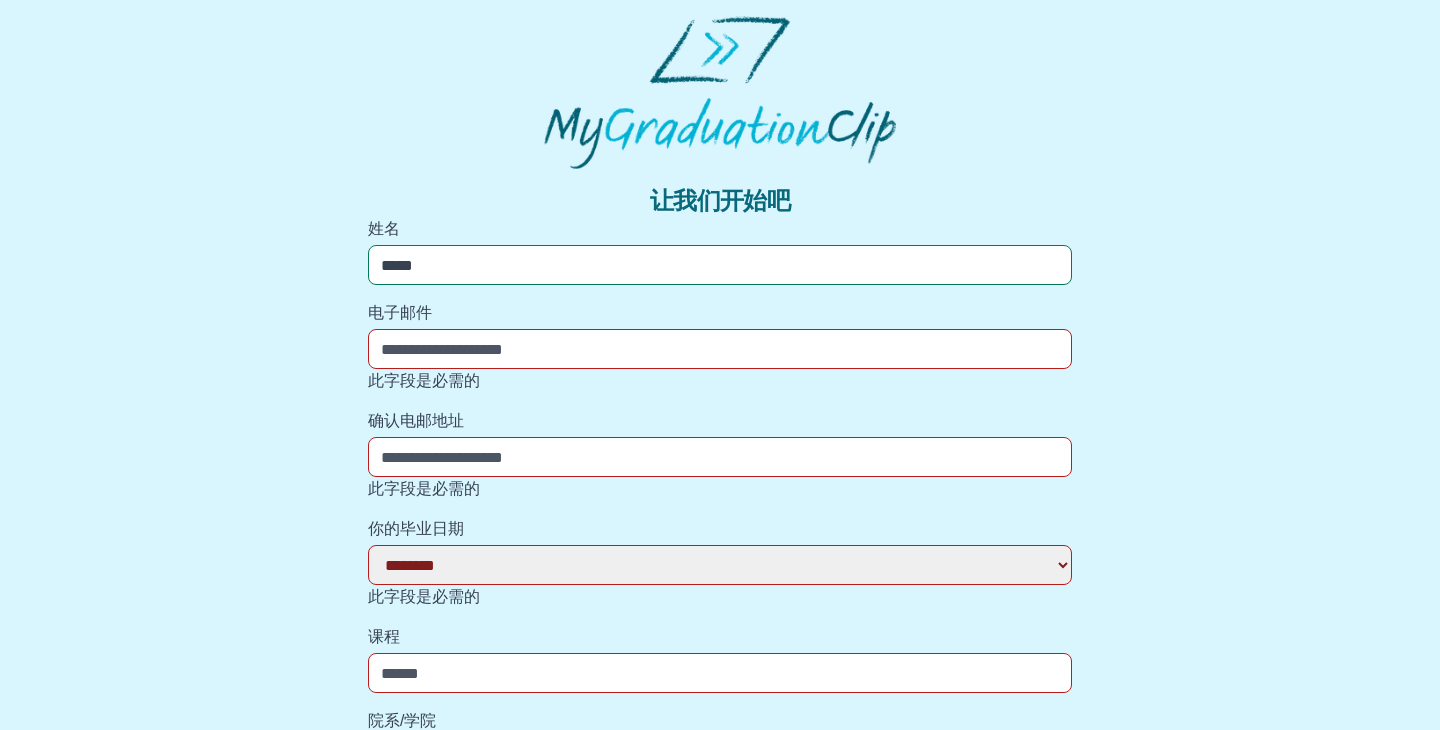 select 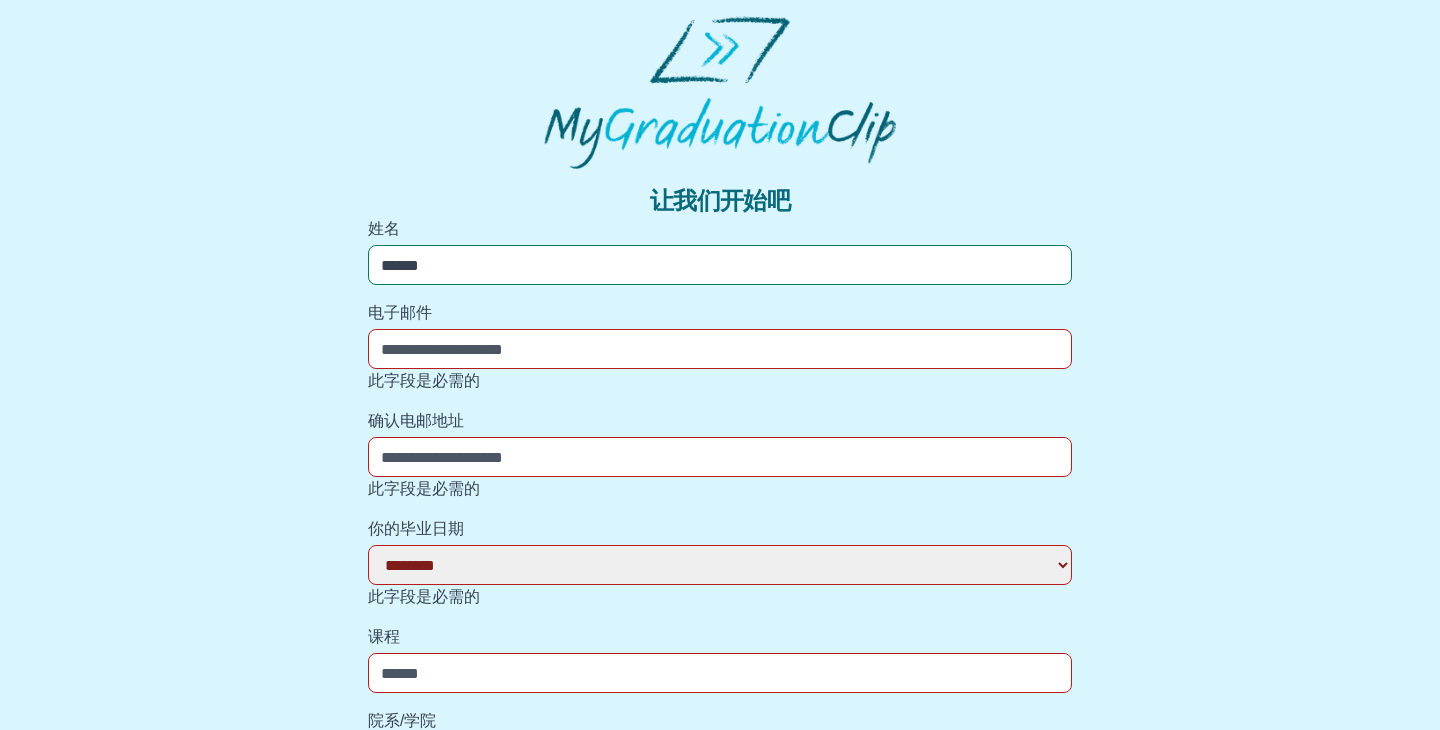 select 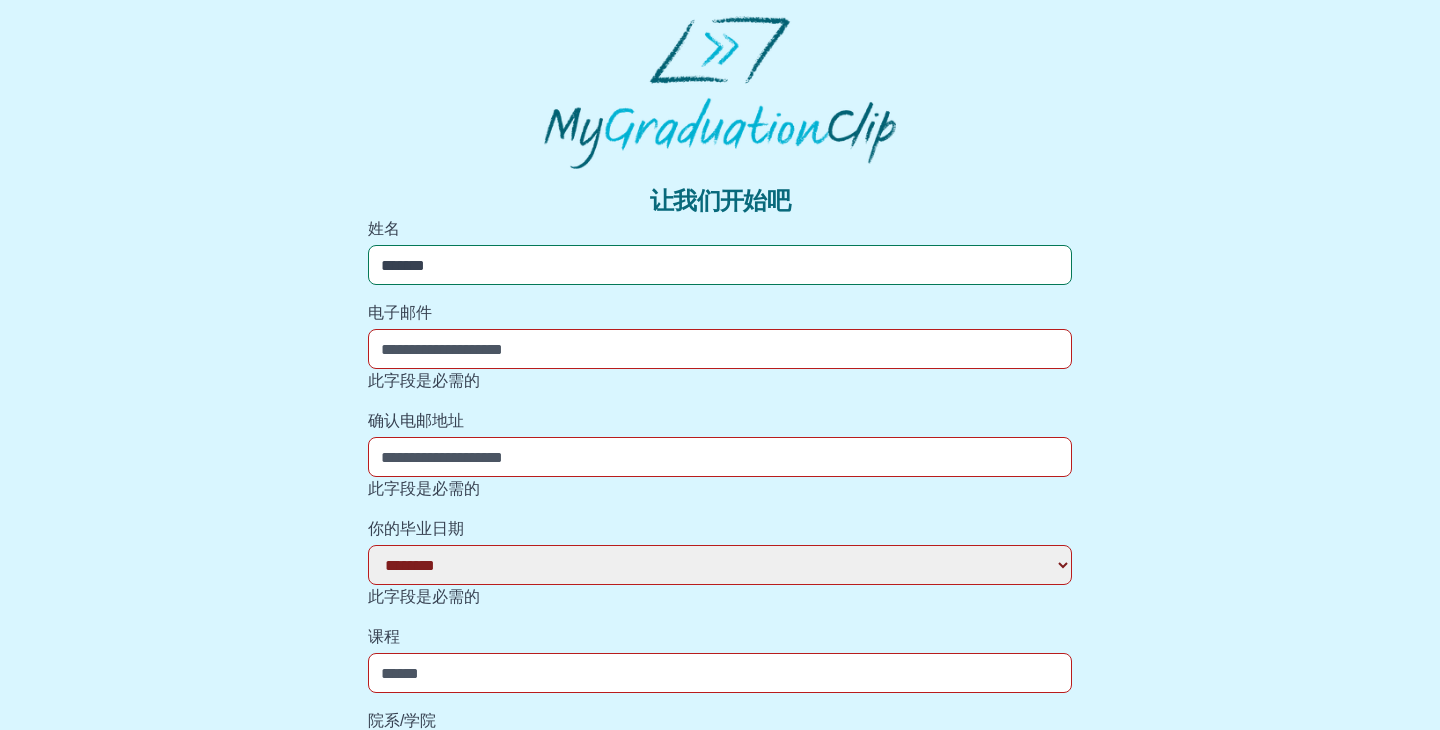 select 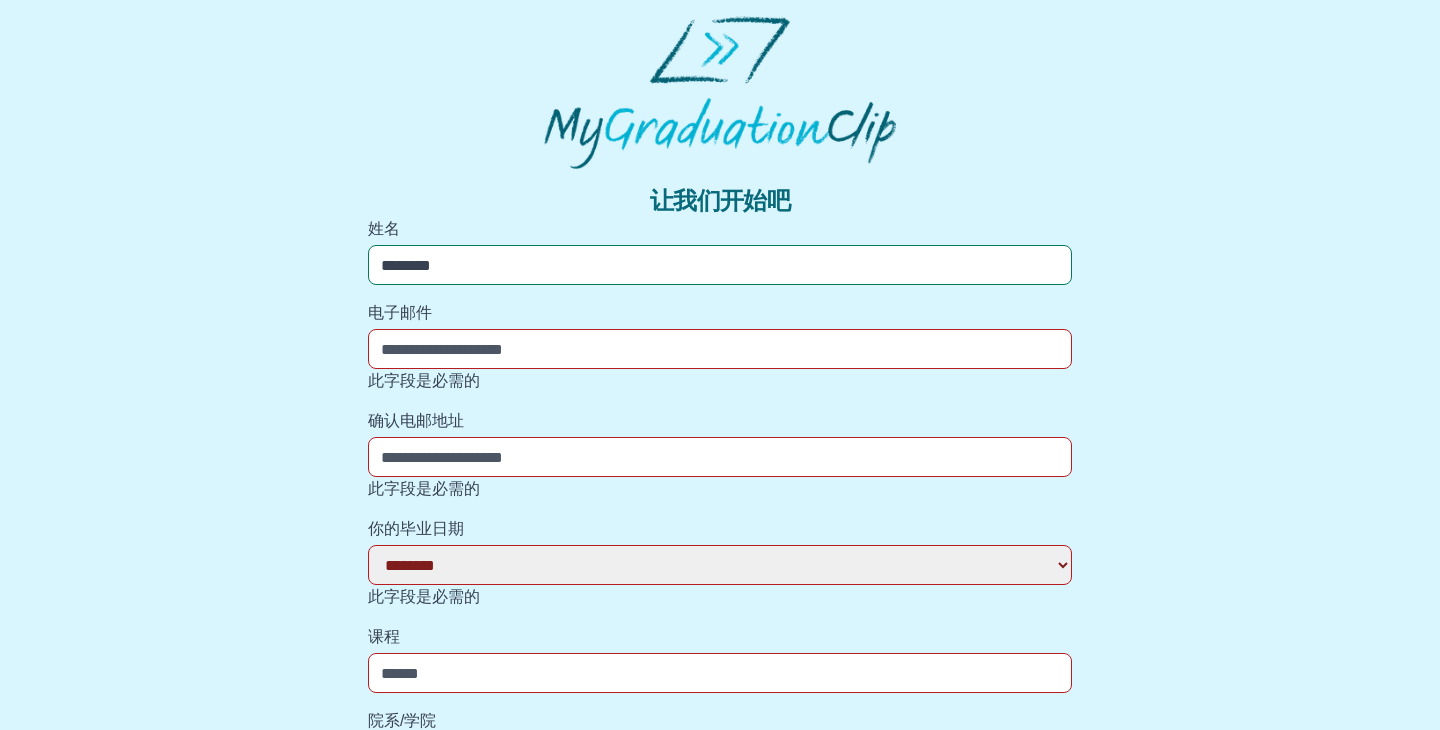 select 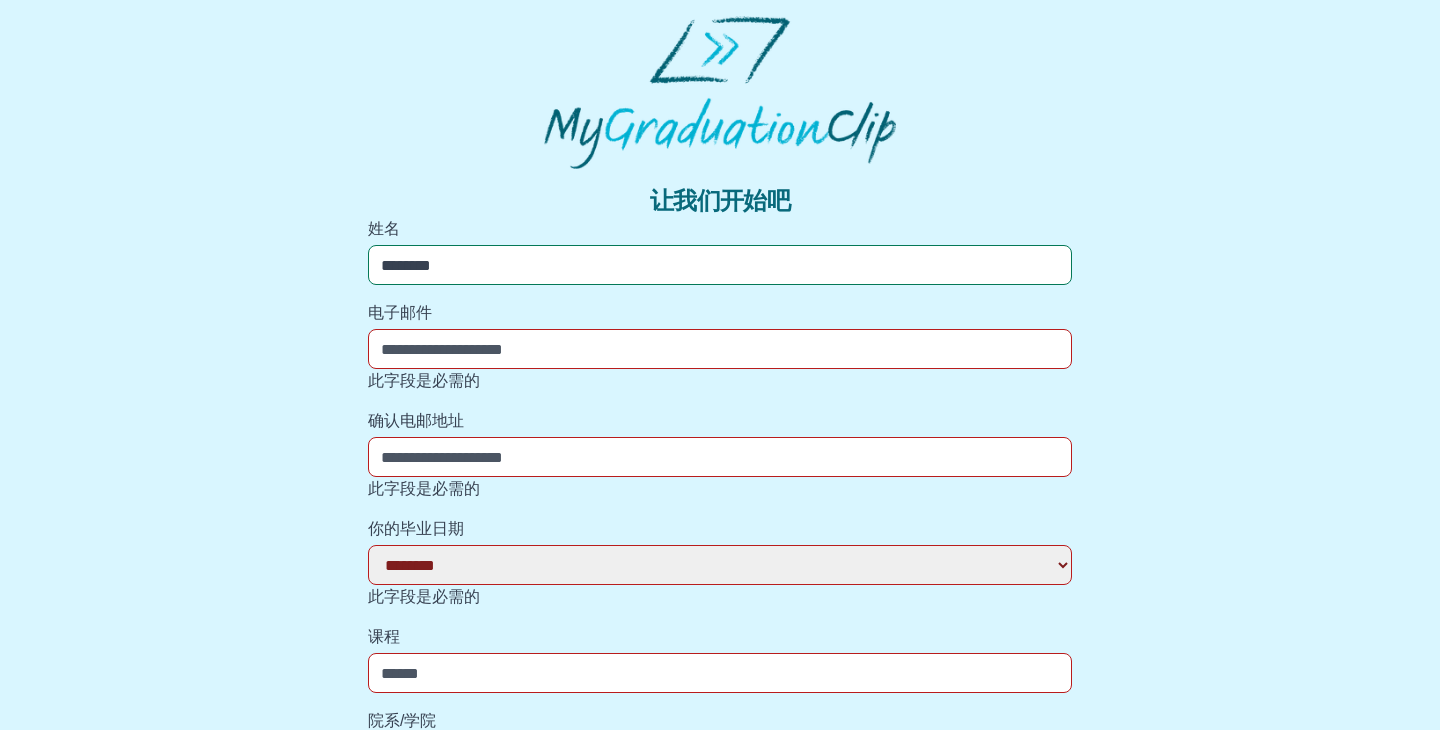 type on "*******" 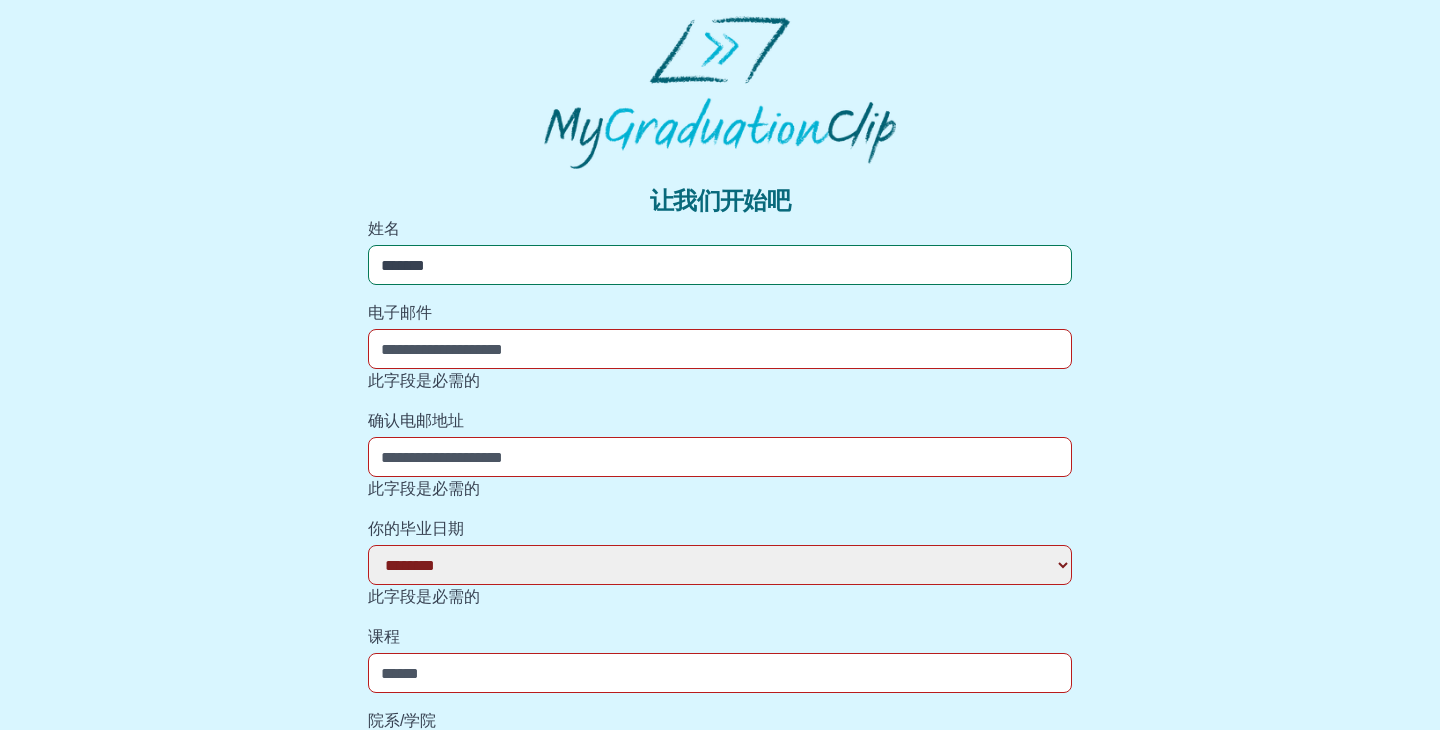 select 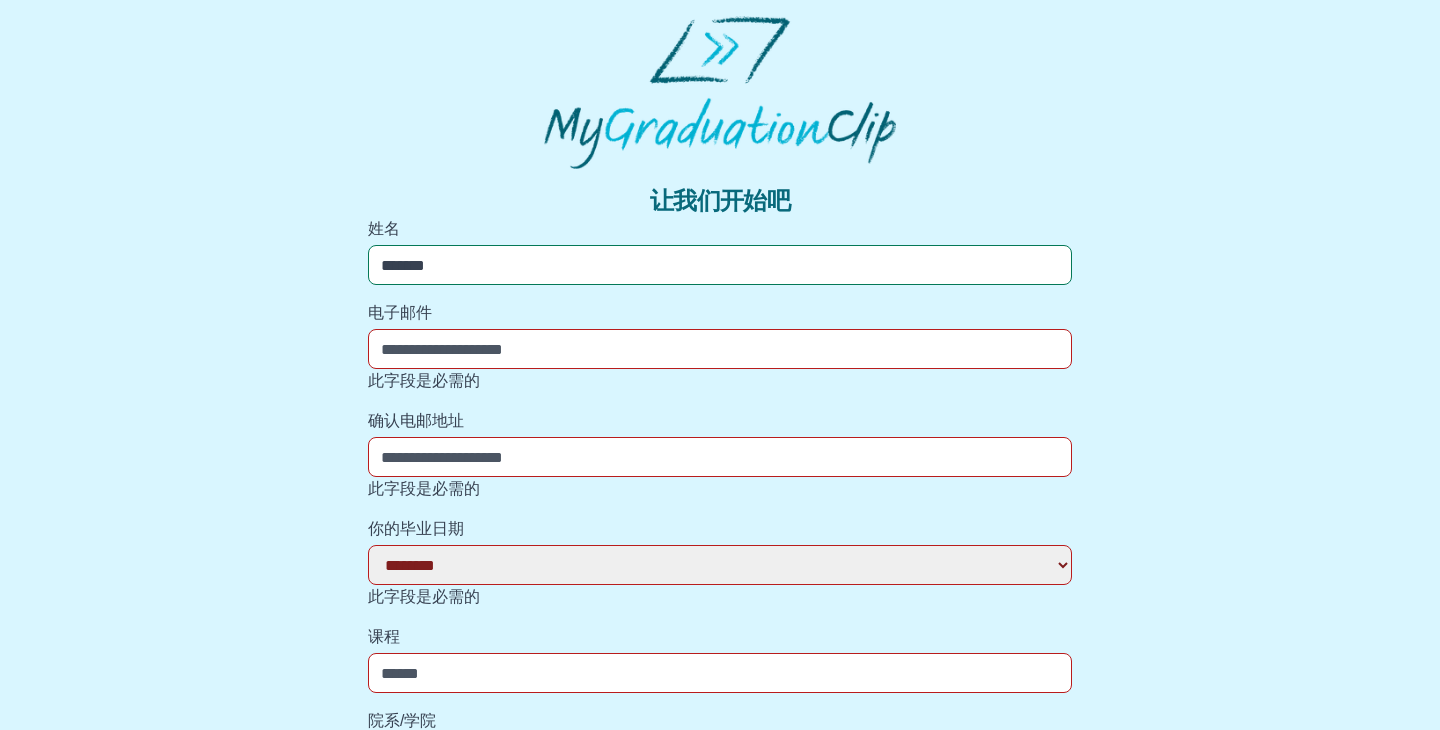 paste on "**********" 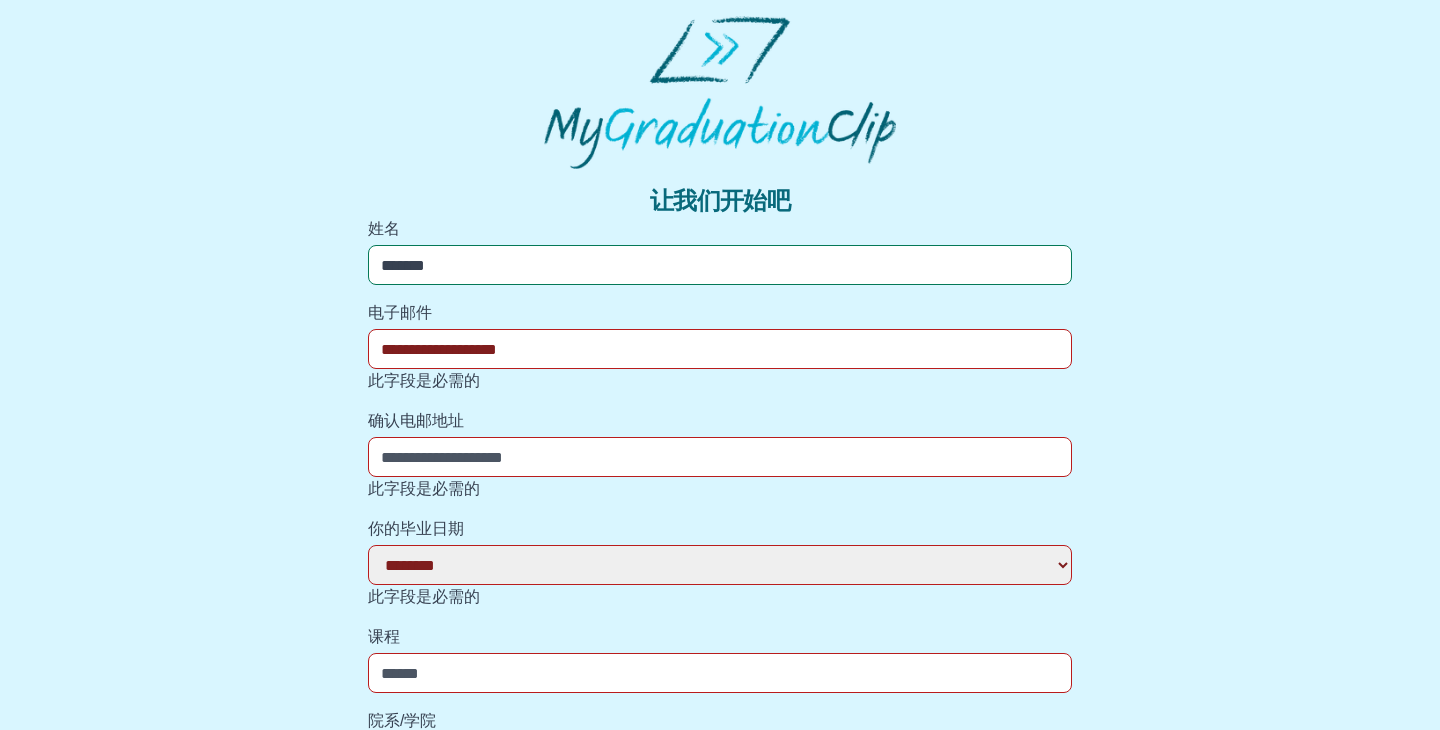 select 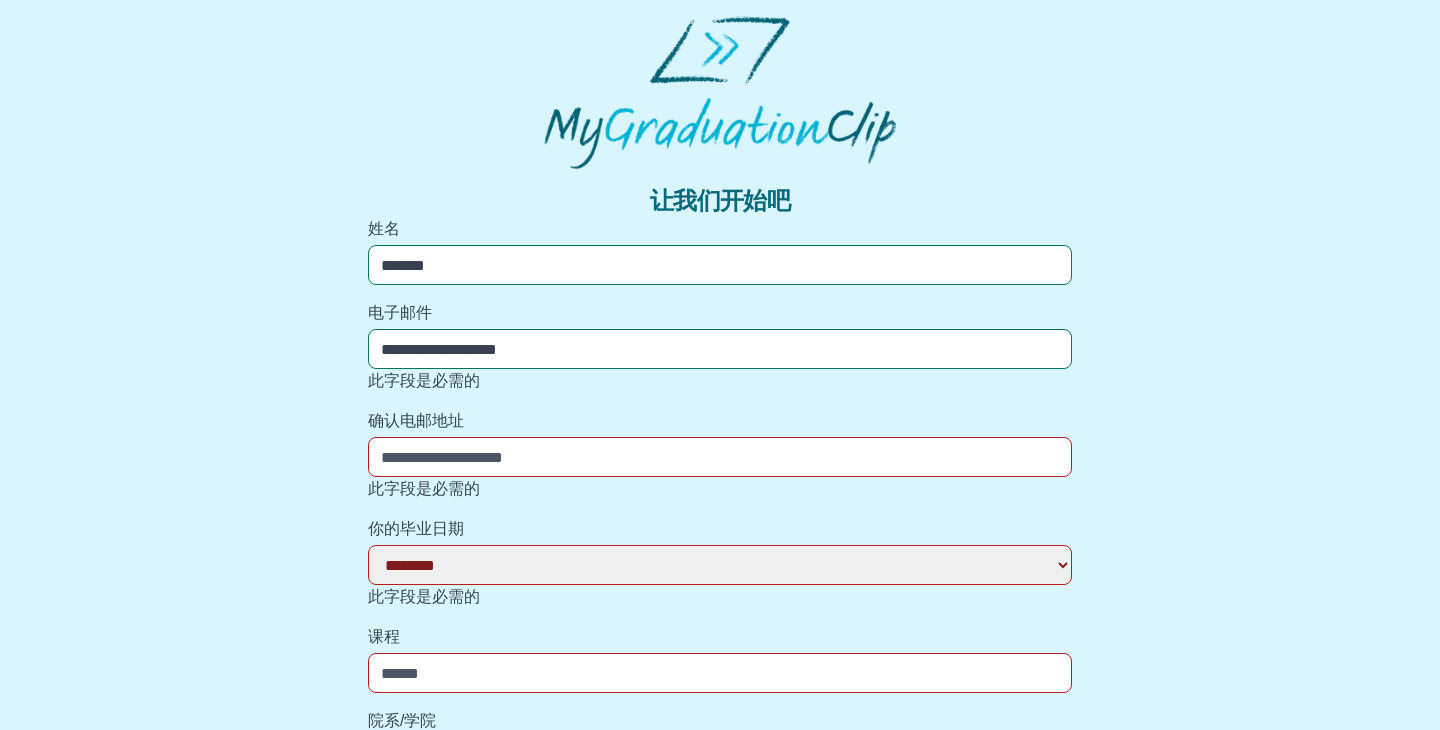 type on "**********" 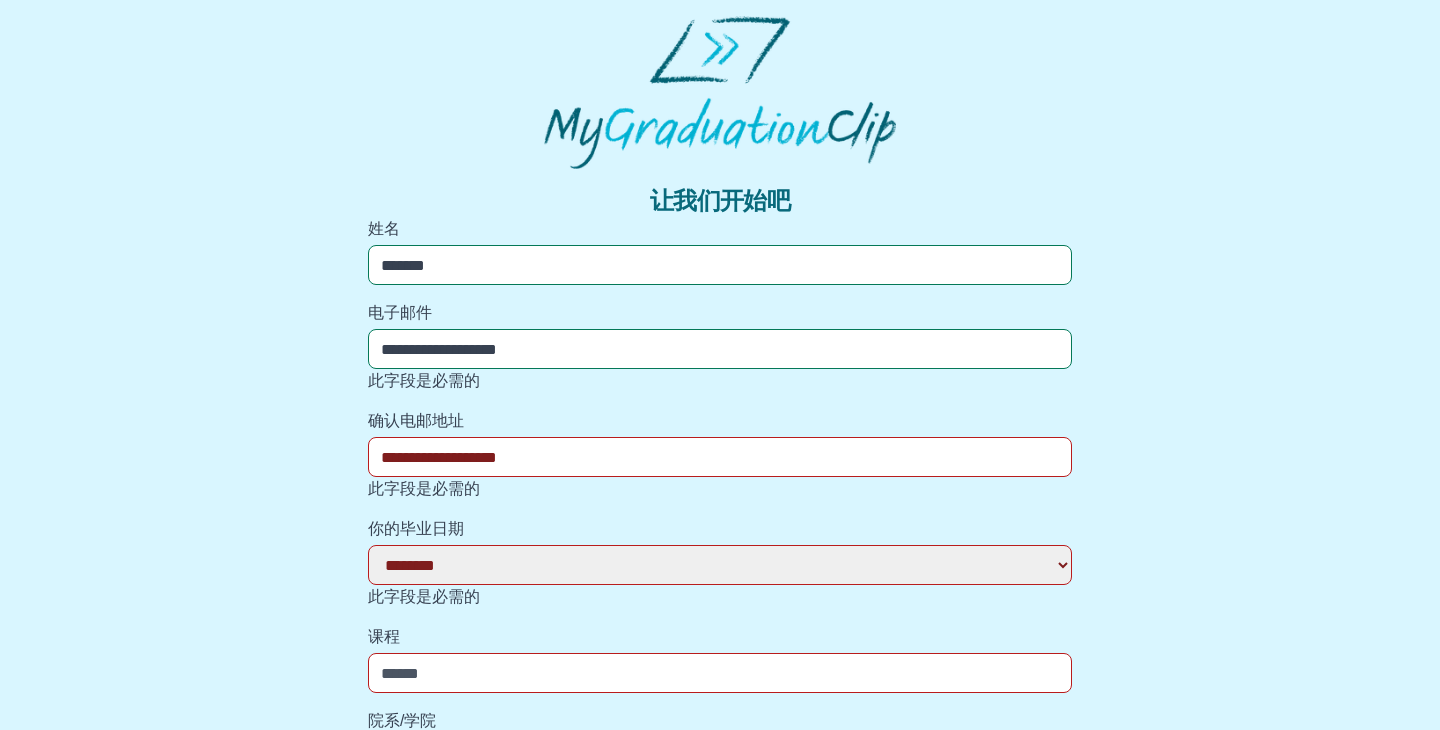select 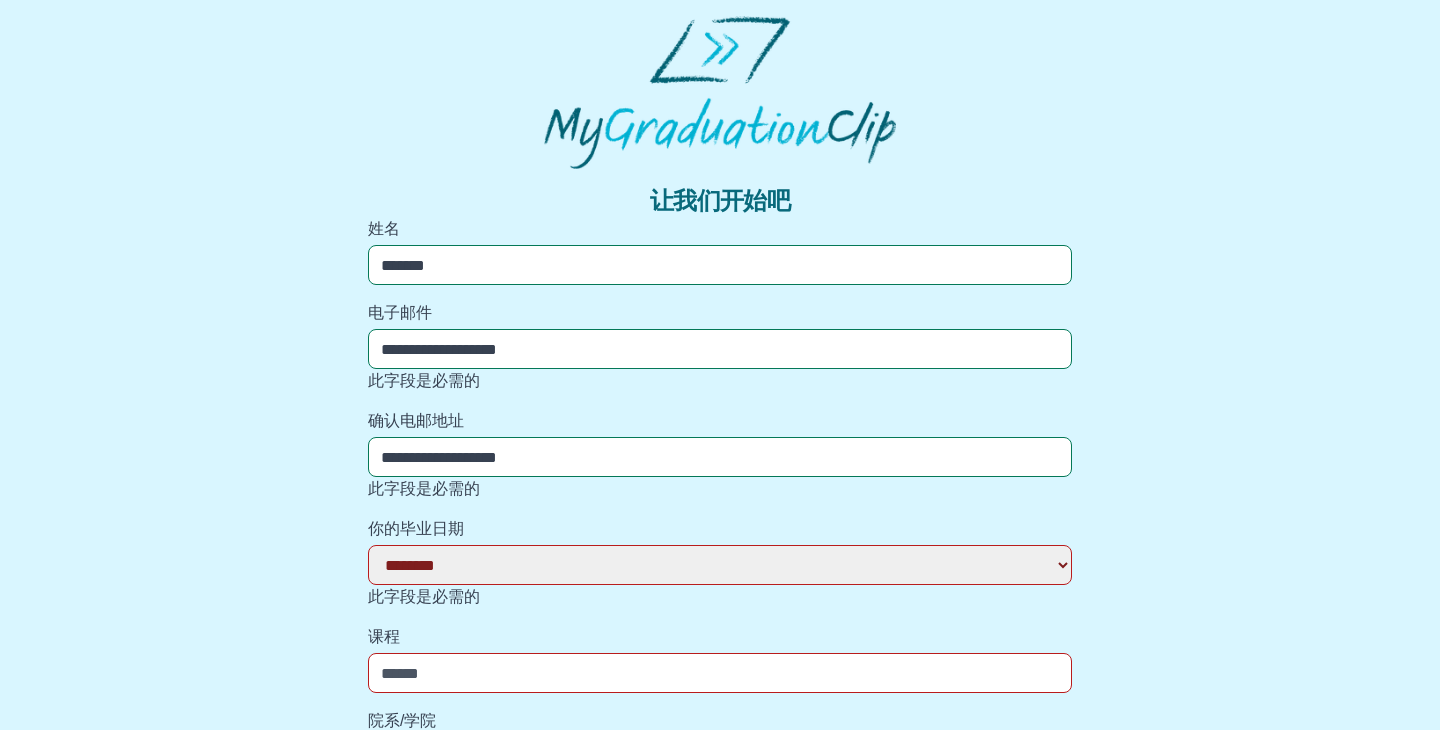 type on "**********" 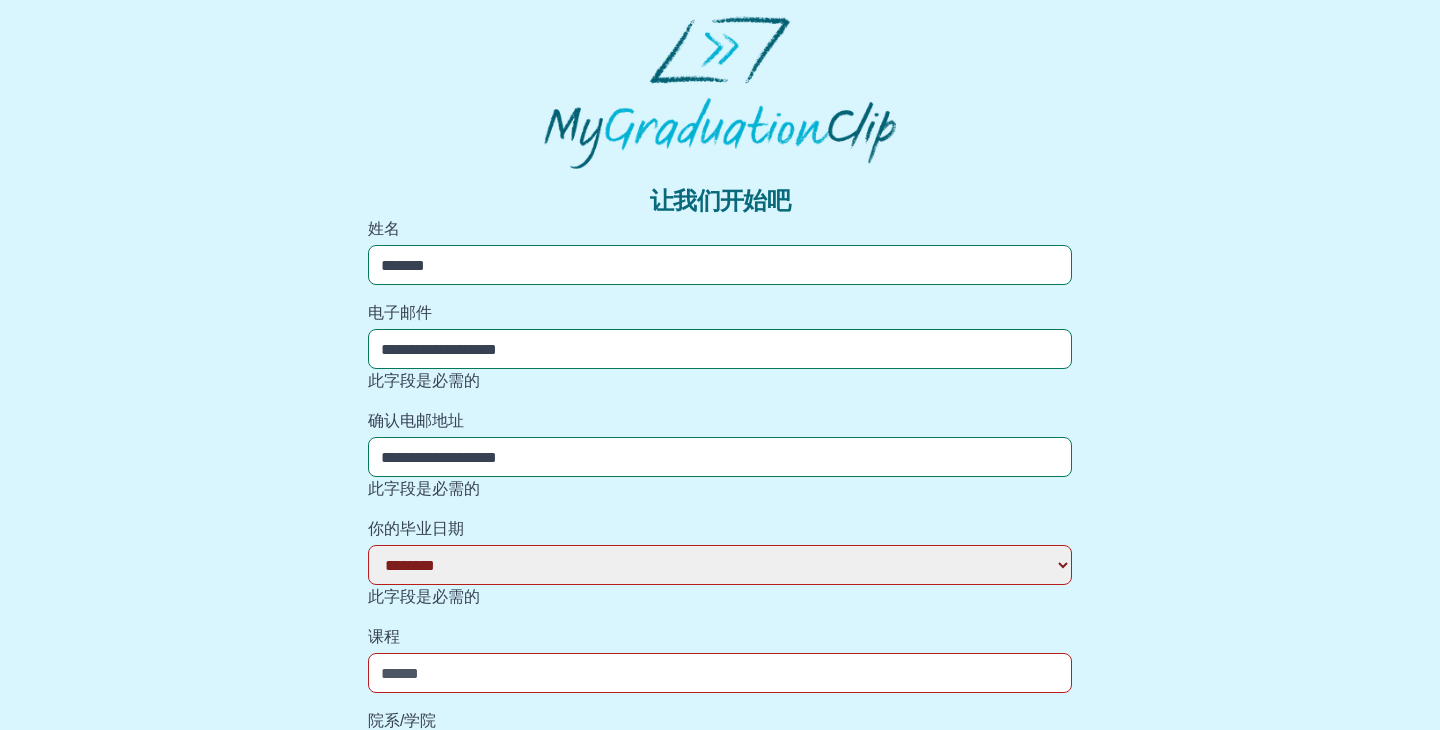 click on "**********" at bounding box center (720, 565) 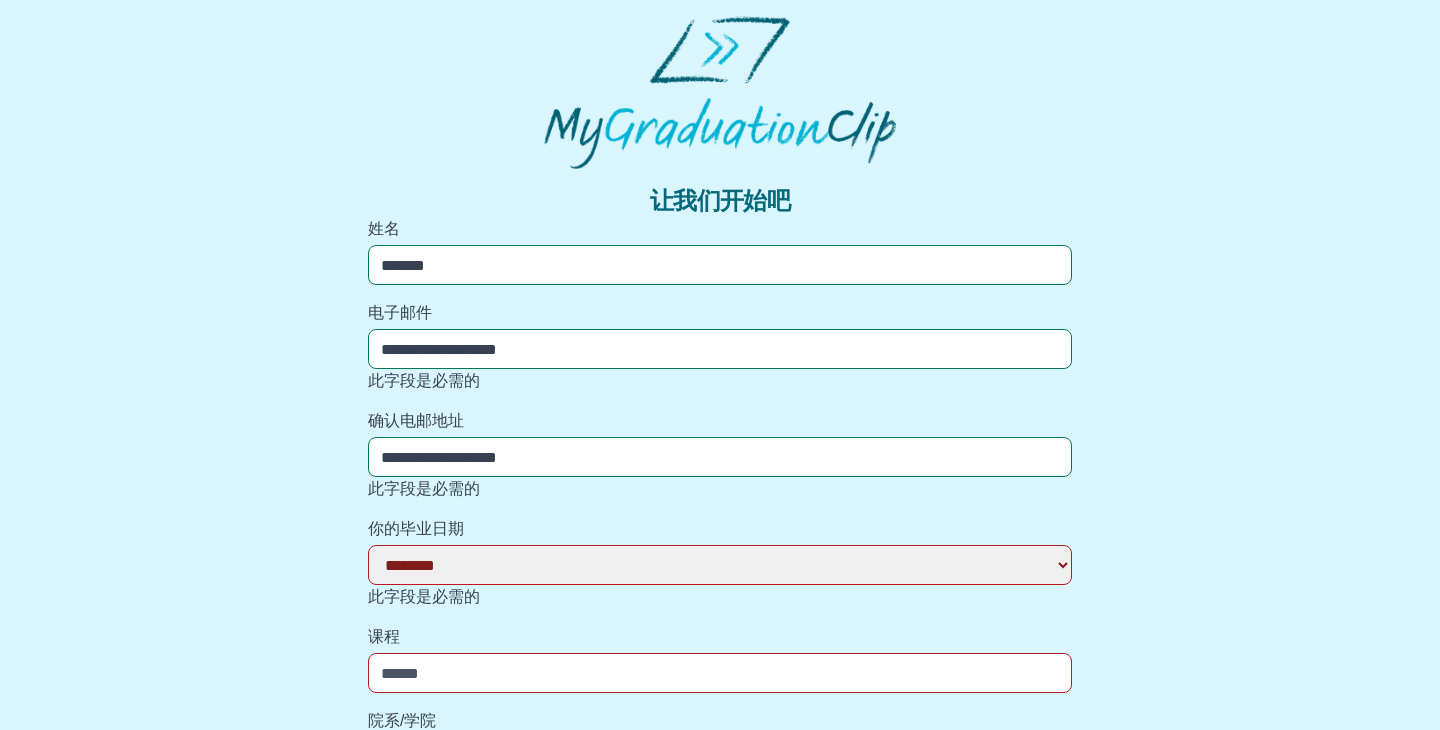 select on "**********" 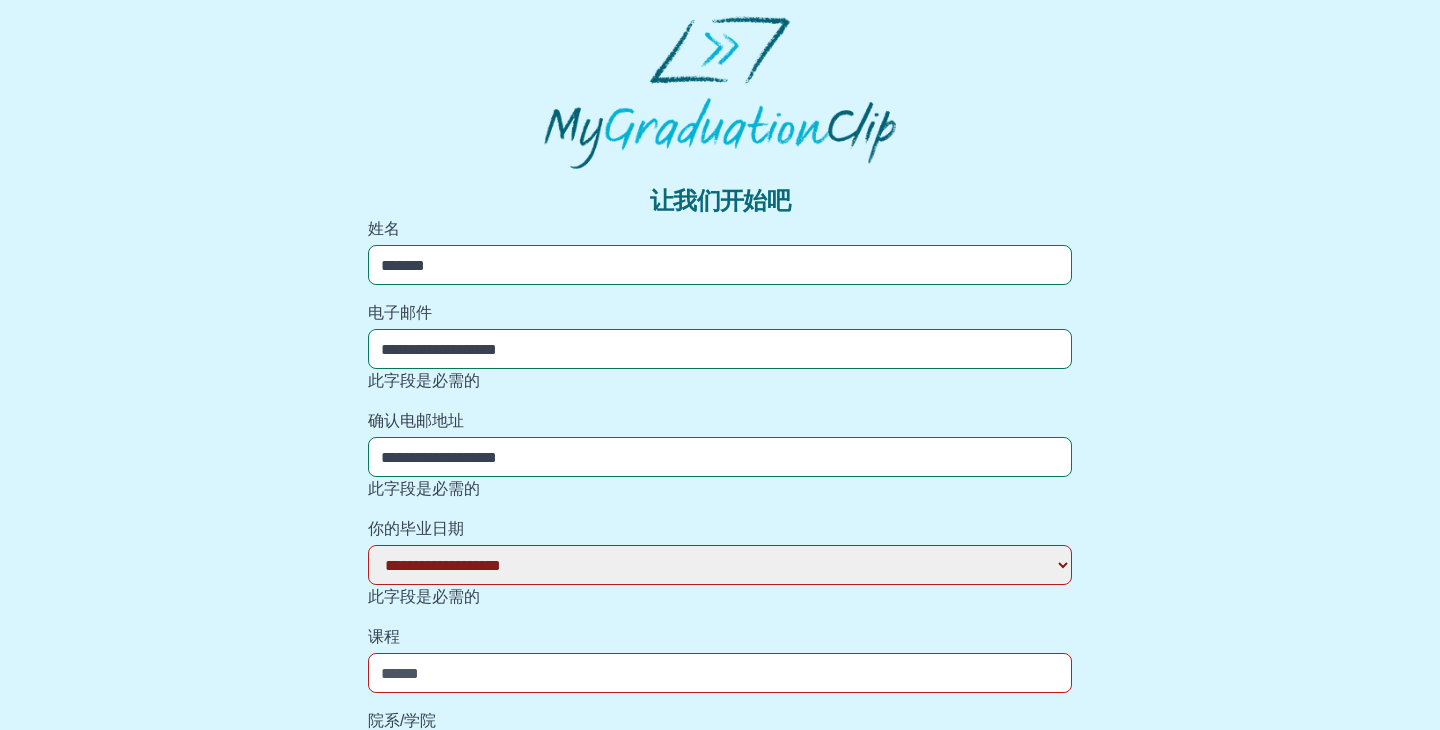 select 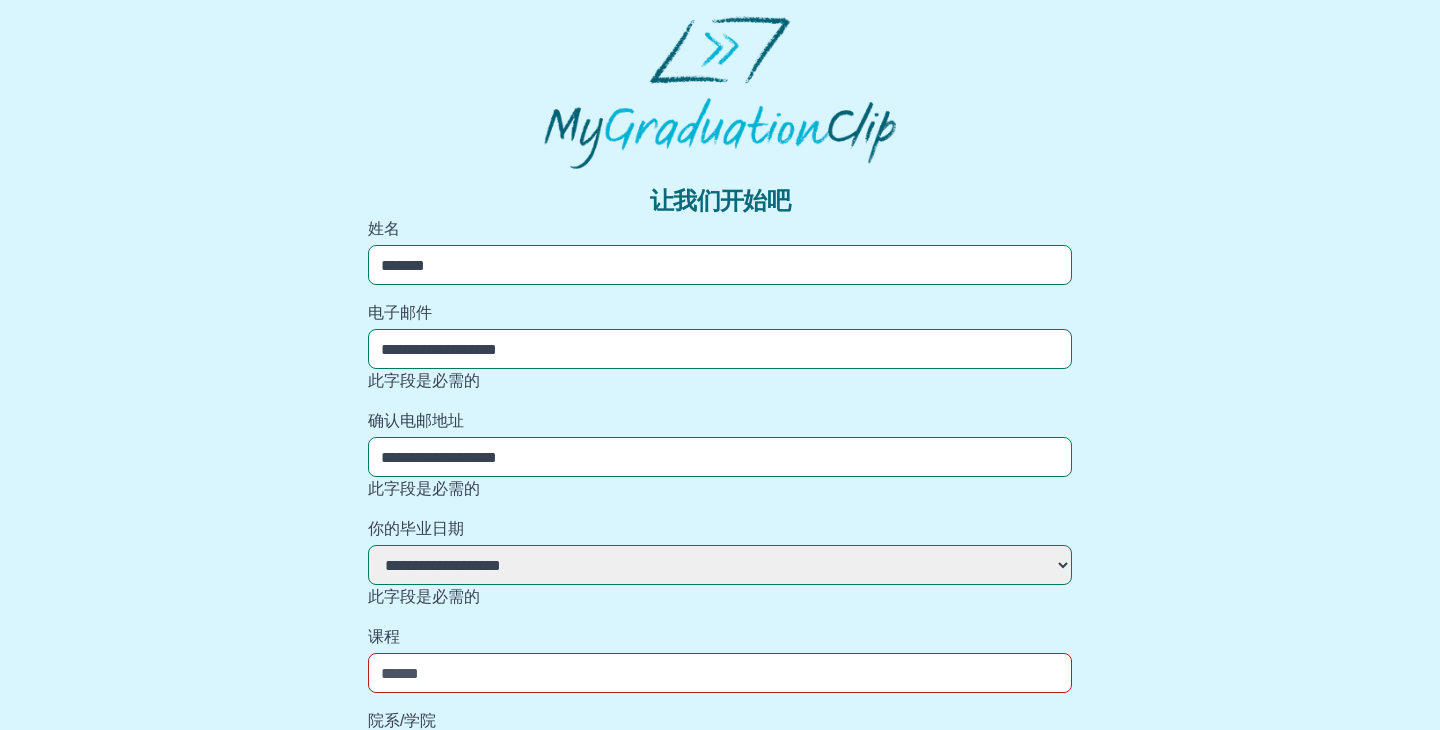 scroll, scrollTop: 134, scrollLeft: 0, axis: vertical 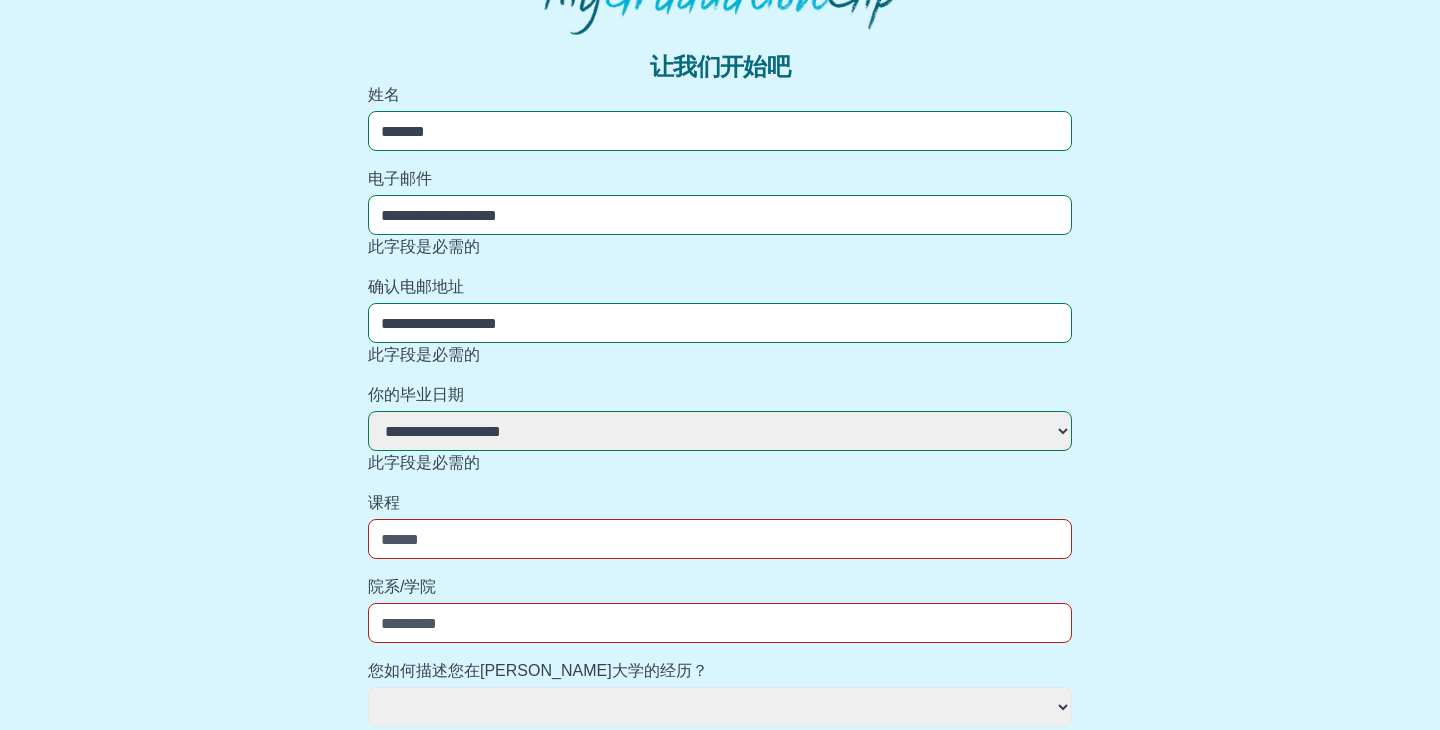 select 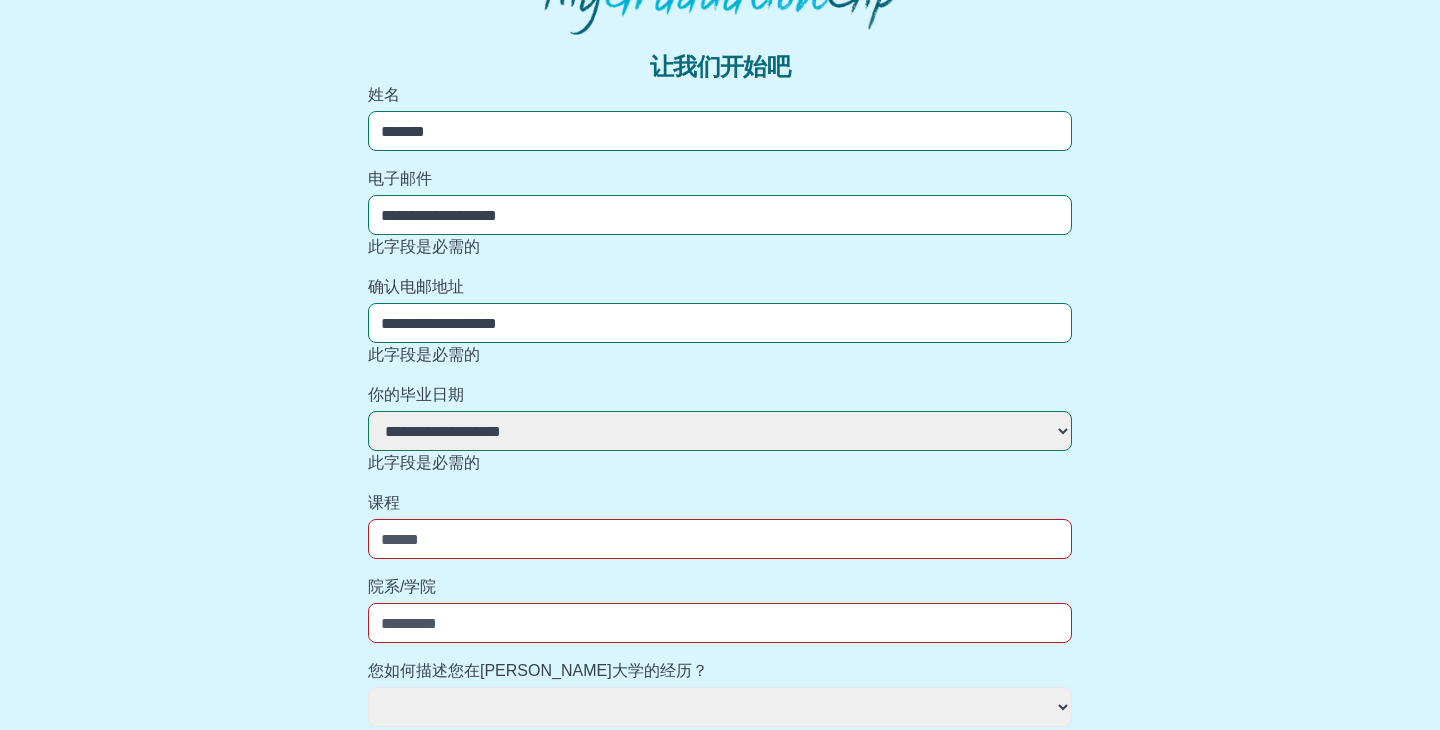 click on "课程" at bounding box center (720, 539) 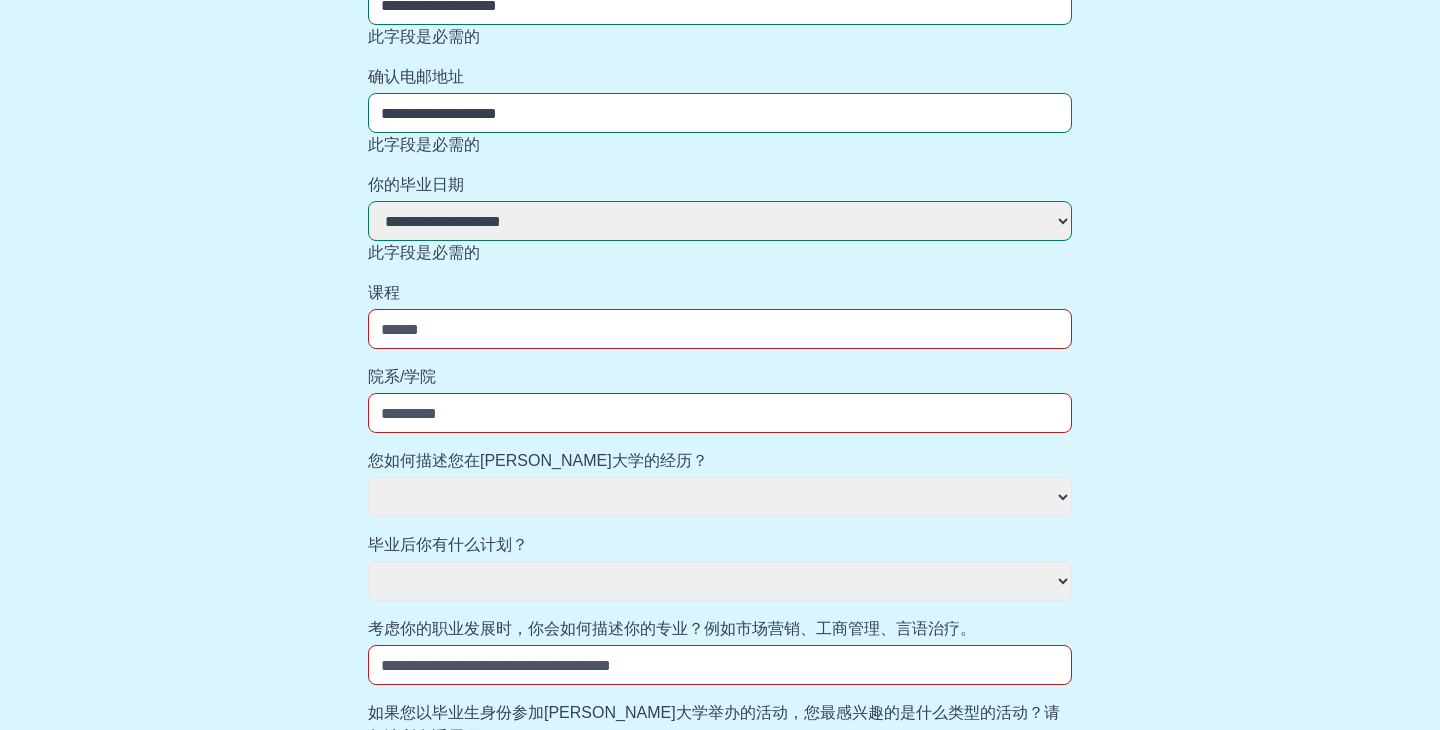 scroll, scrollTop: 343, scrollLeft: 0, axis: vertical 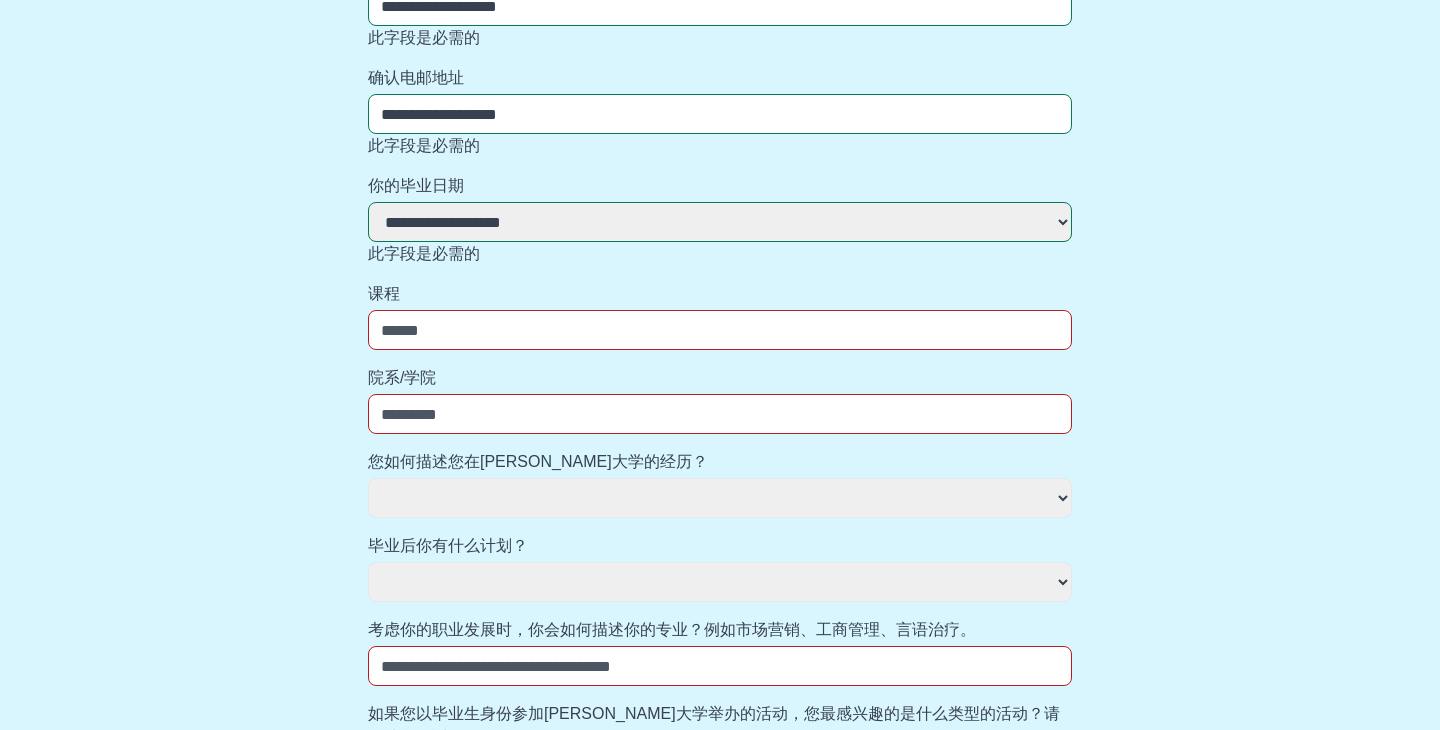 select 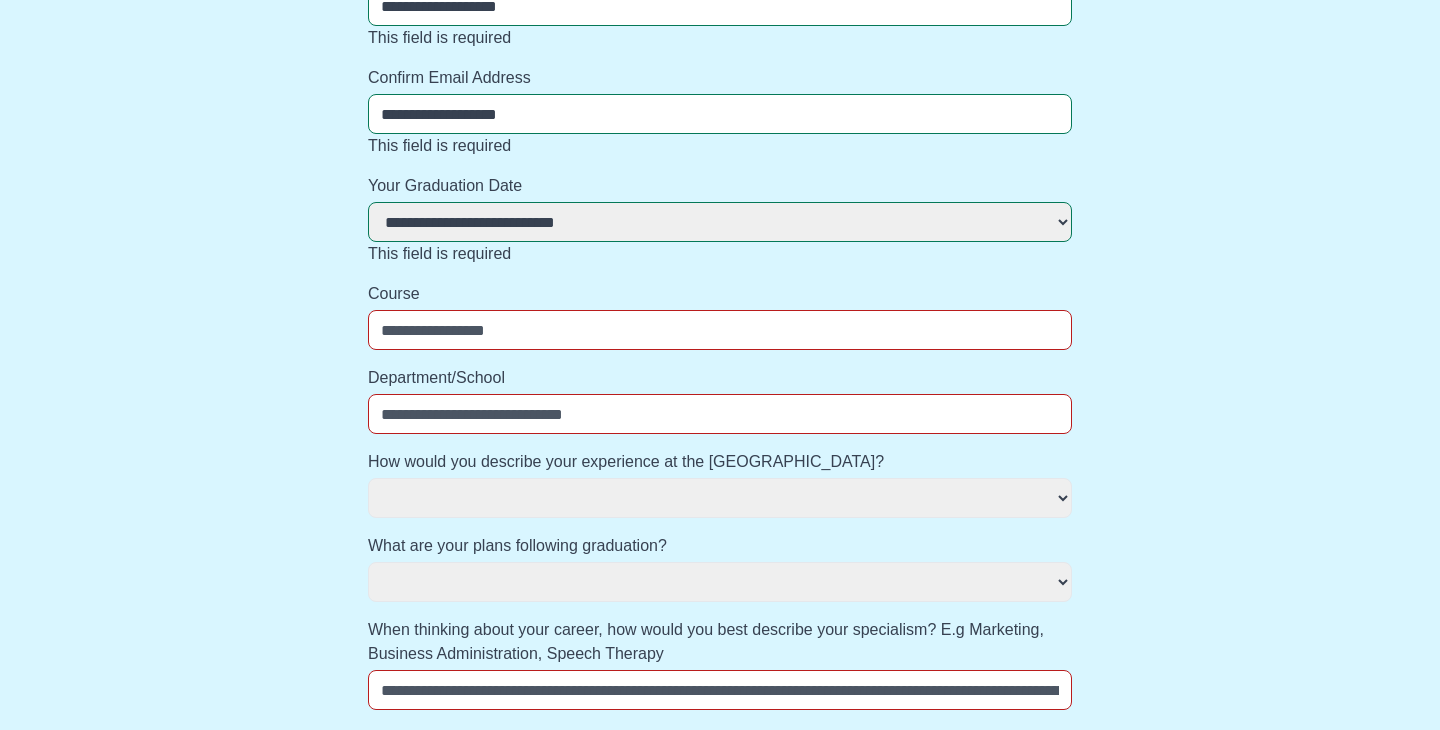 click on "Course" at bounding box center (720, 330) 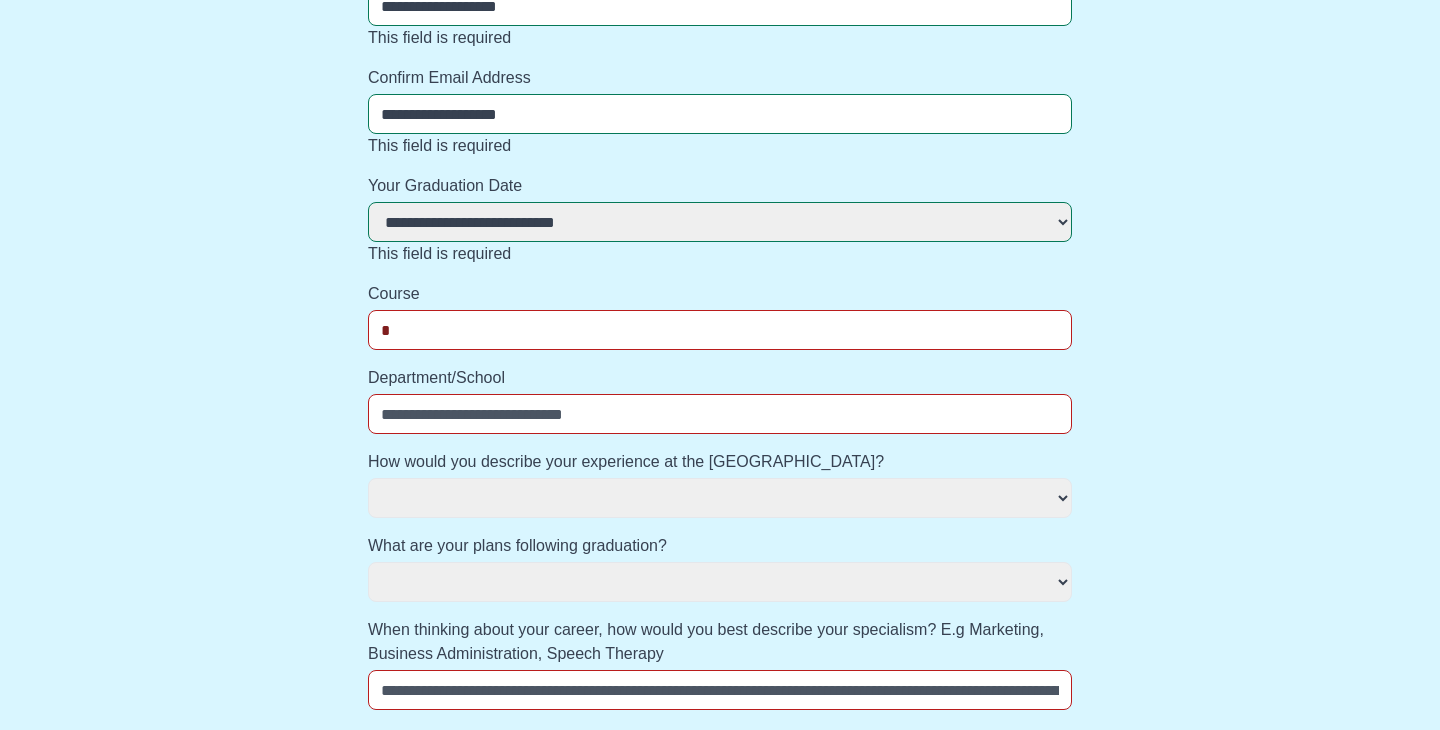 select 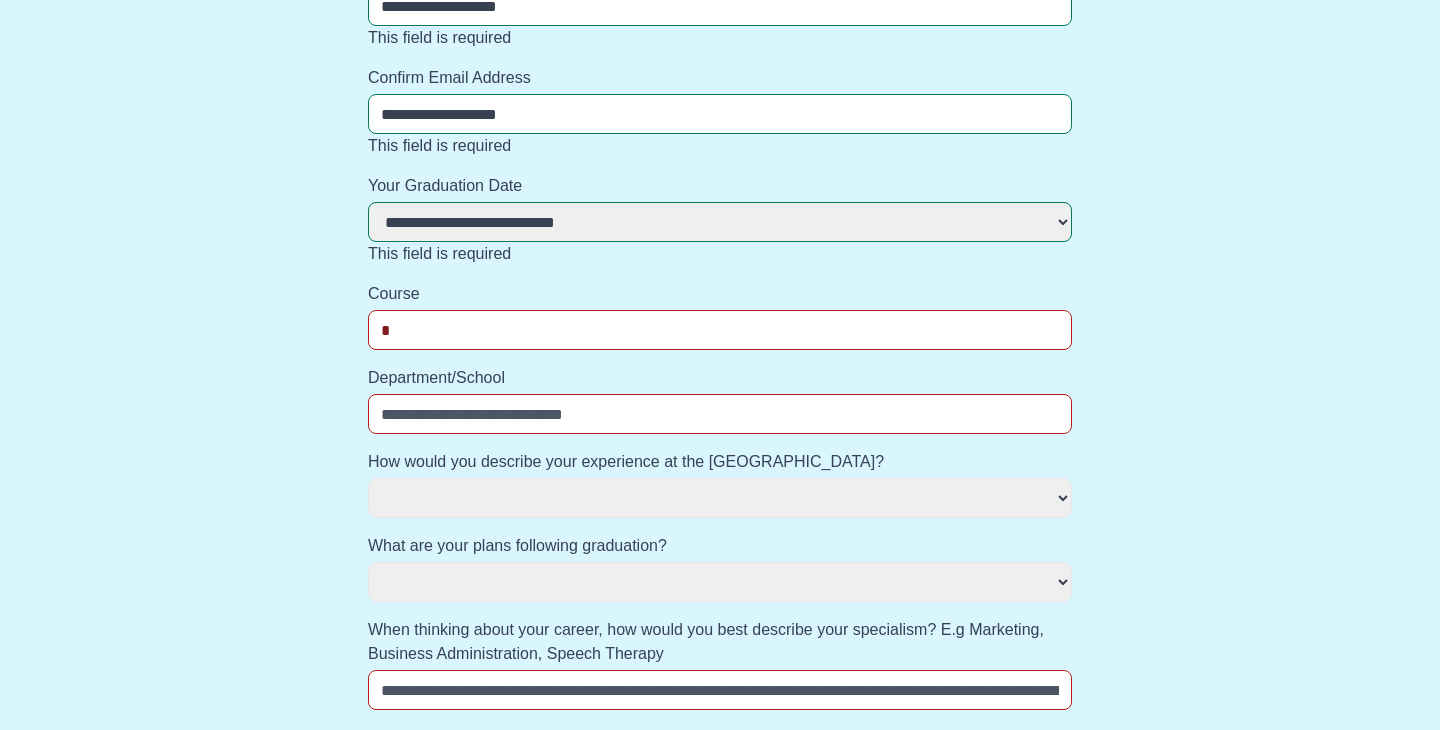 select 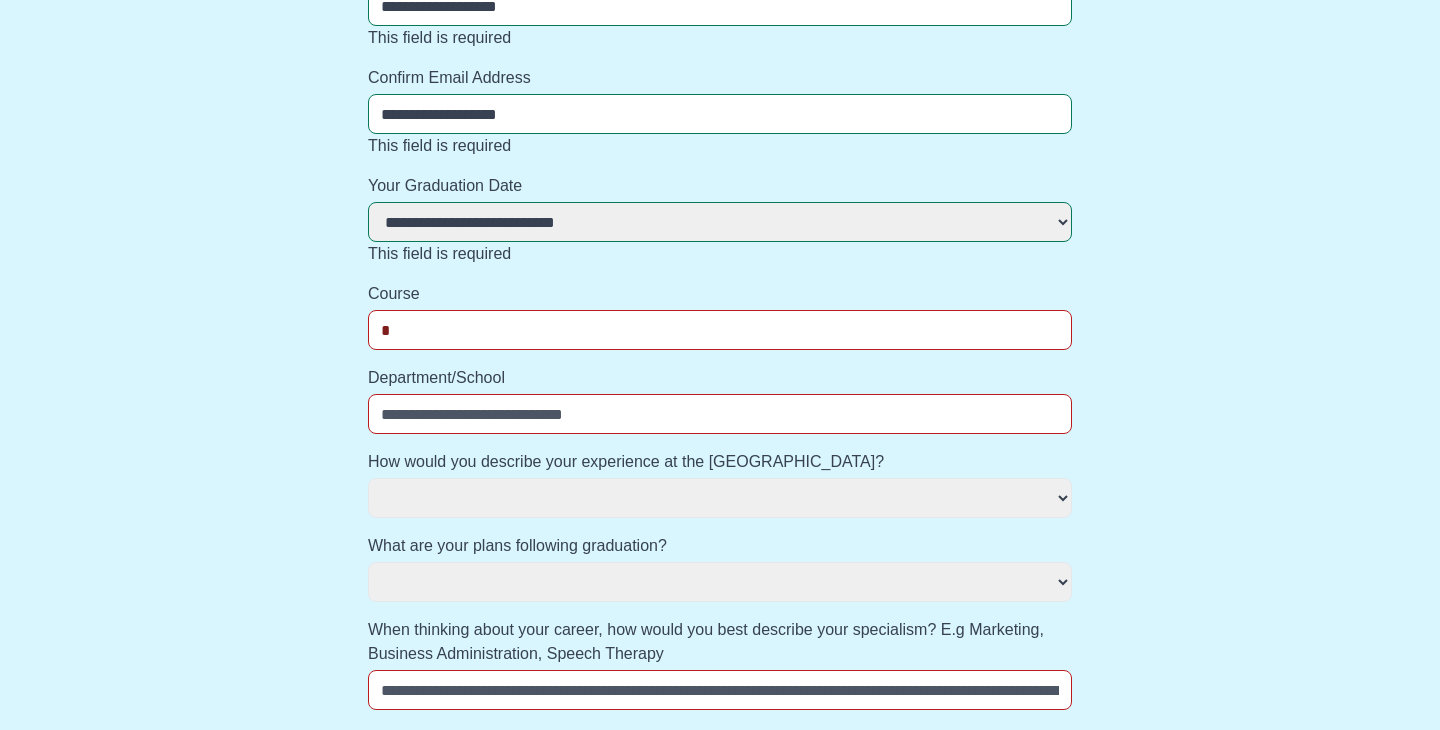 type on "**" 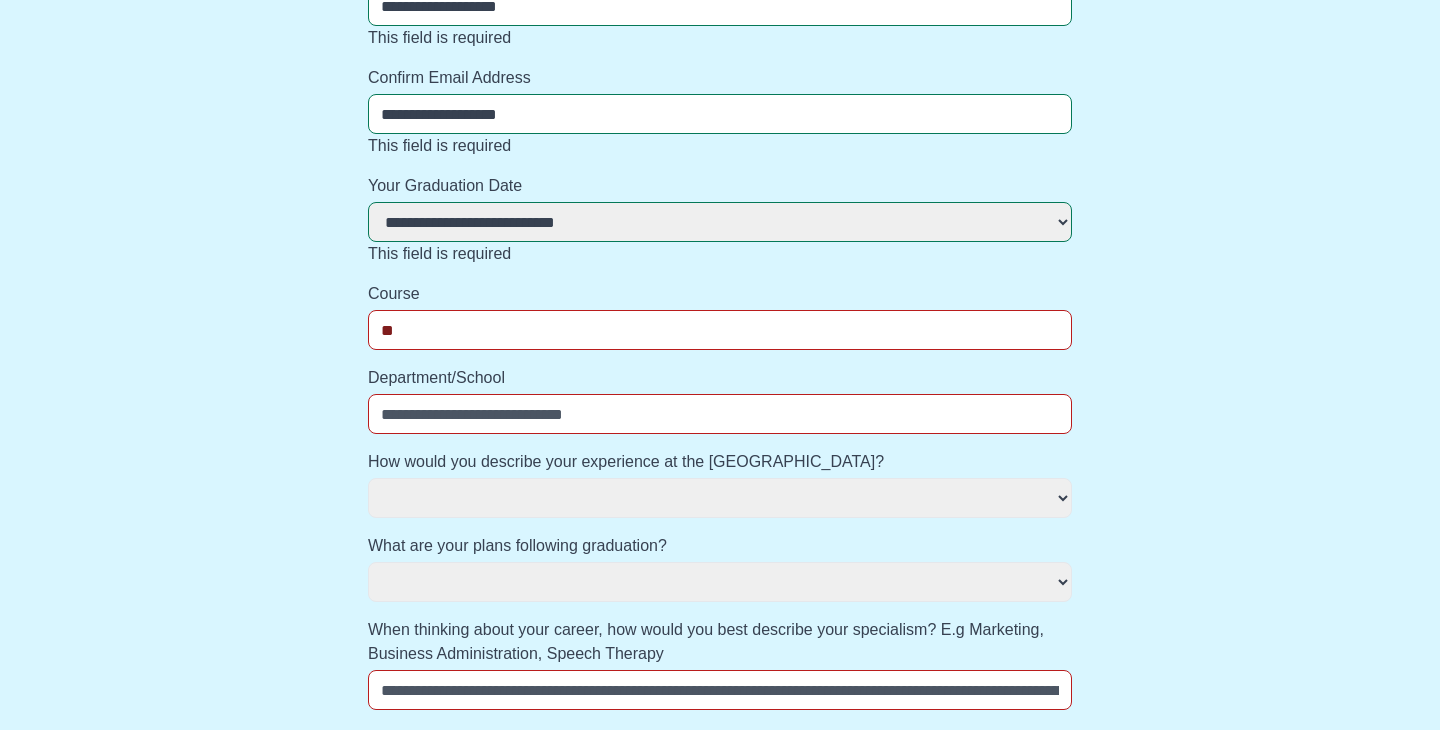select 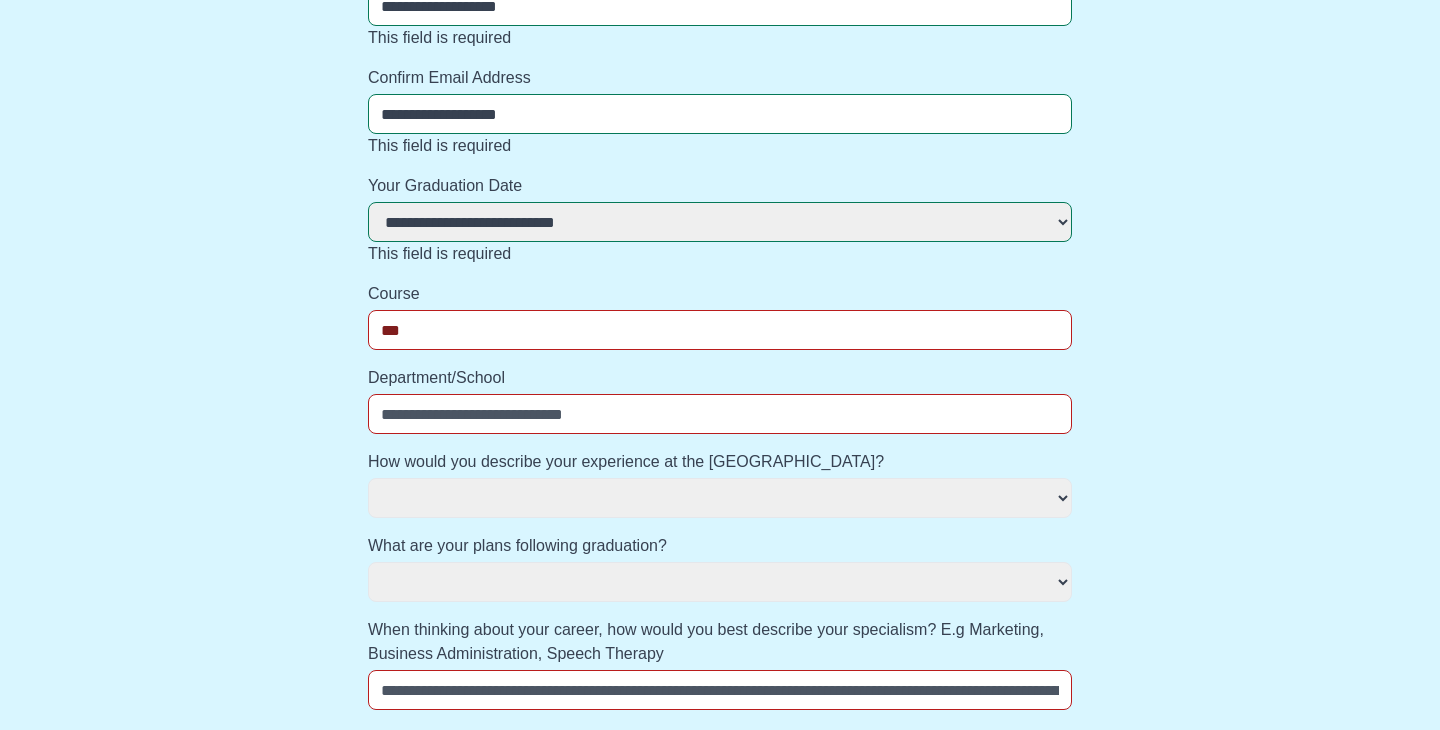 select 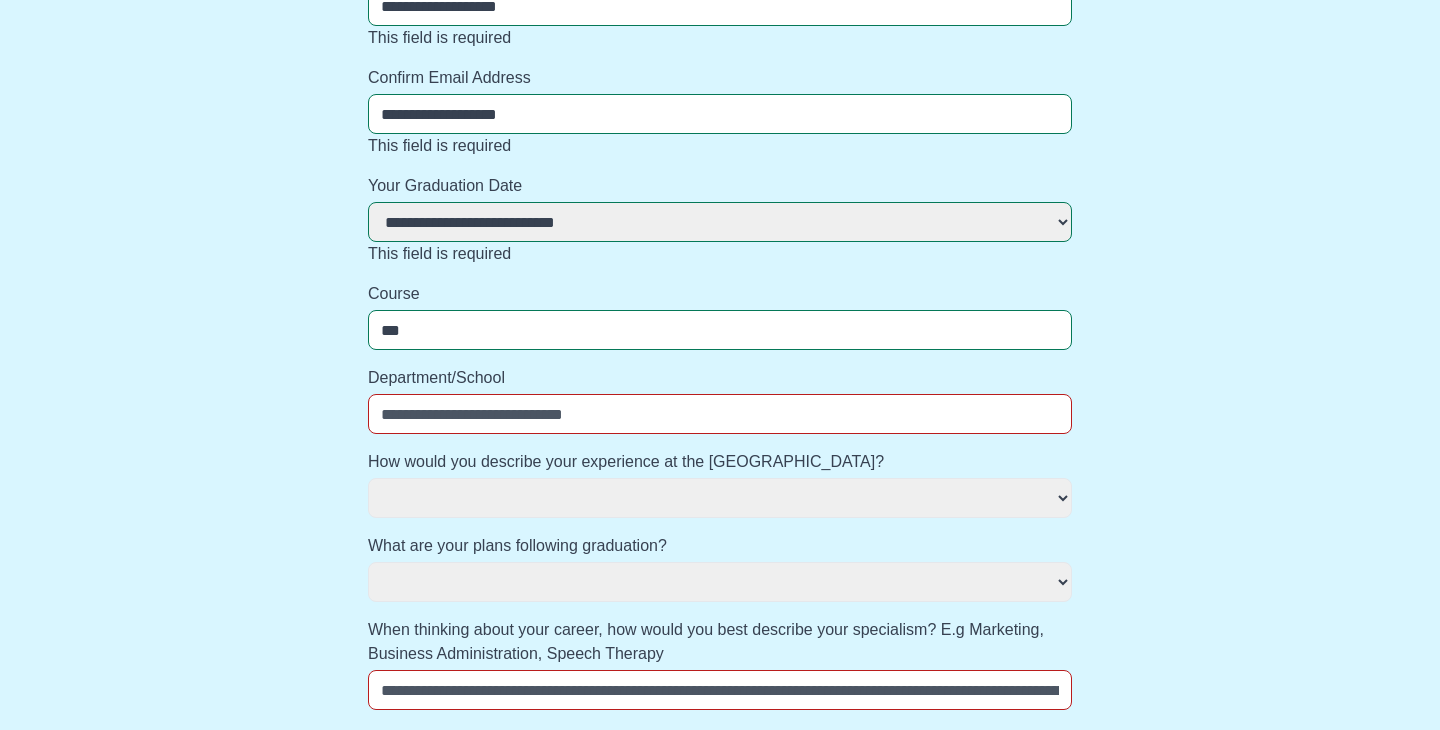 type on "**" 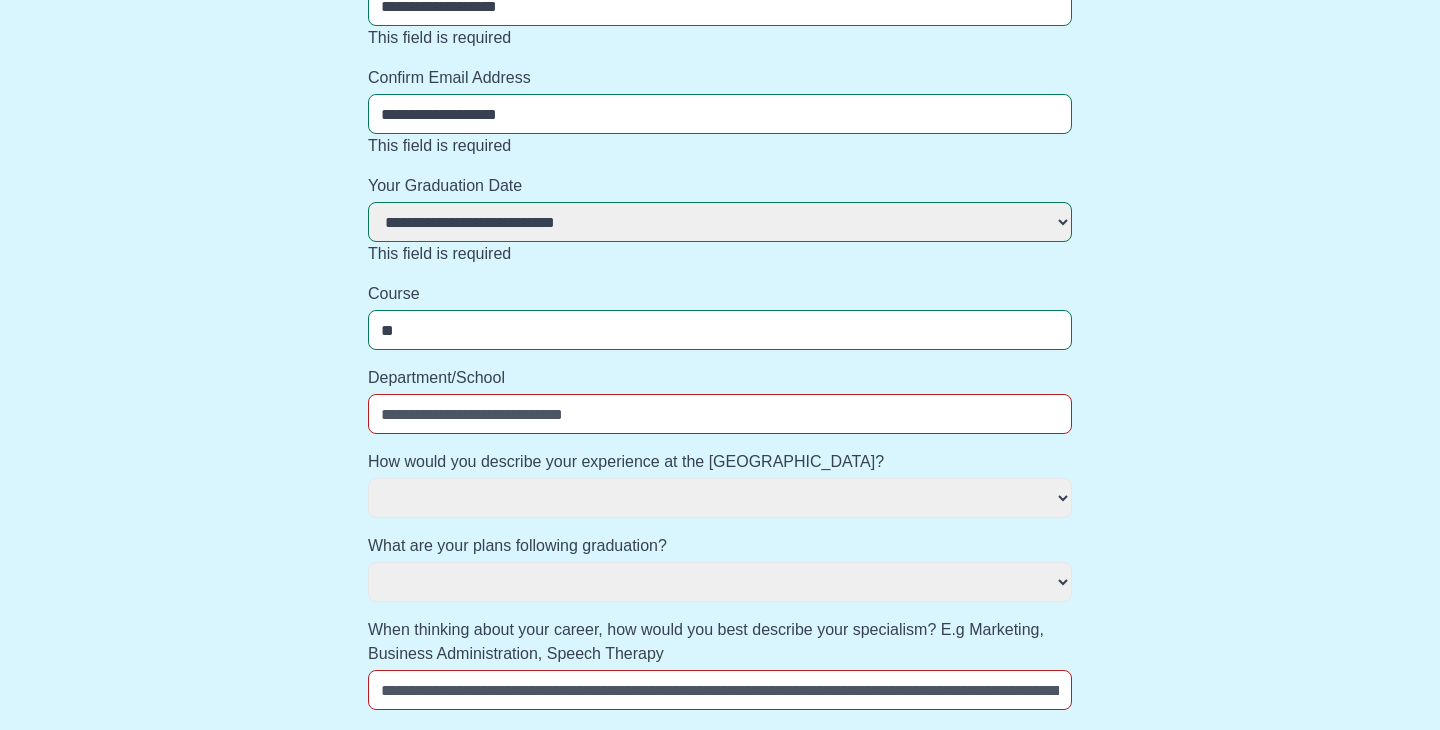 select 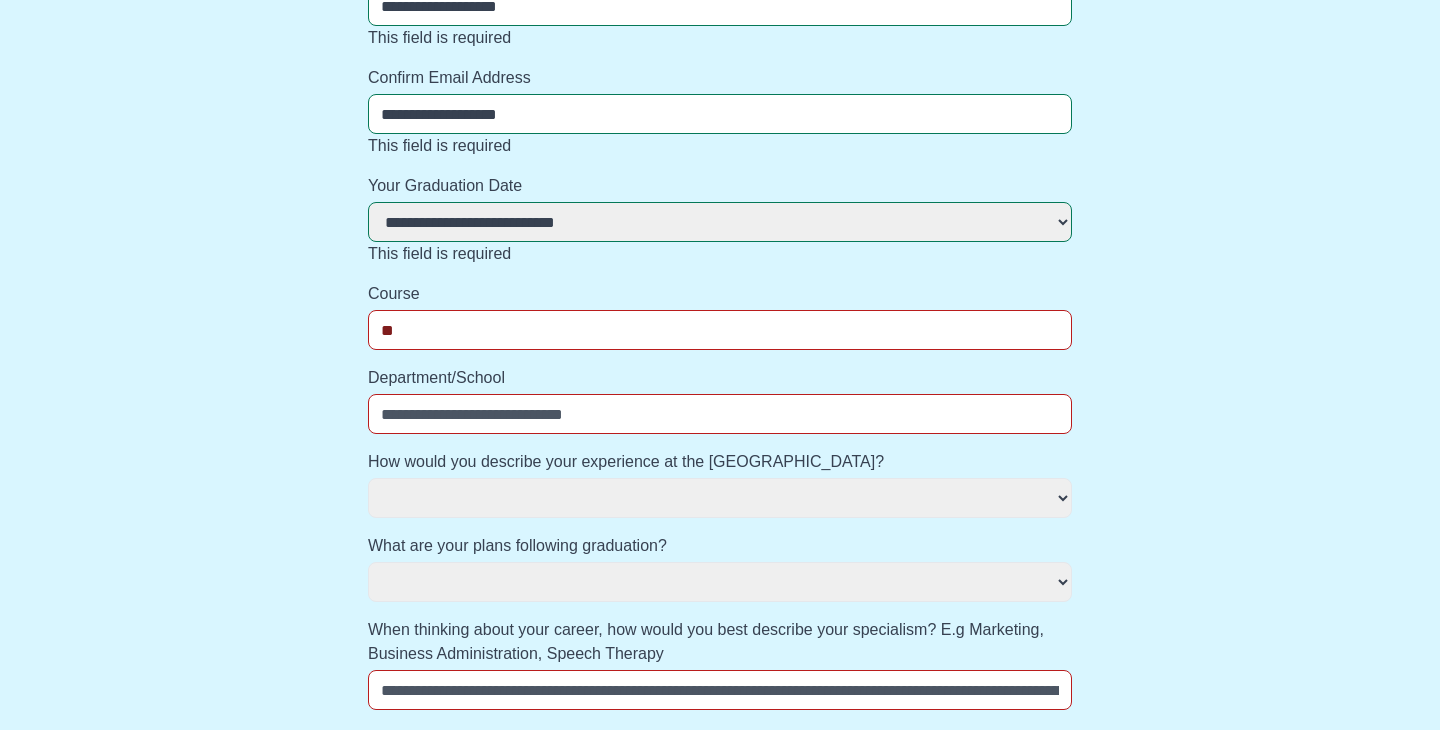 type on "*" 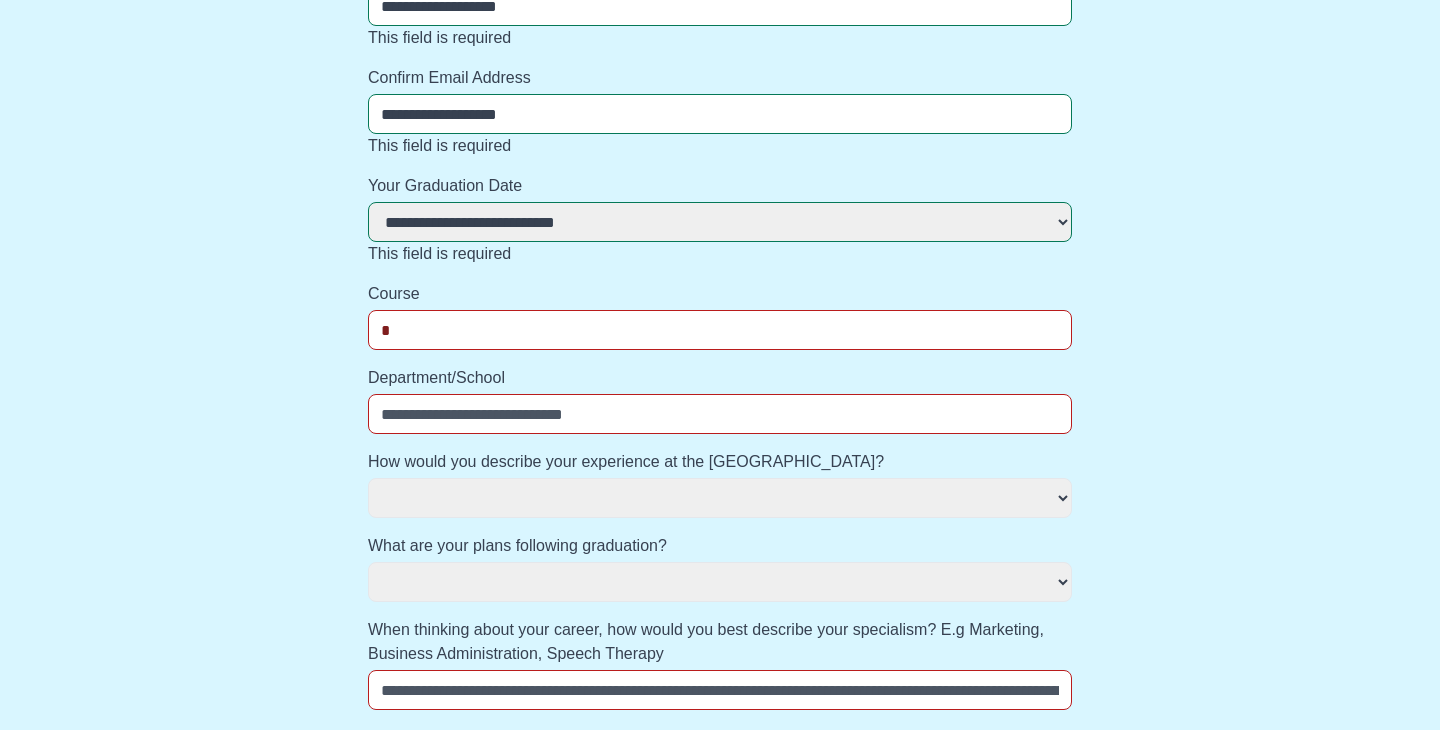 select 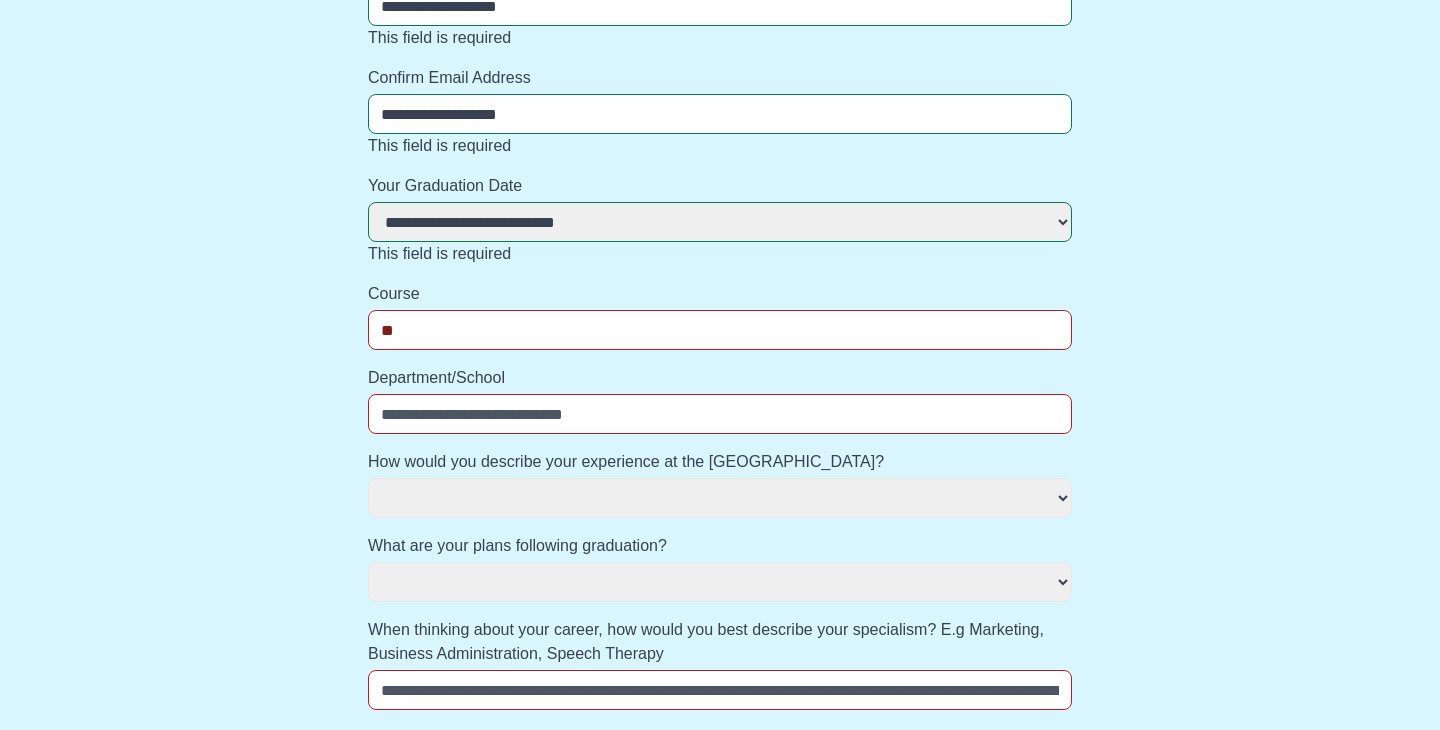 select 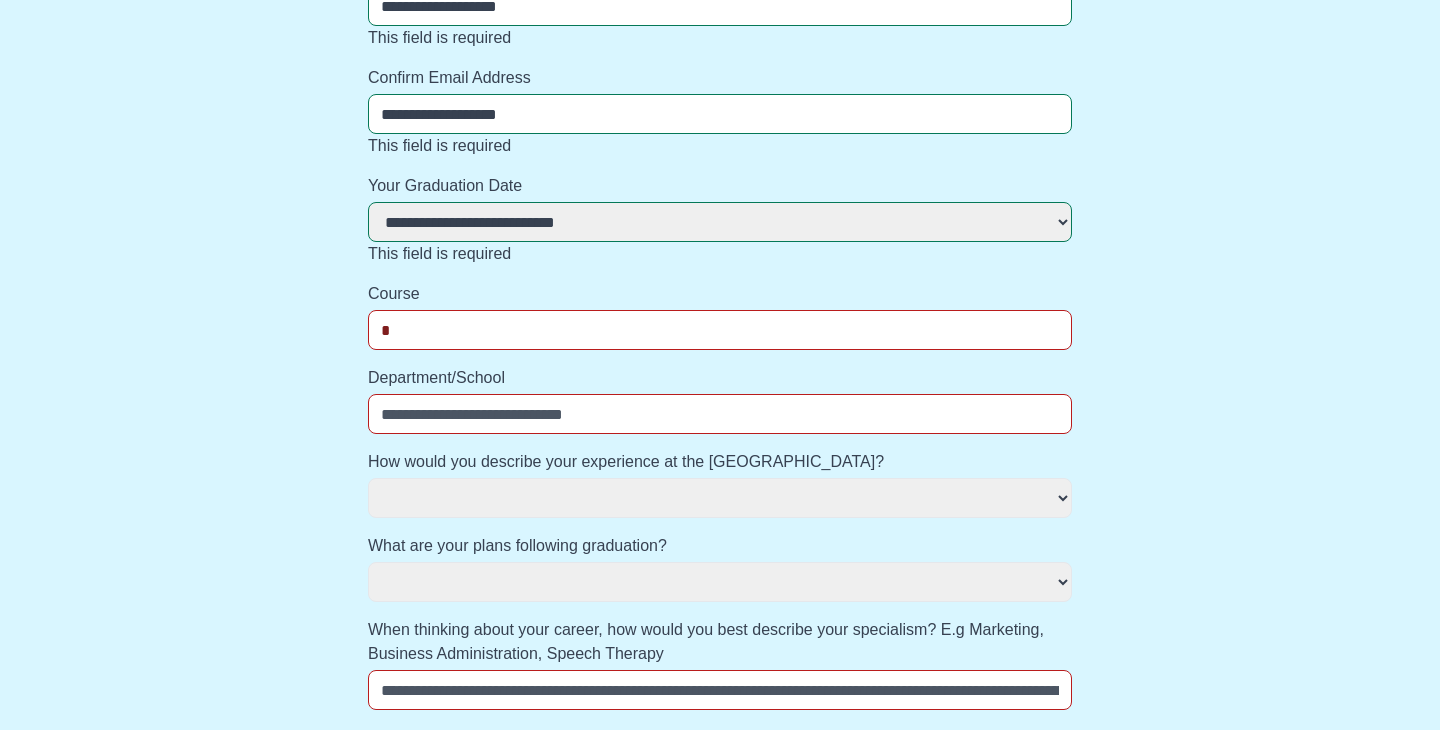 select 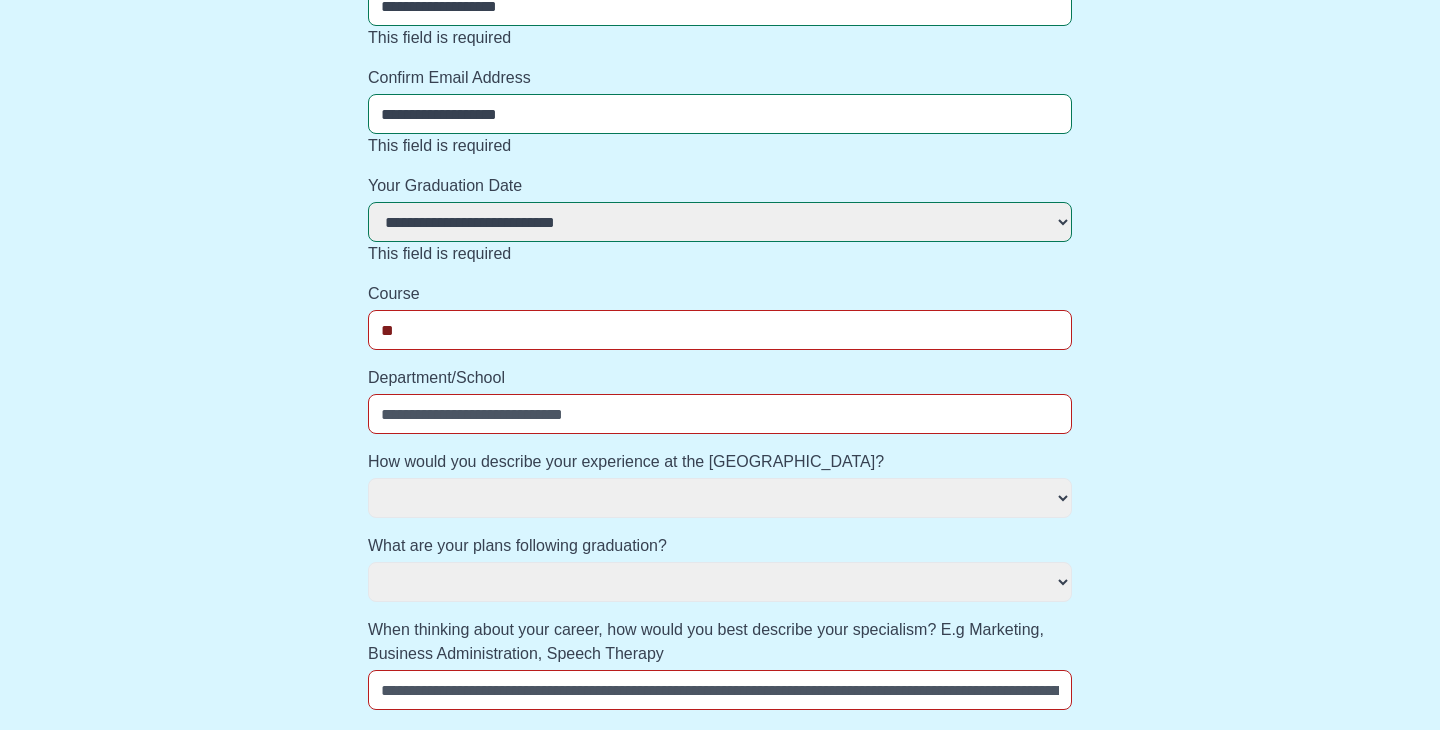 select 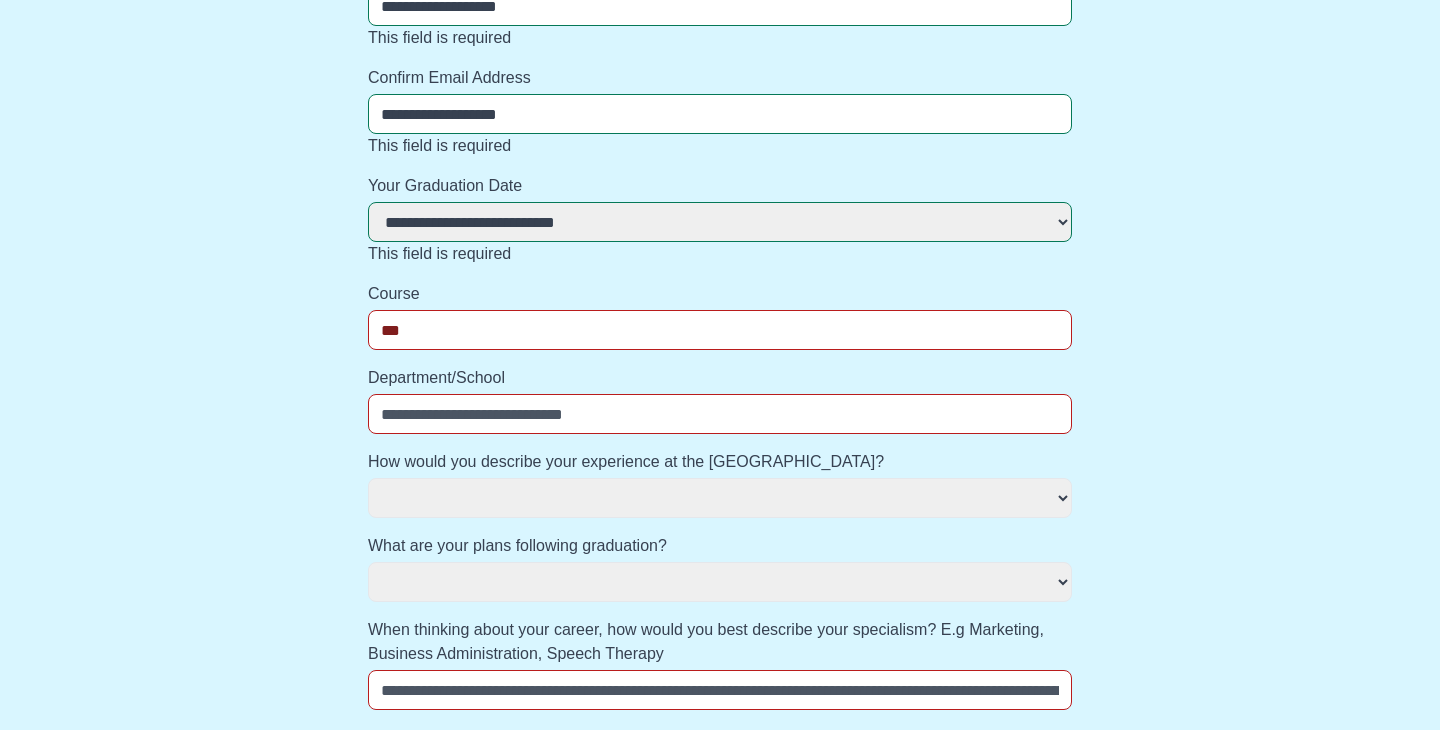 select 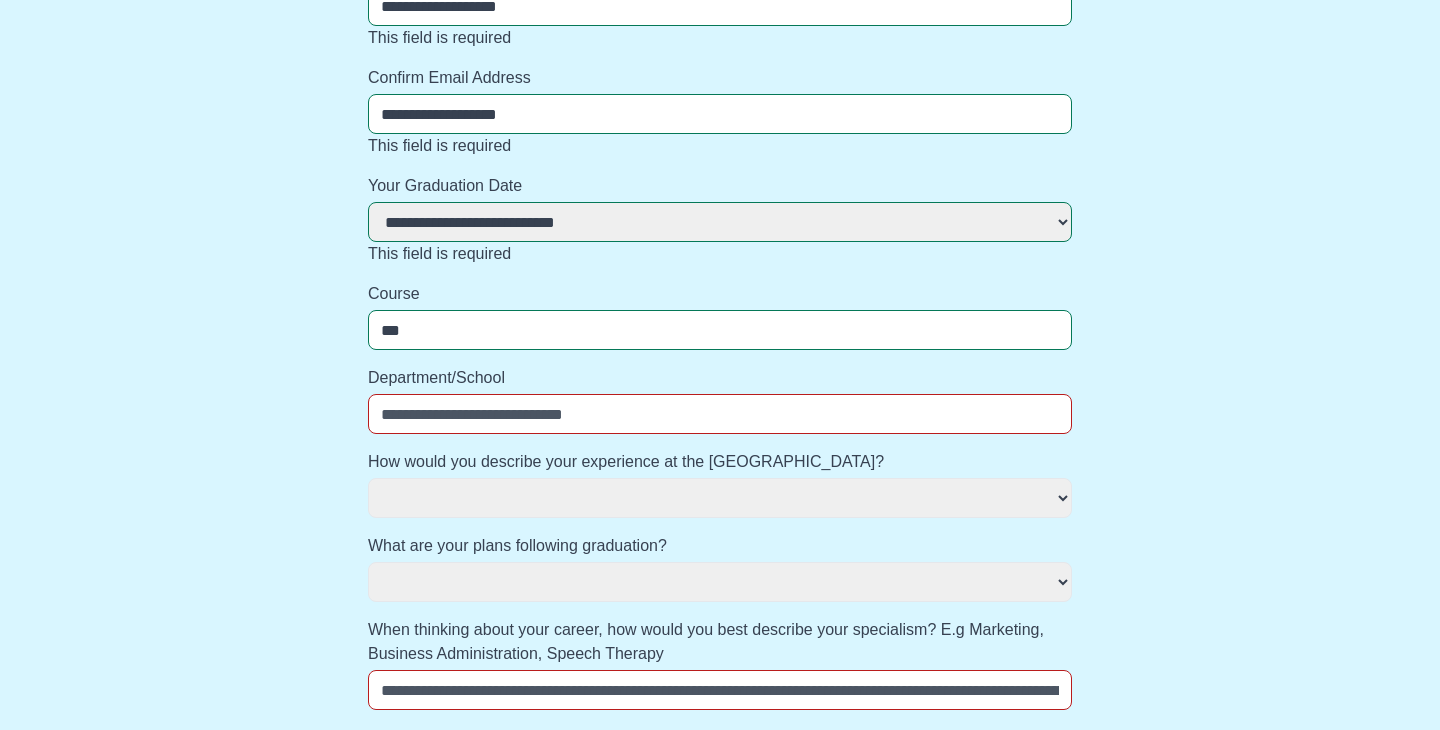 type on "****" 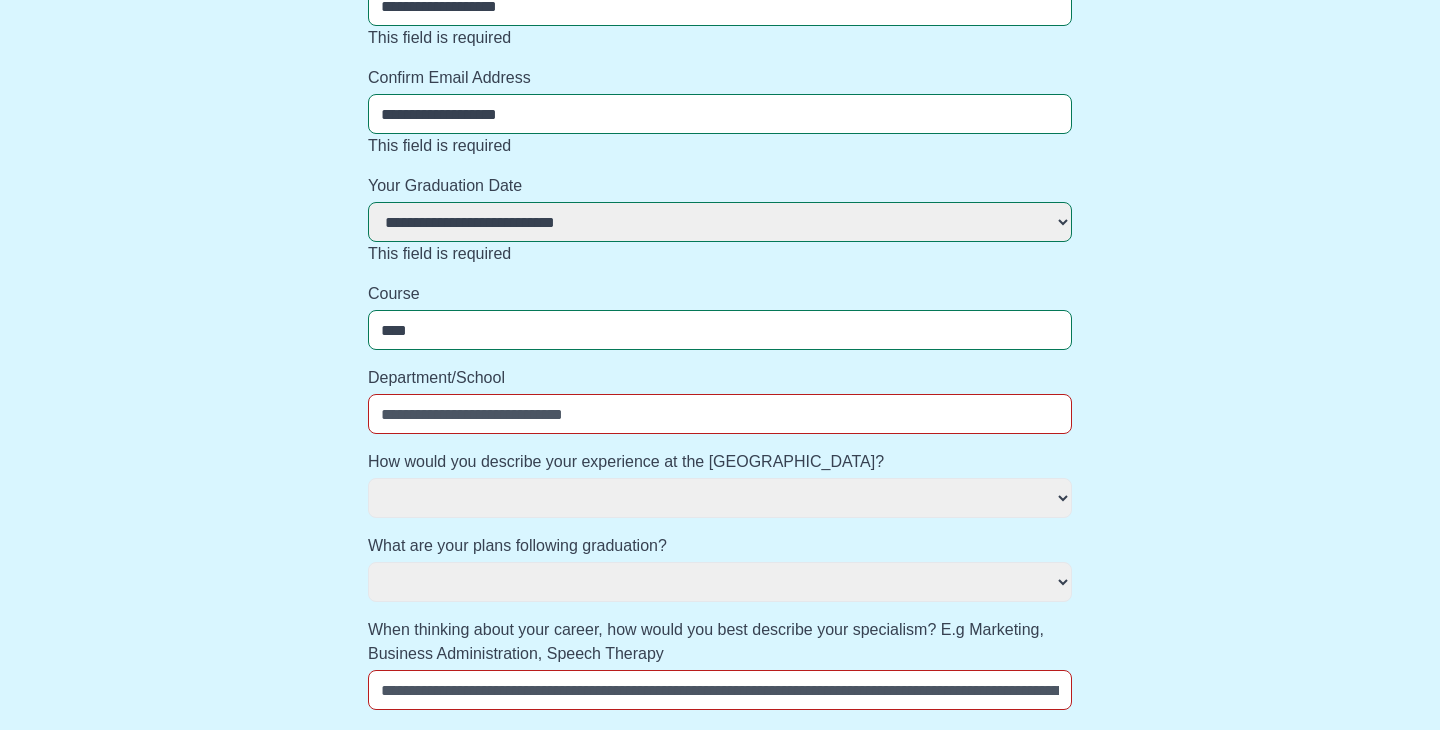 select 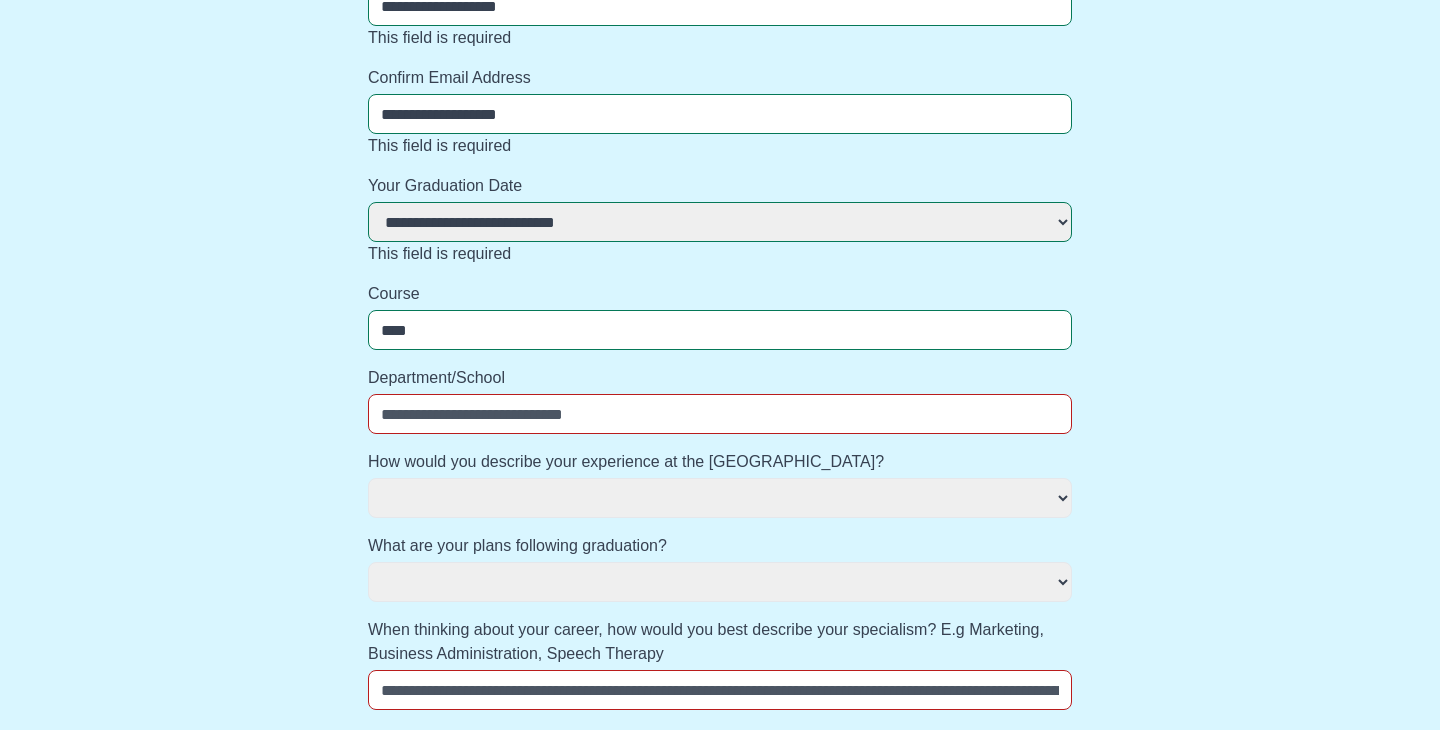 type on "*****" 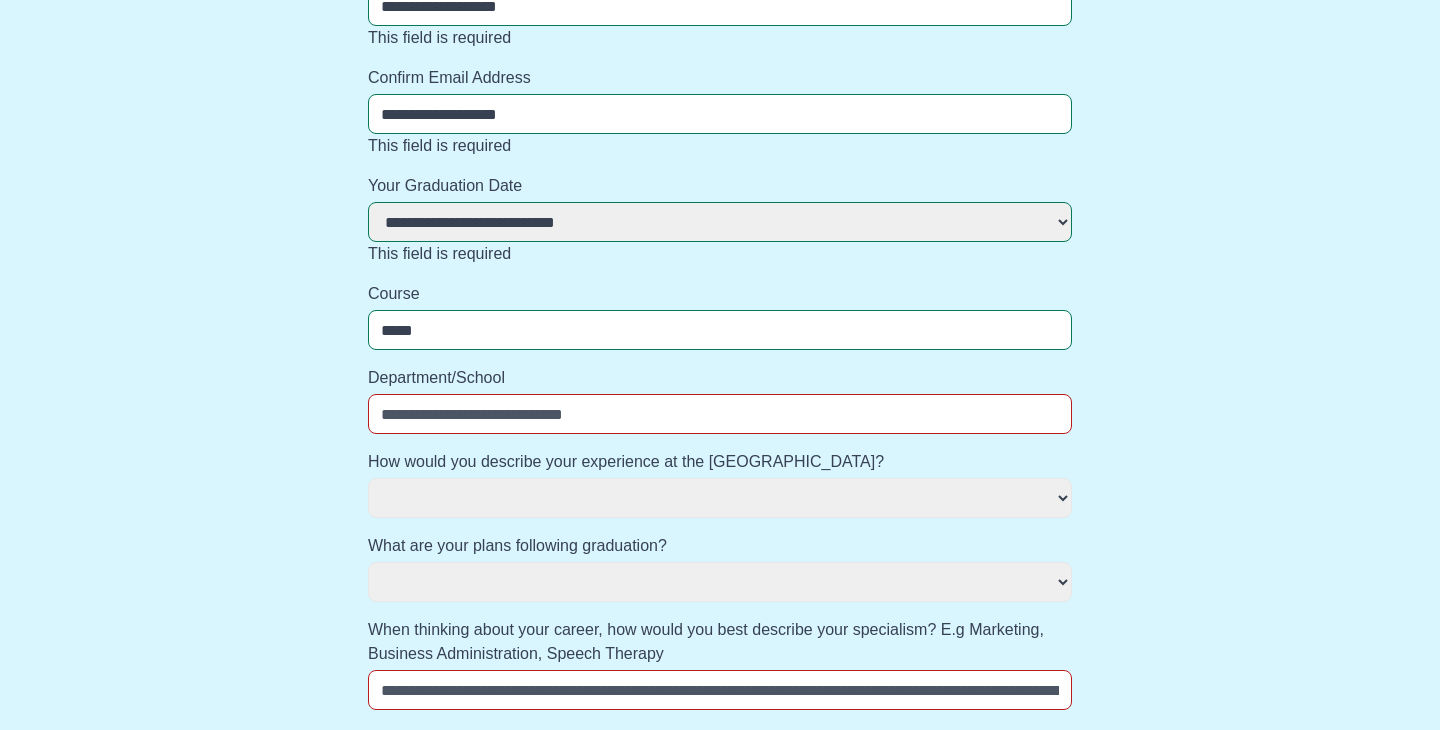 select 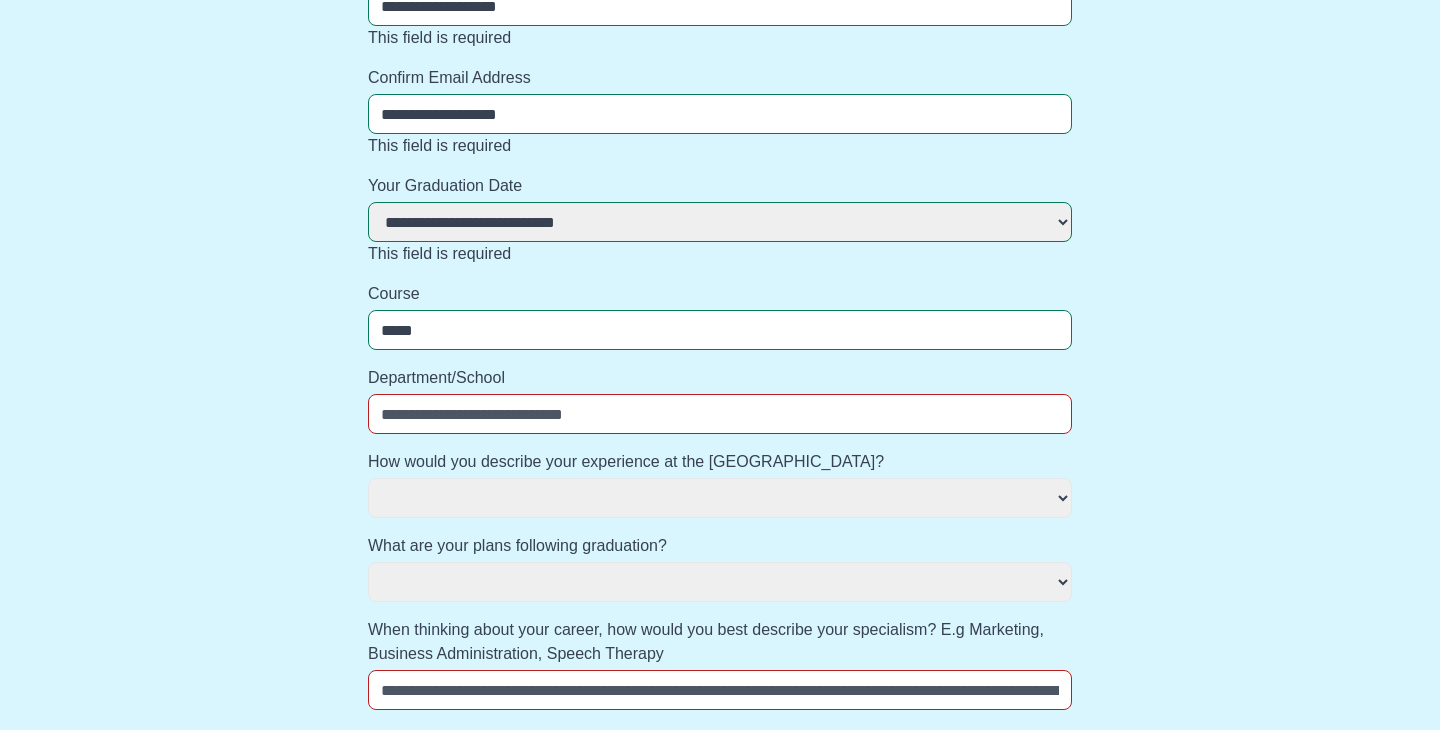 type on "******" 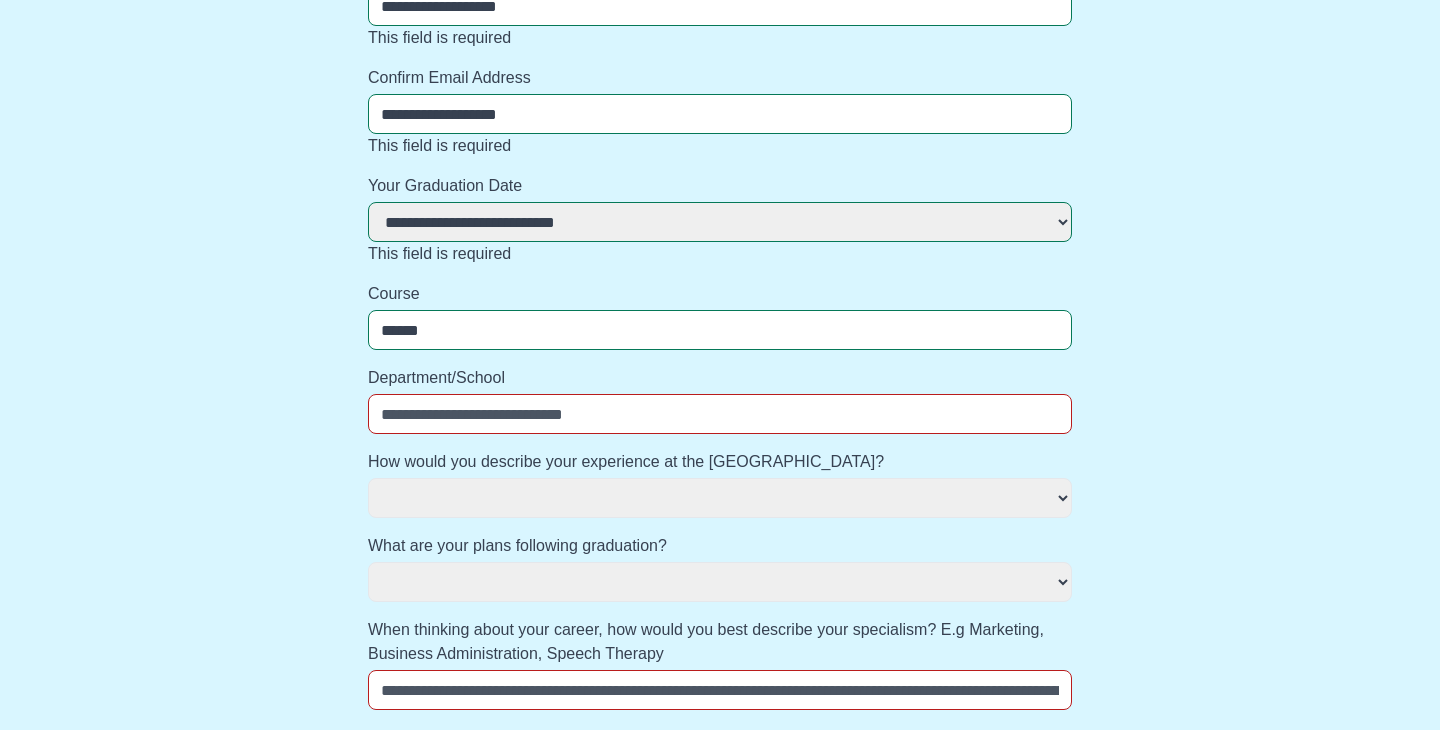 select 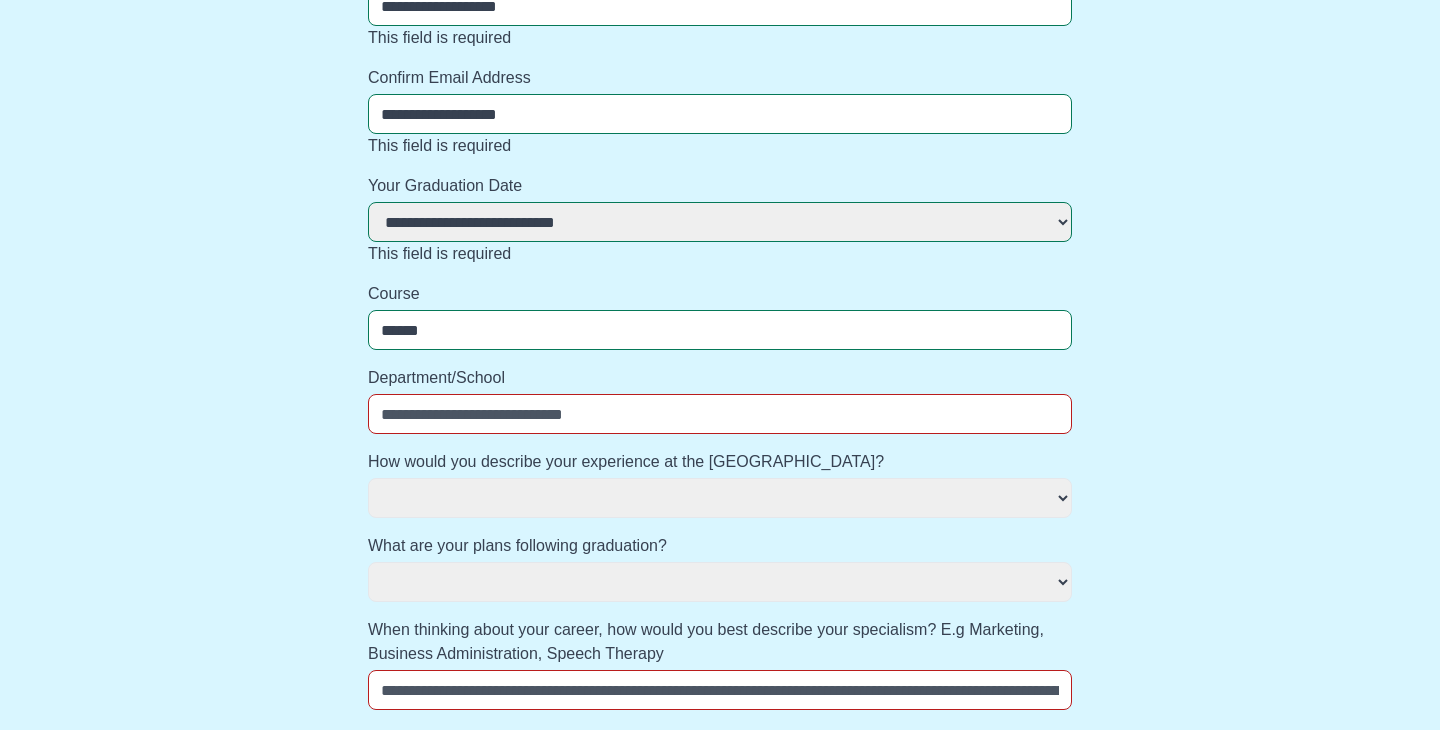select 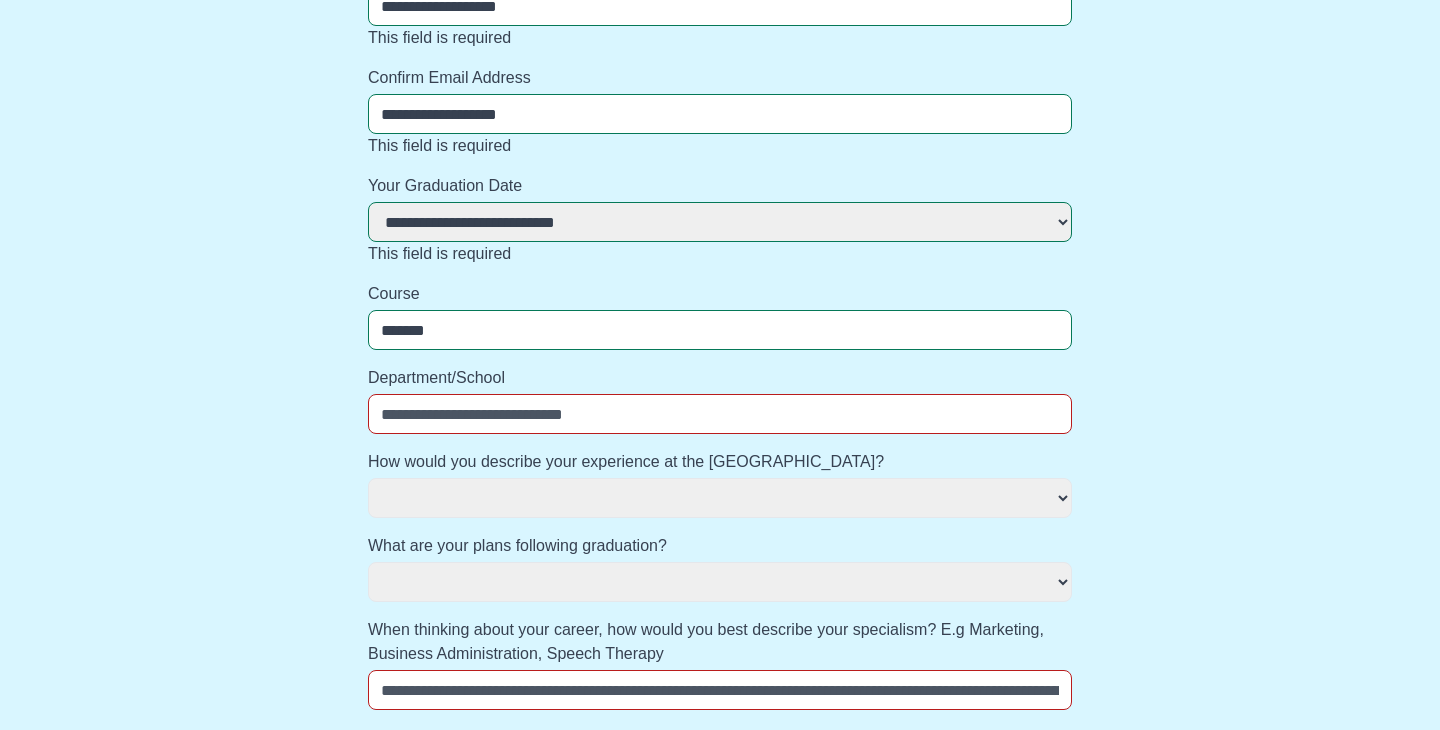 select 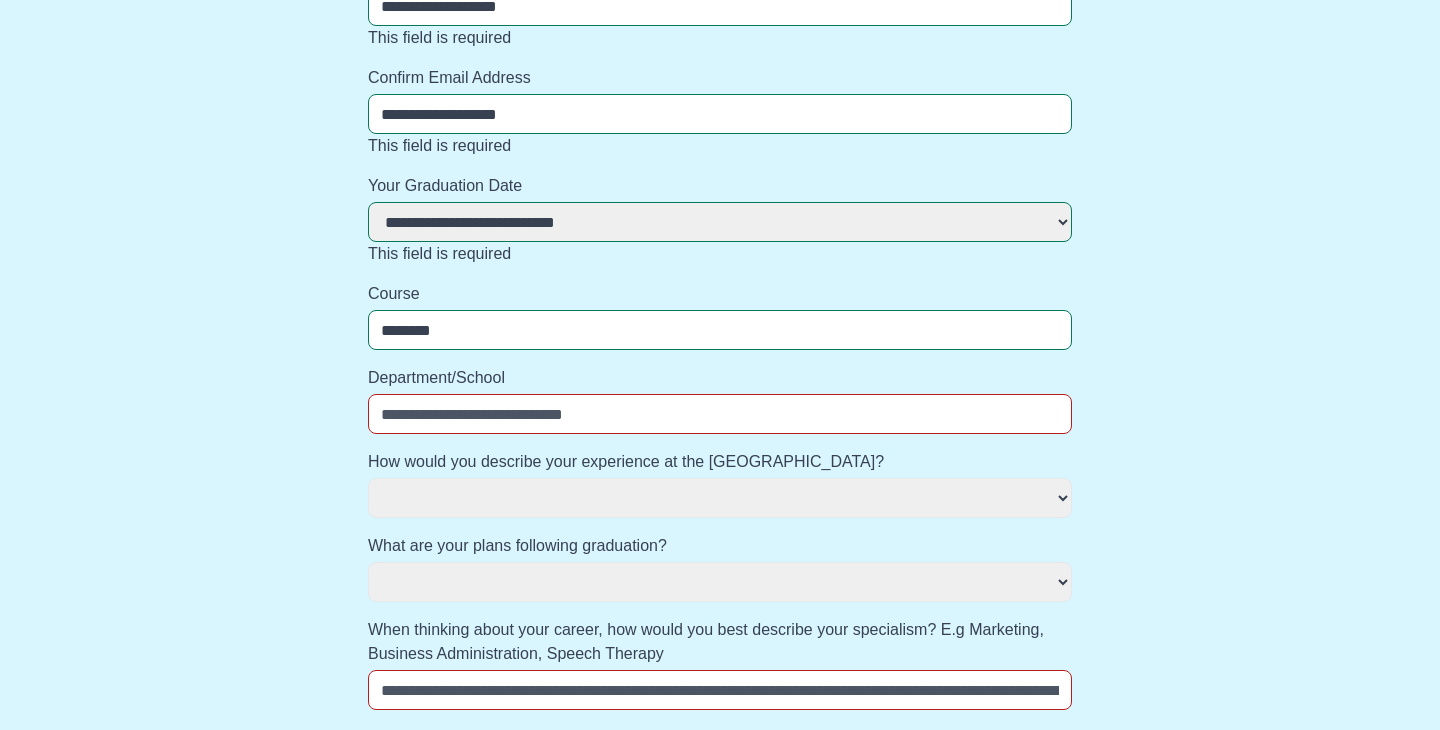 select 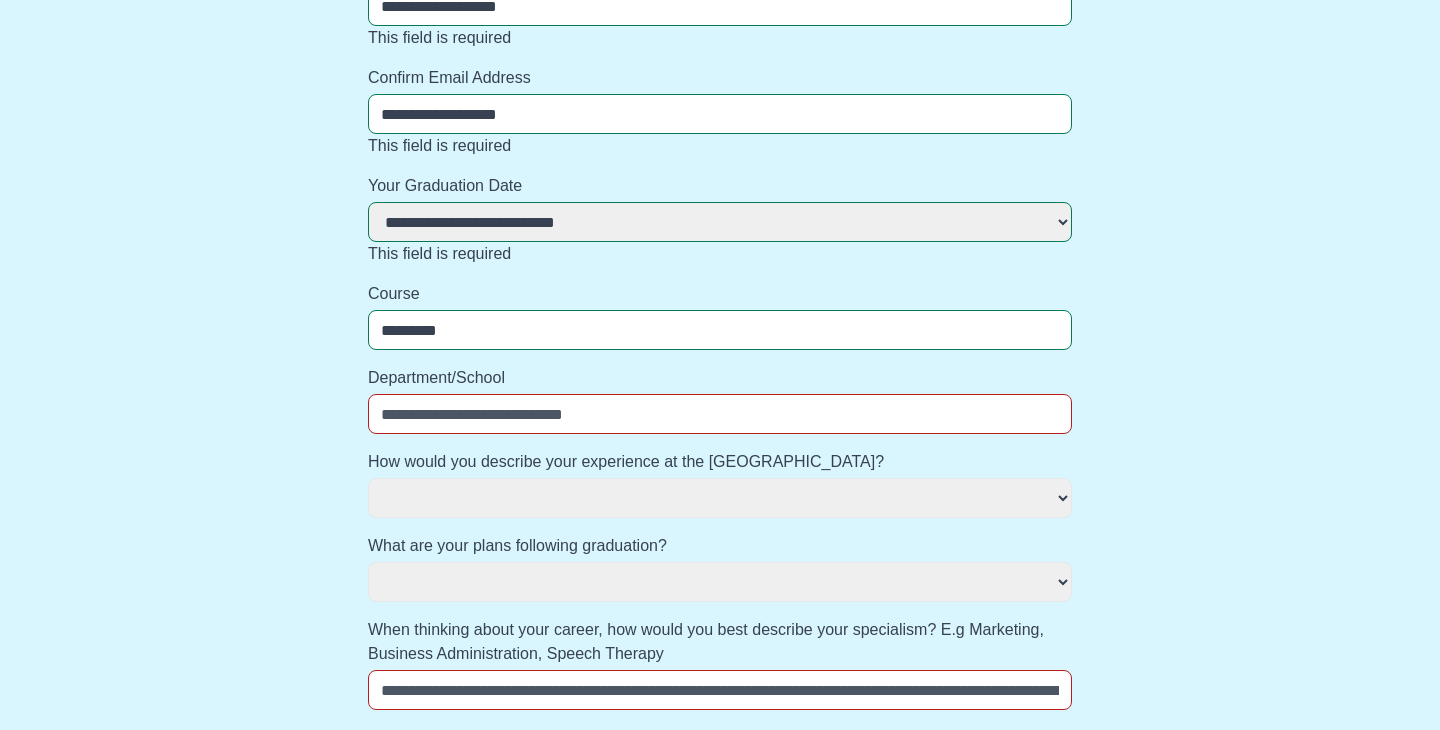 select 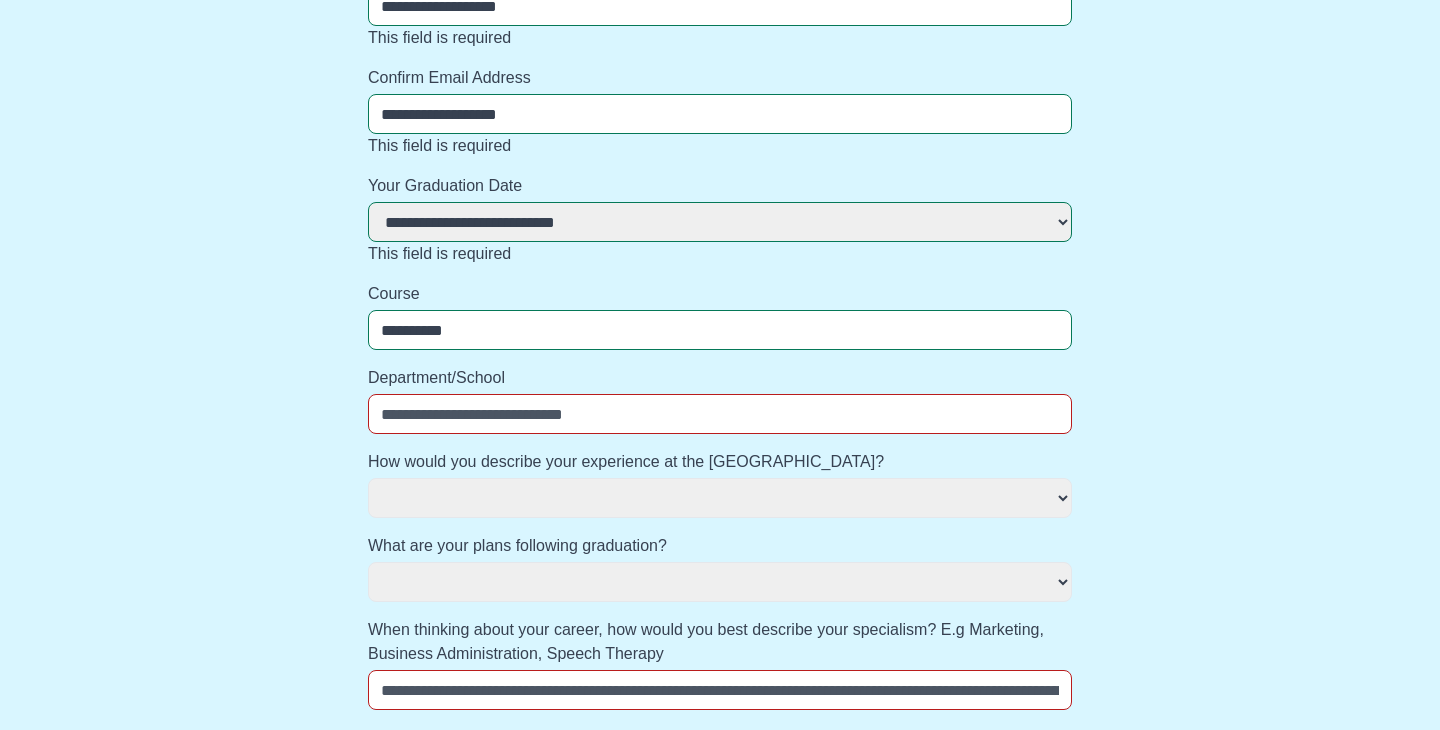 select 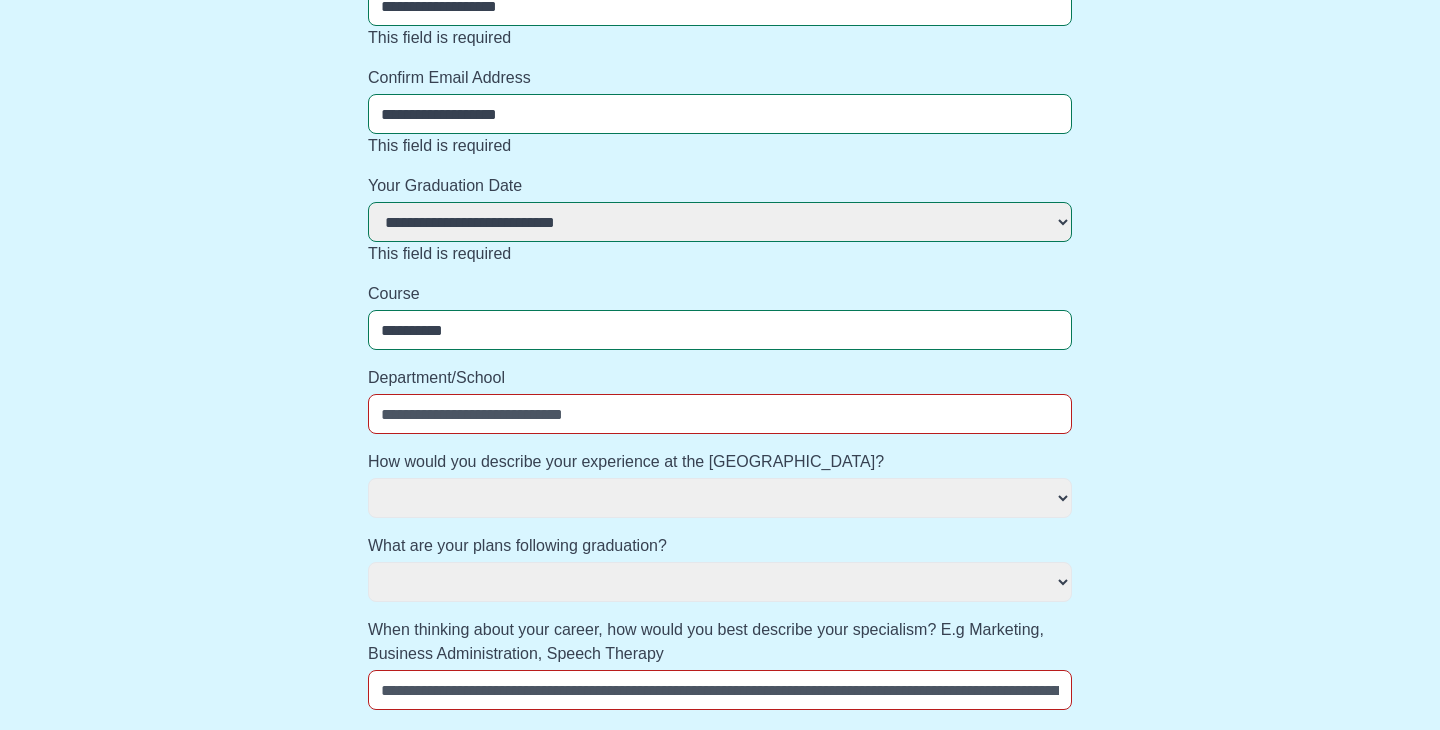 type on "**********" 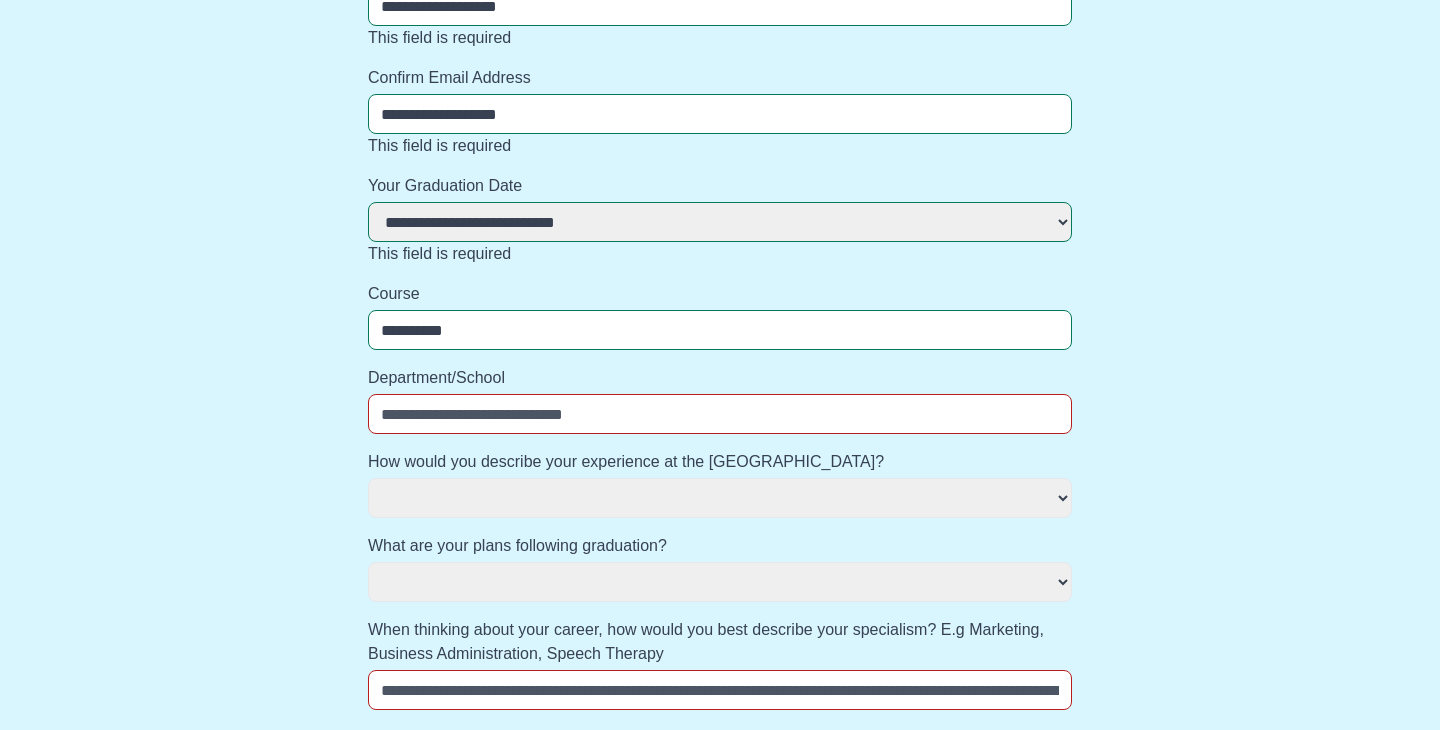 click on "Department/School" at bounding box center (720, 414) 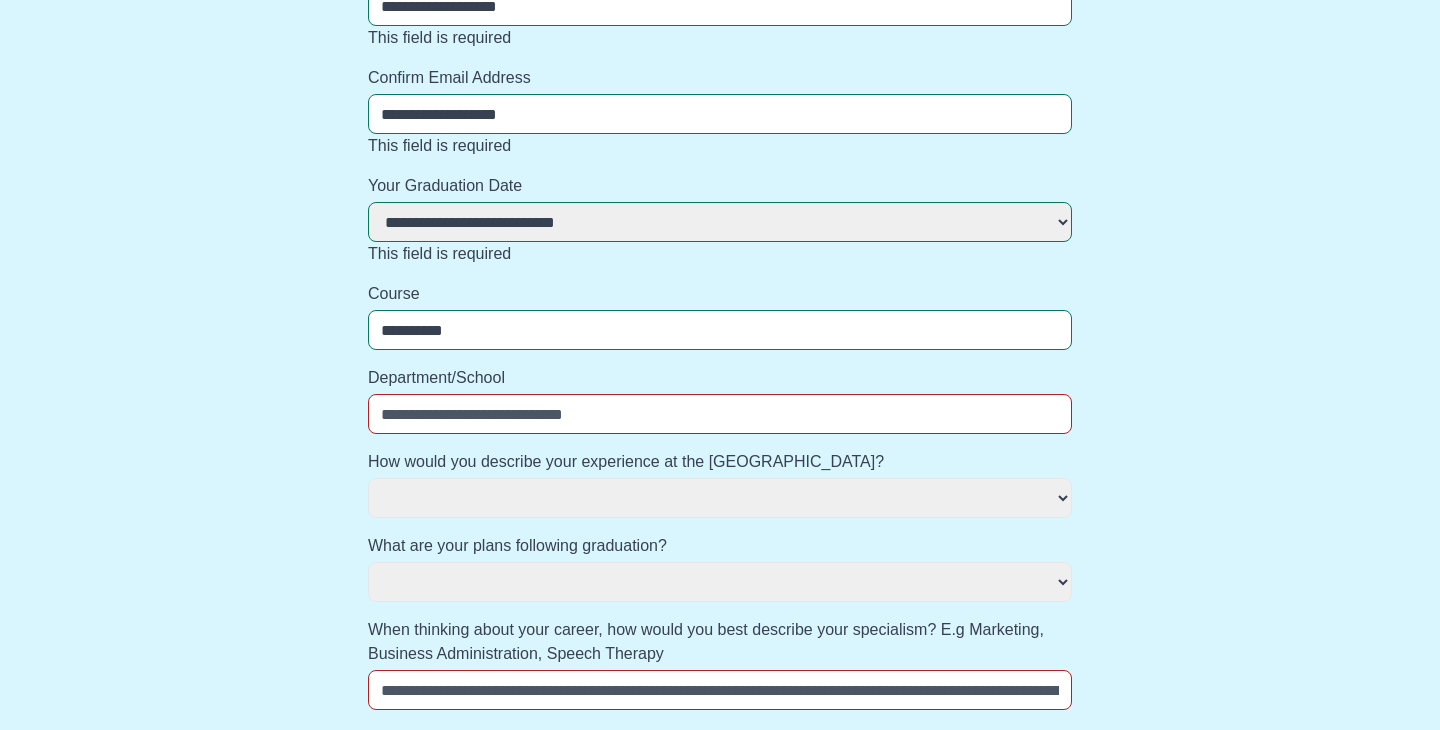 type on "**********" 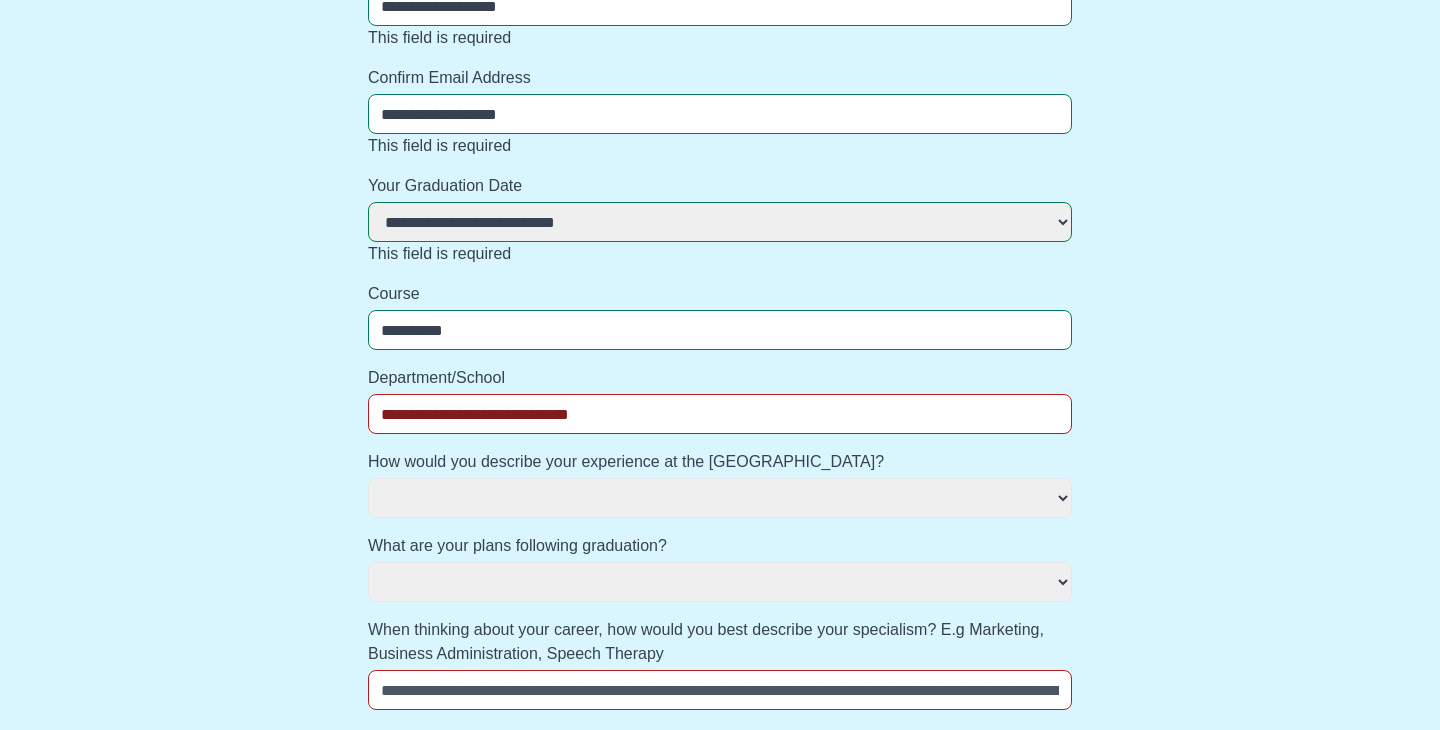 select 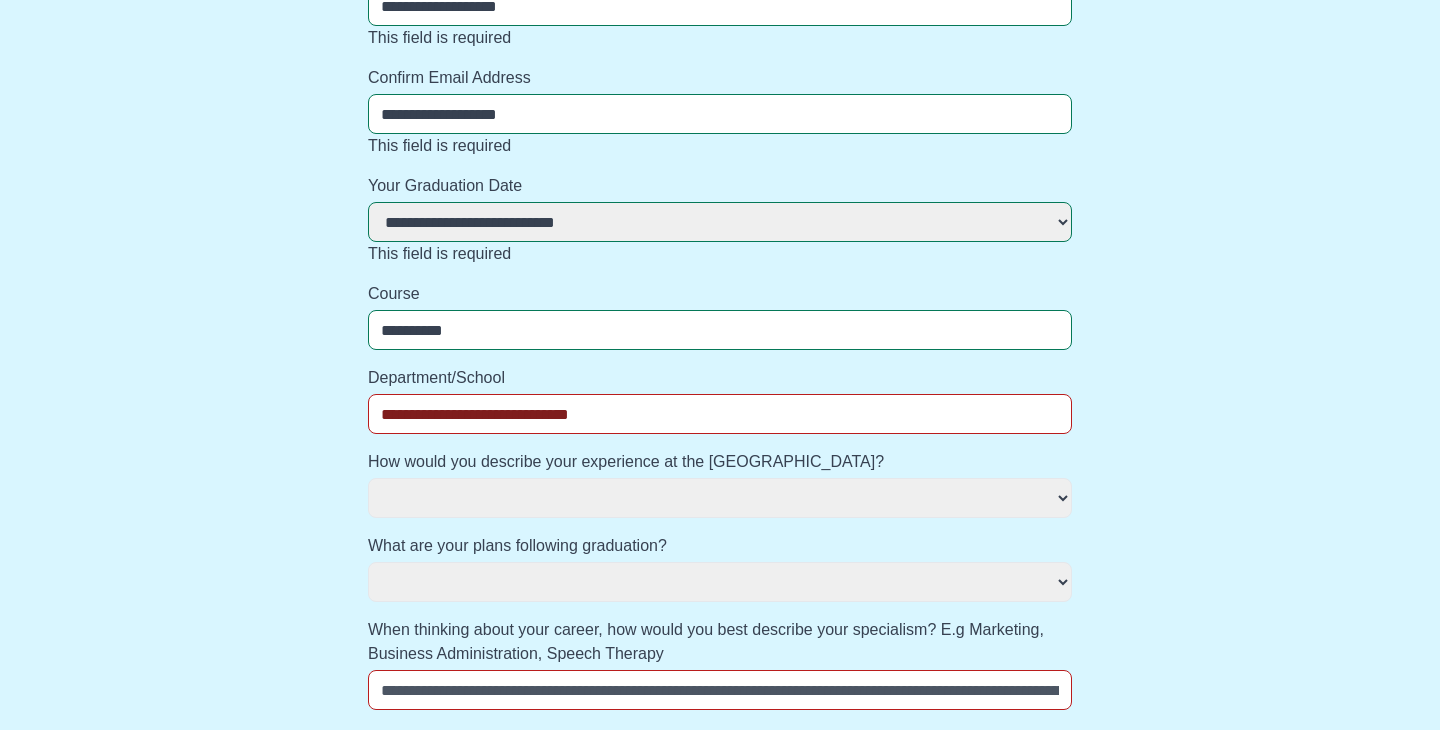 select 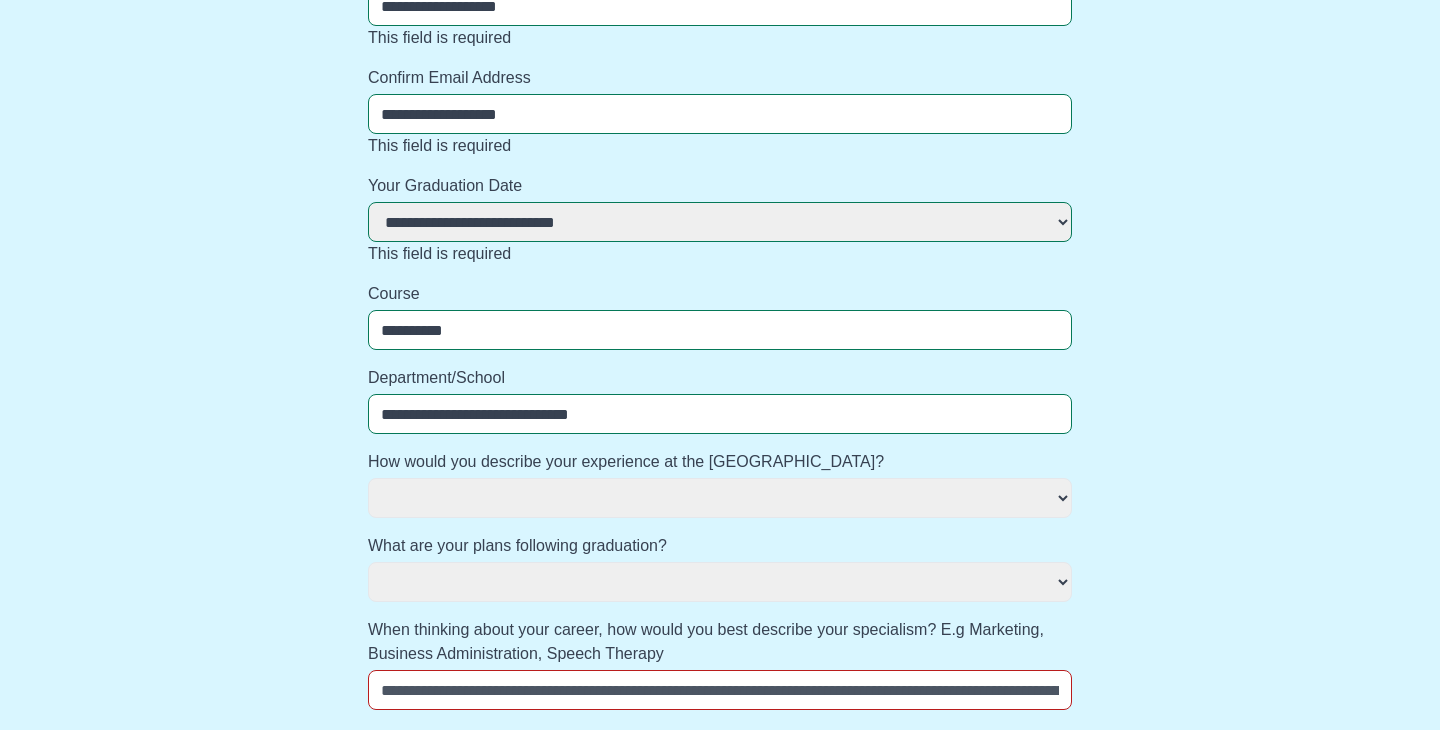 select 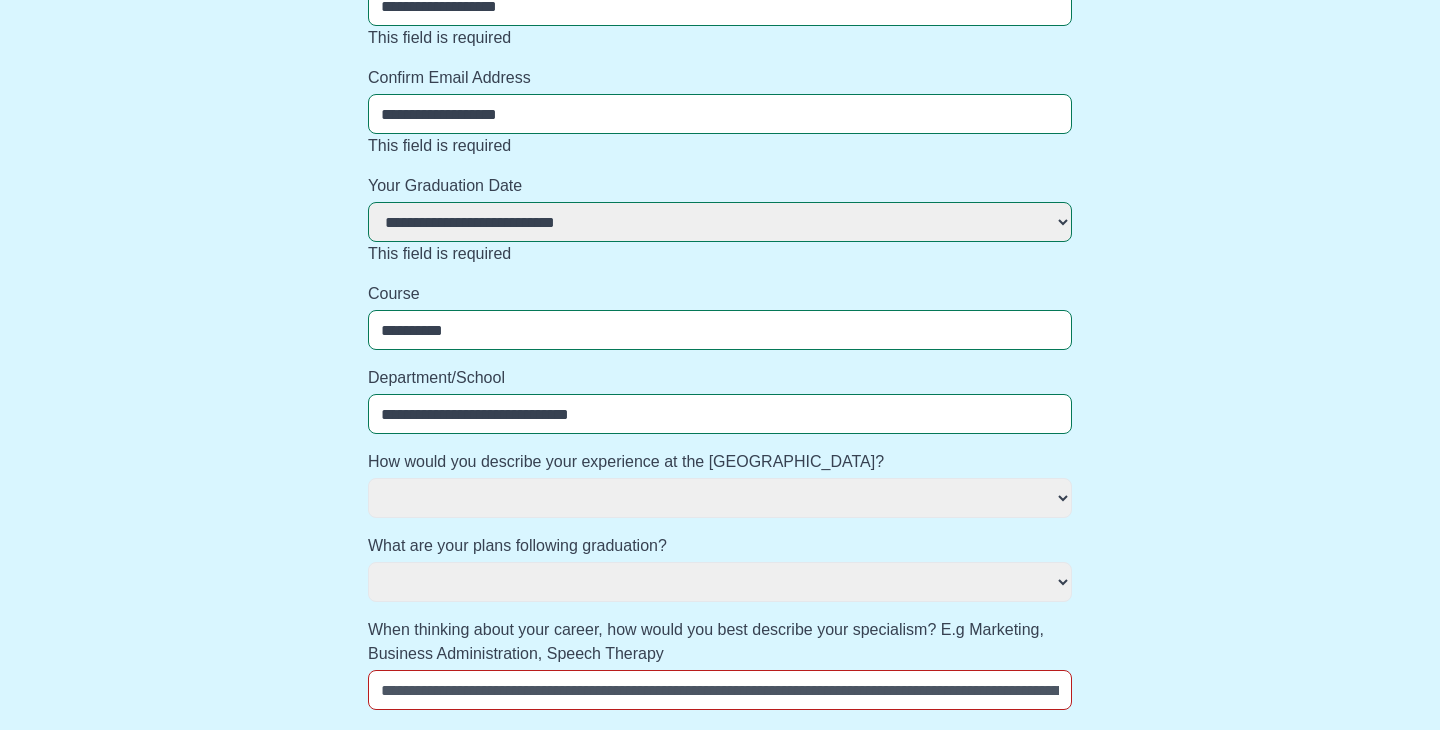 click on "**********" at bounding box center (720, 330) 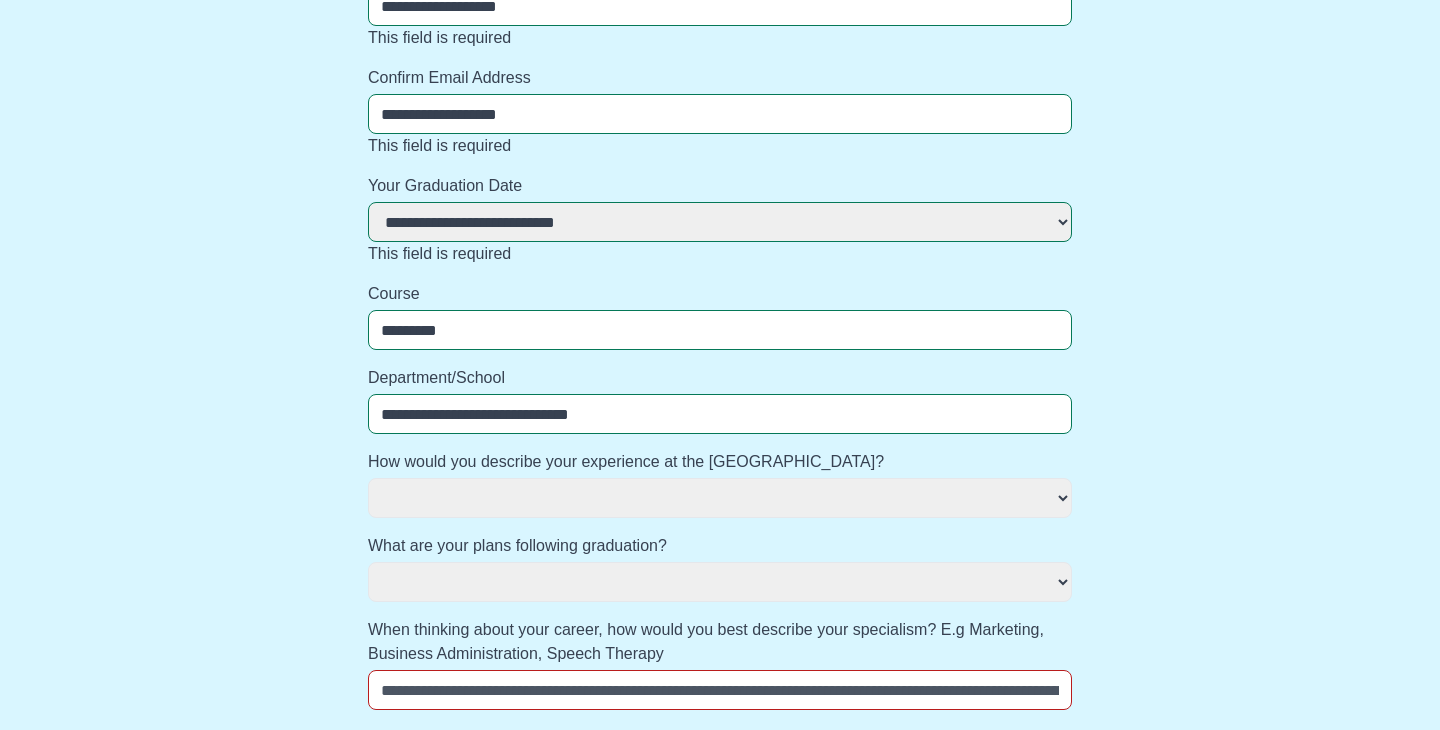 select 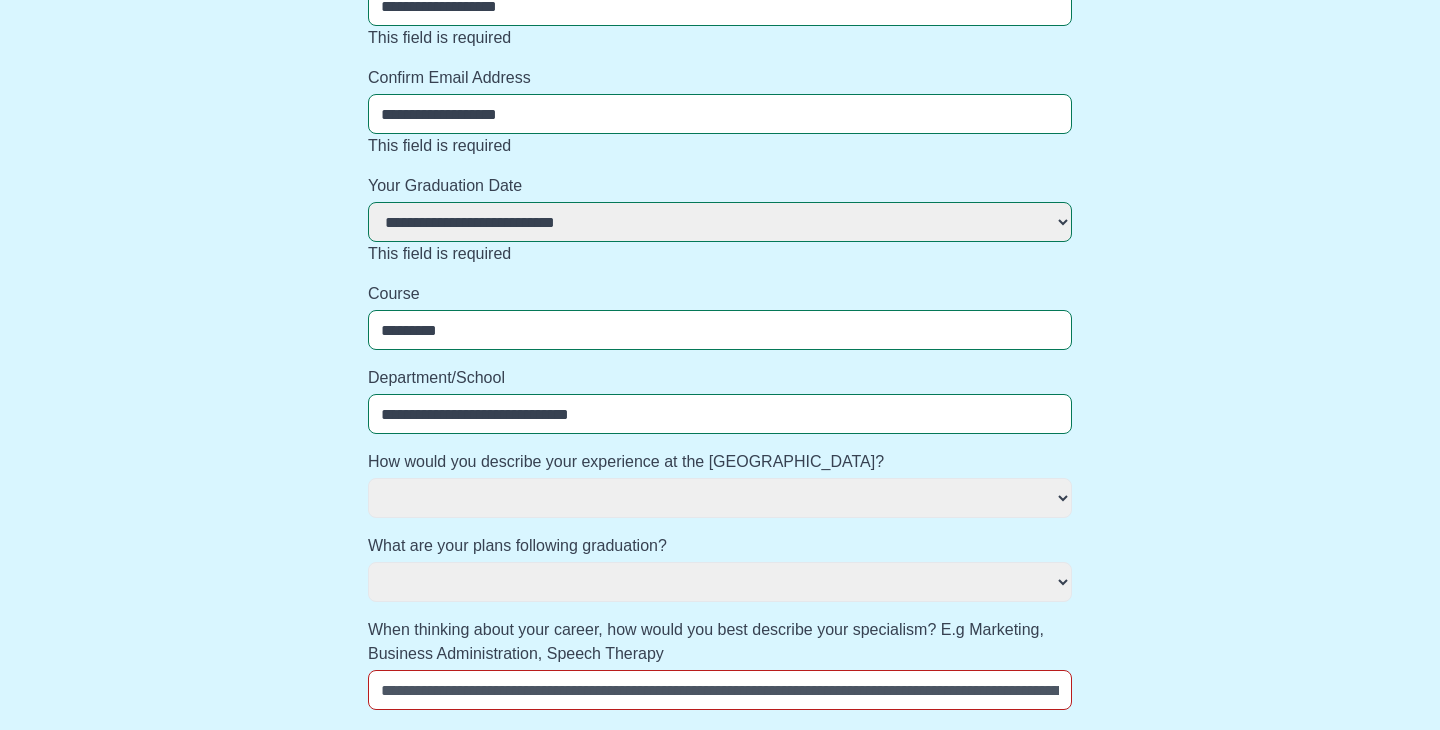 type on "********" 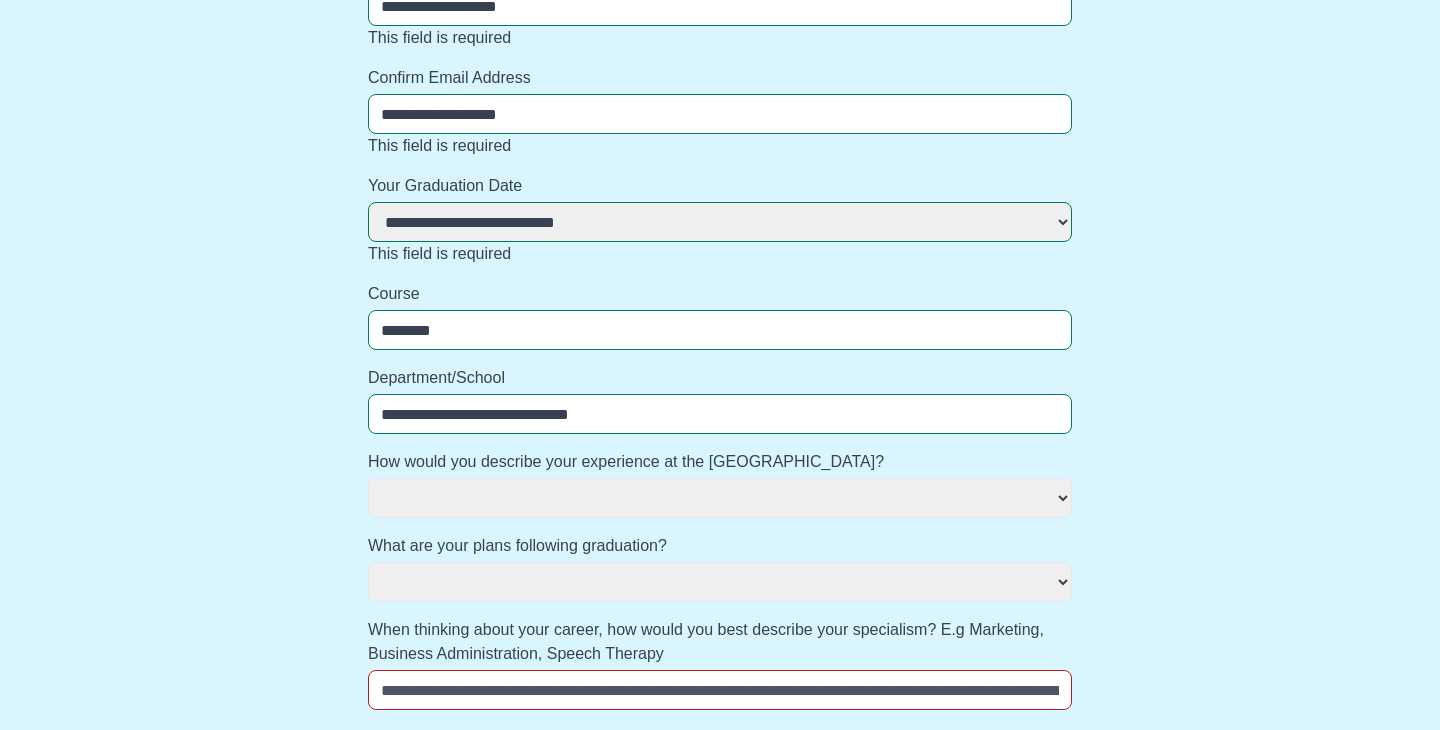 select 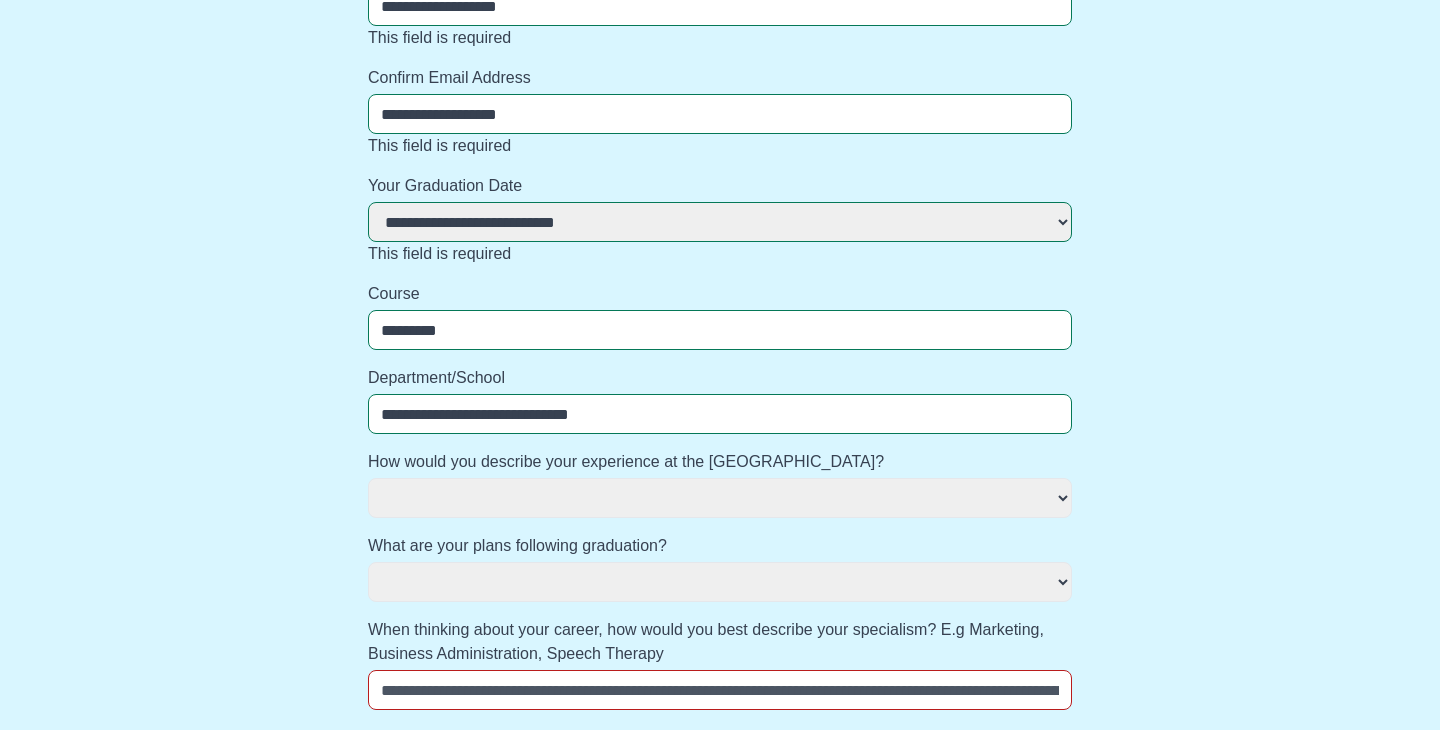 select 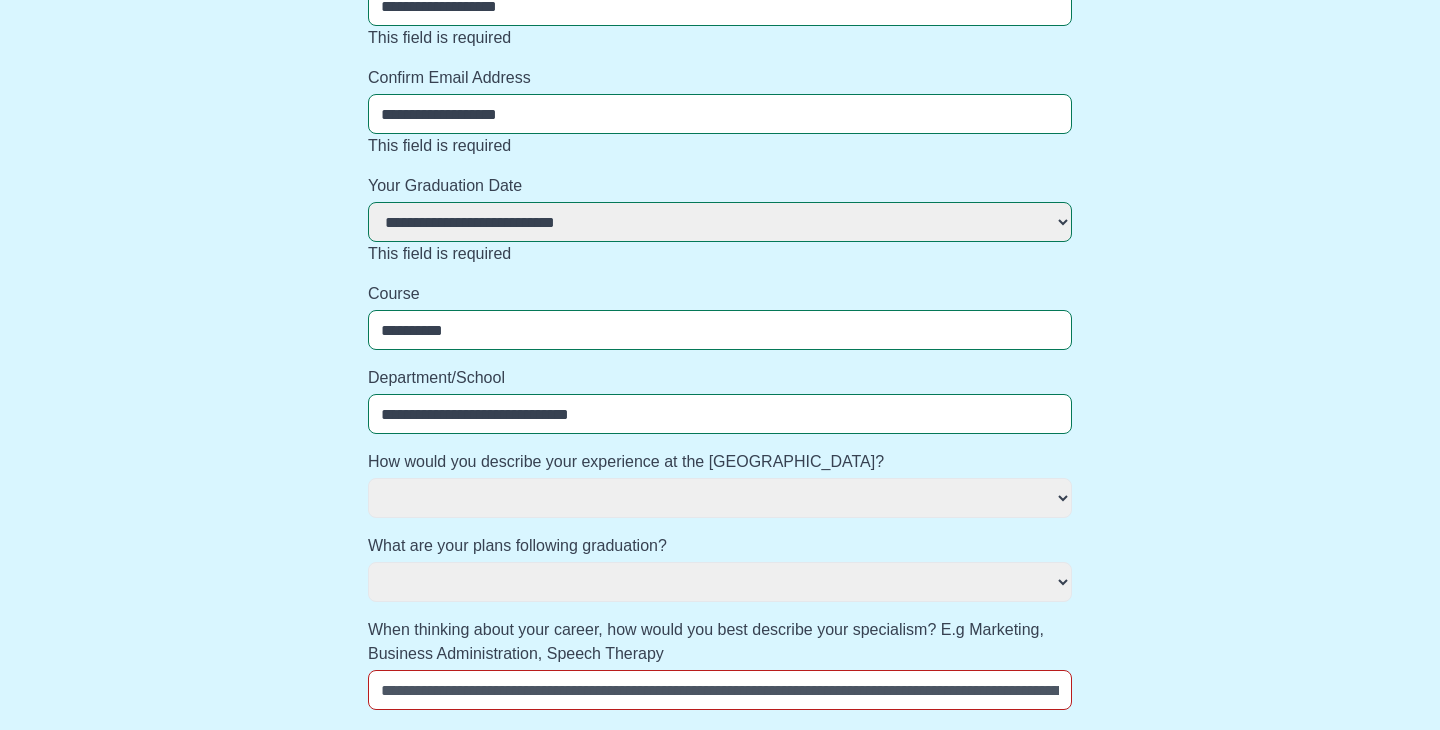 select 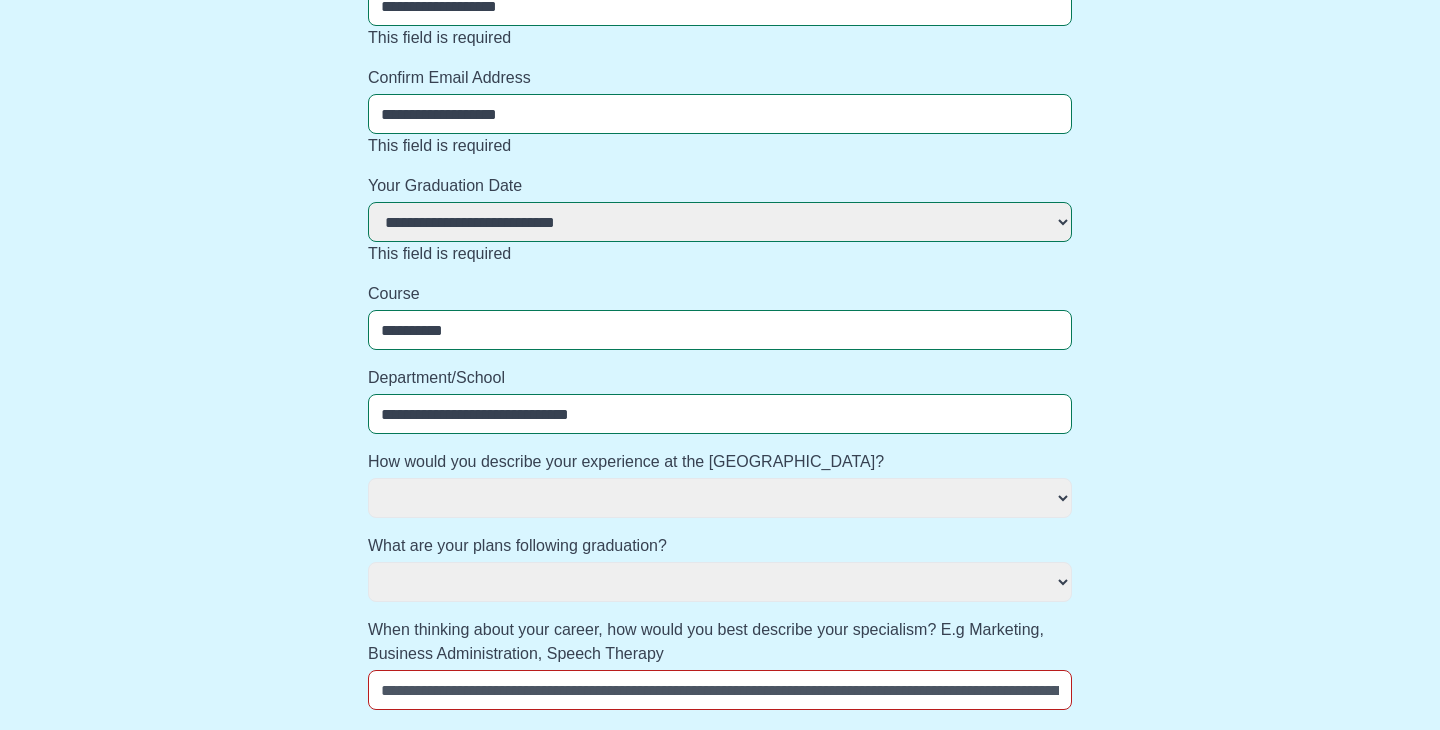 type on "**********" 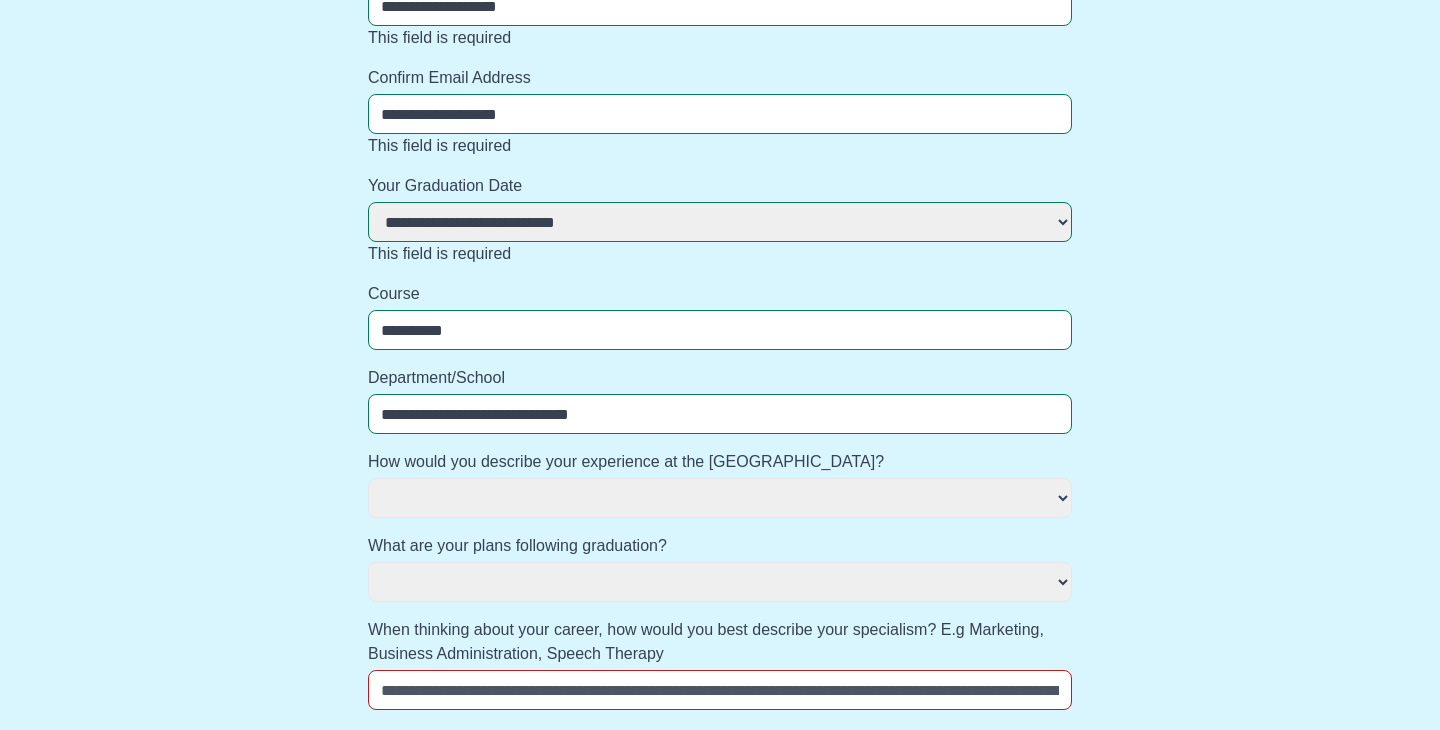 click on "**********" at bounding box center [720, 519] 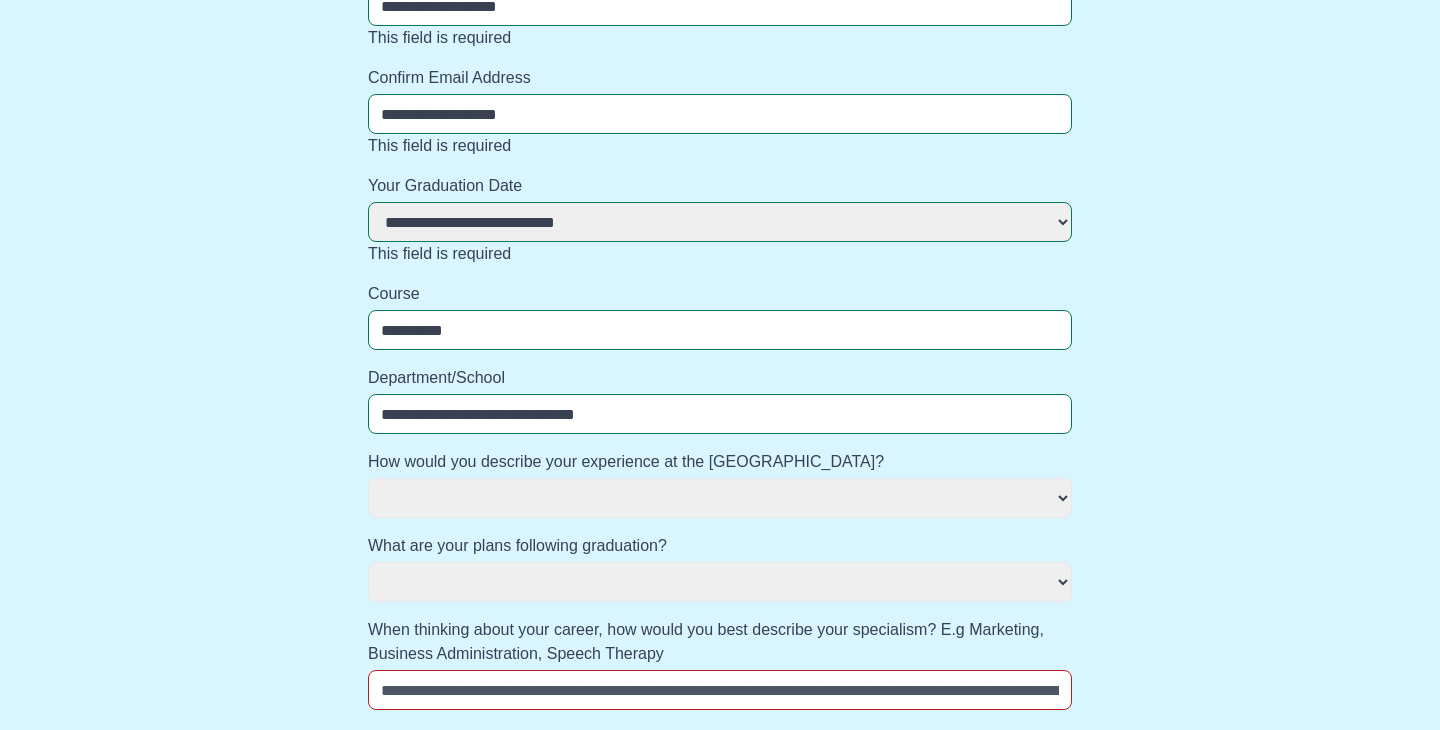 select 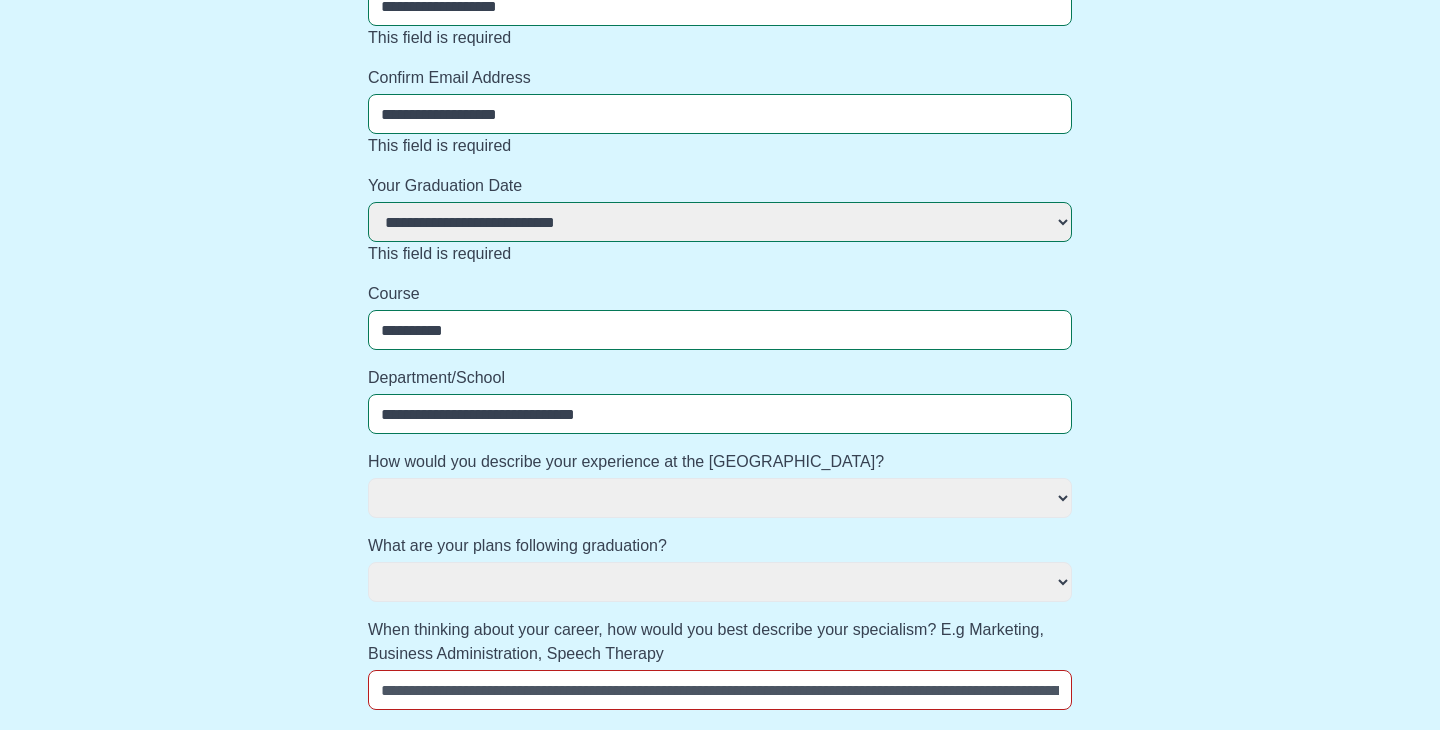 type on "**********" 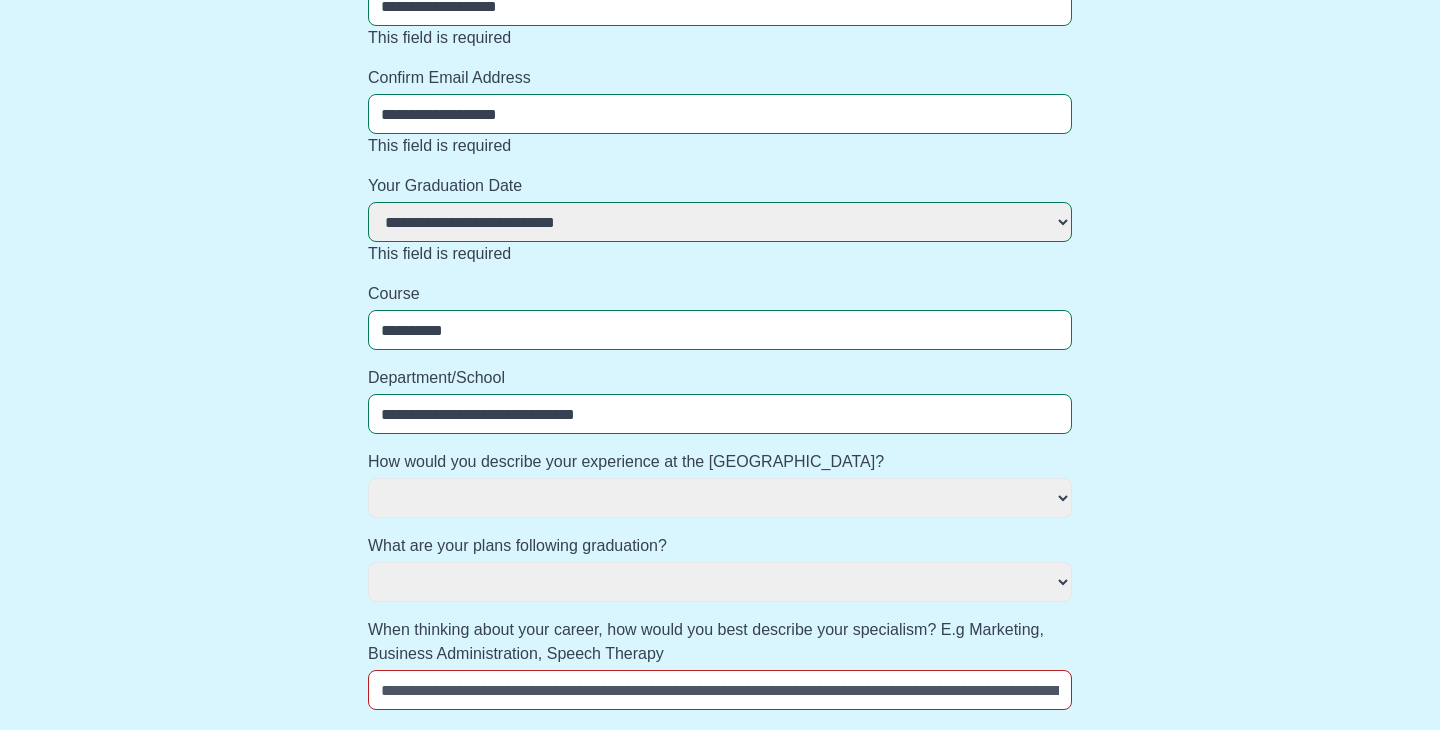 select on "**********" 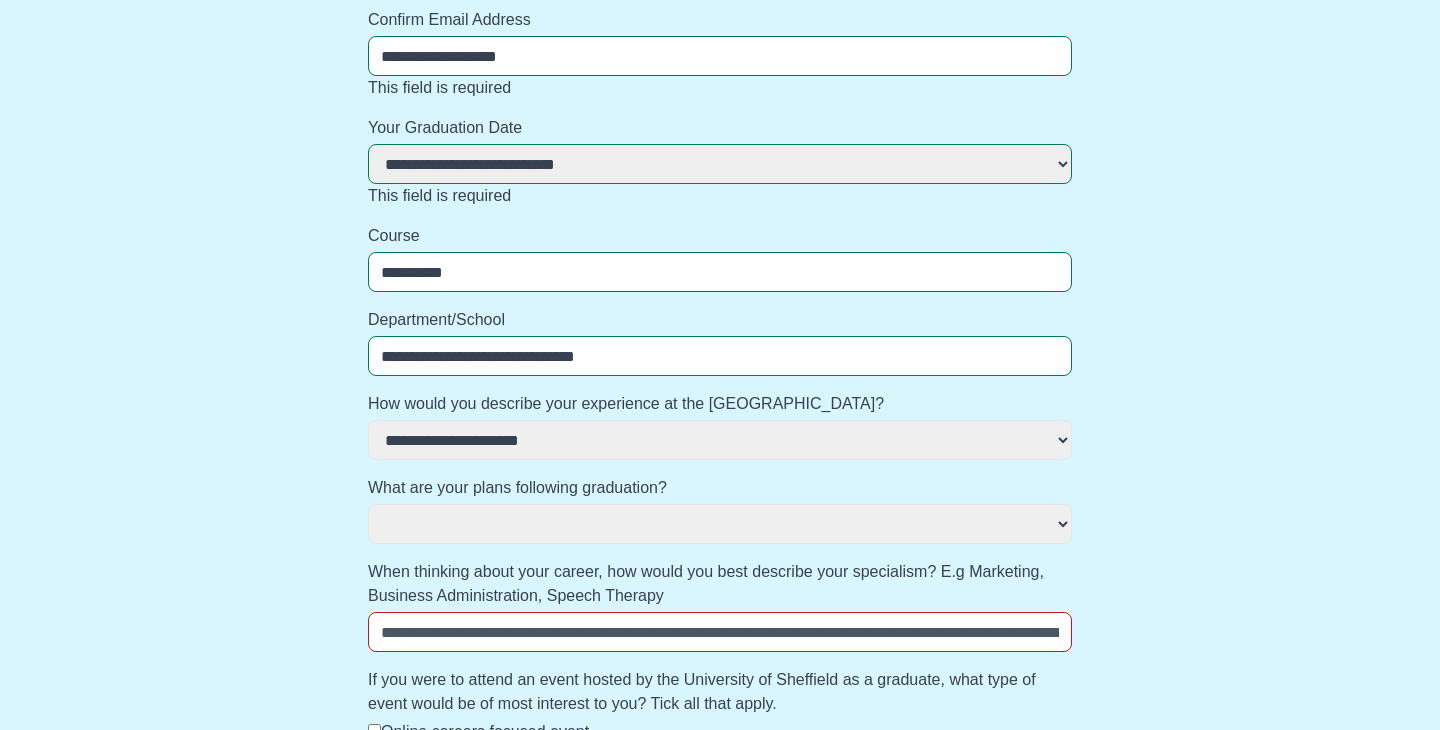 scroll, scrollTop: 409, scrollLeft: 0, axis: vertical 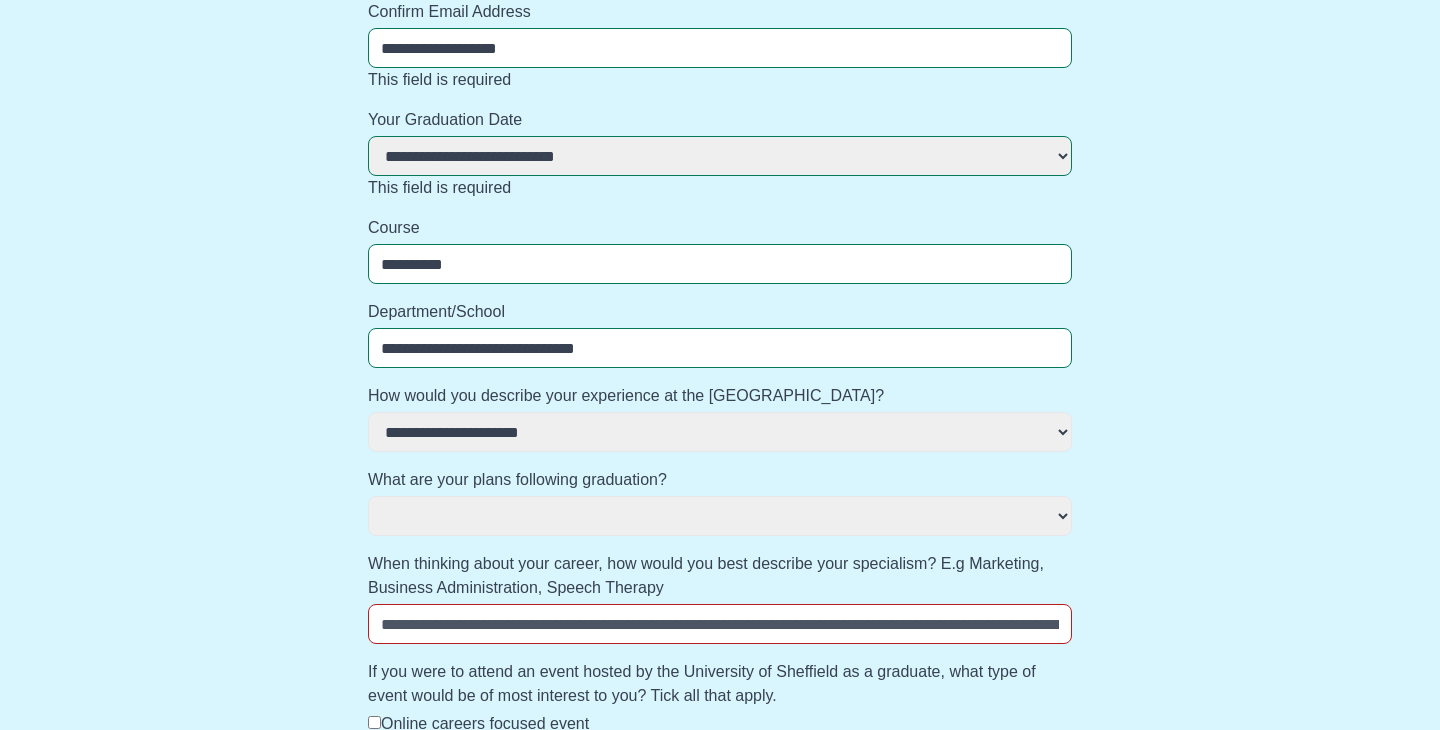 click on "**********" at bounding box center [720, 516] 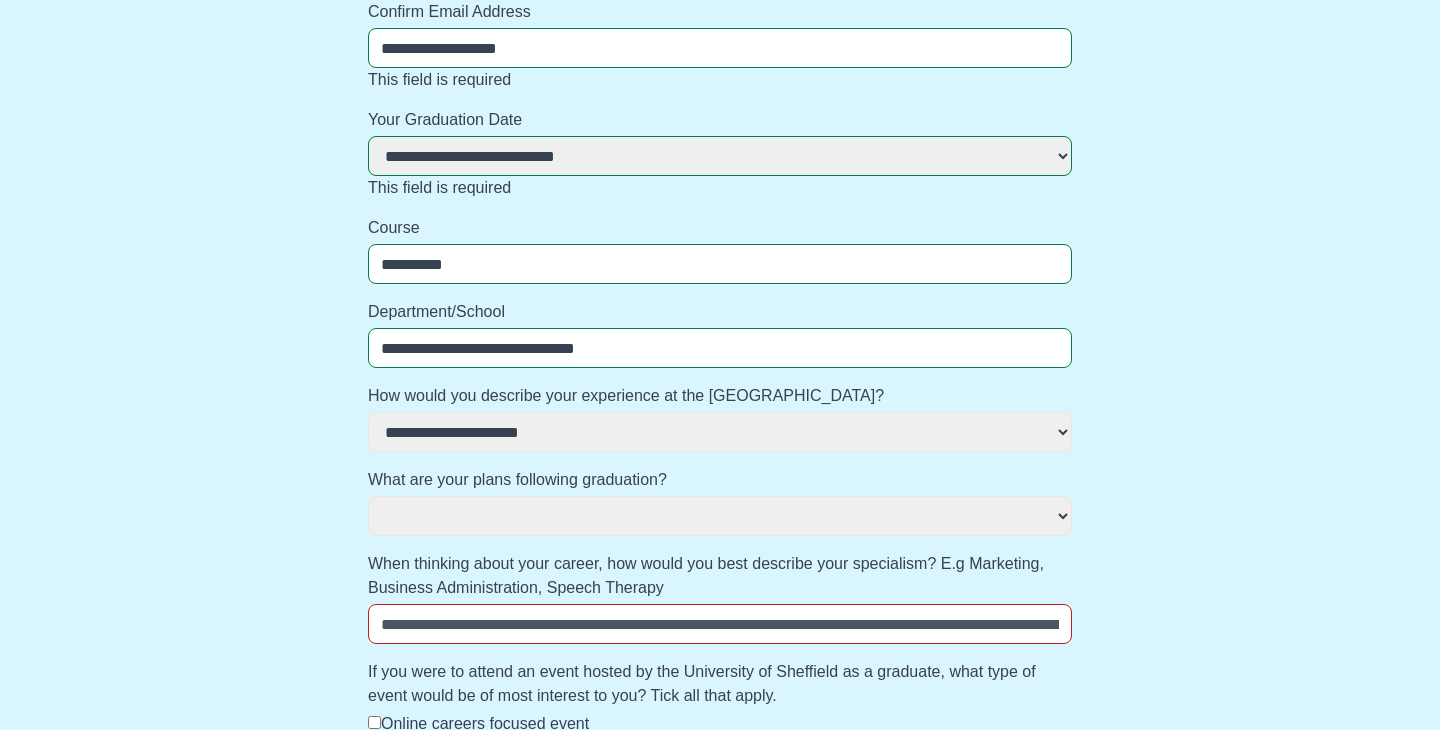 select on "**********" 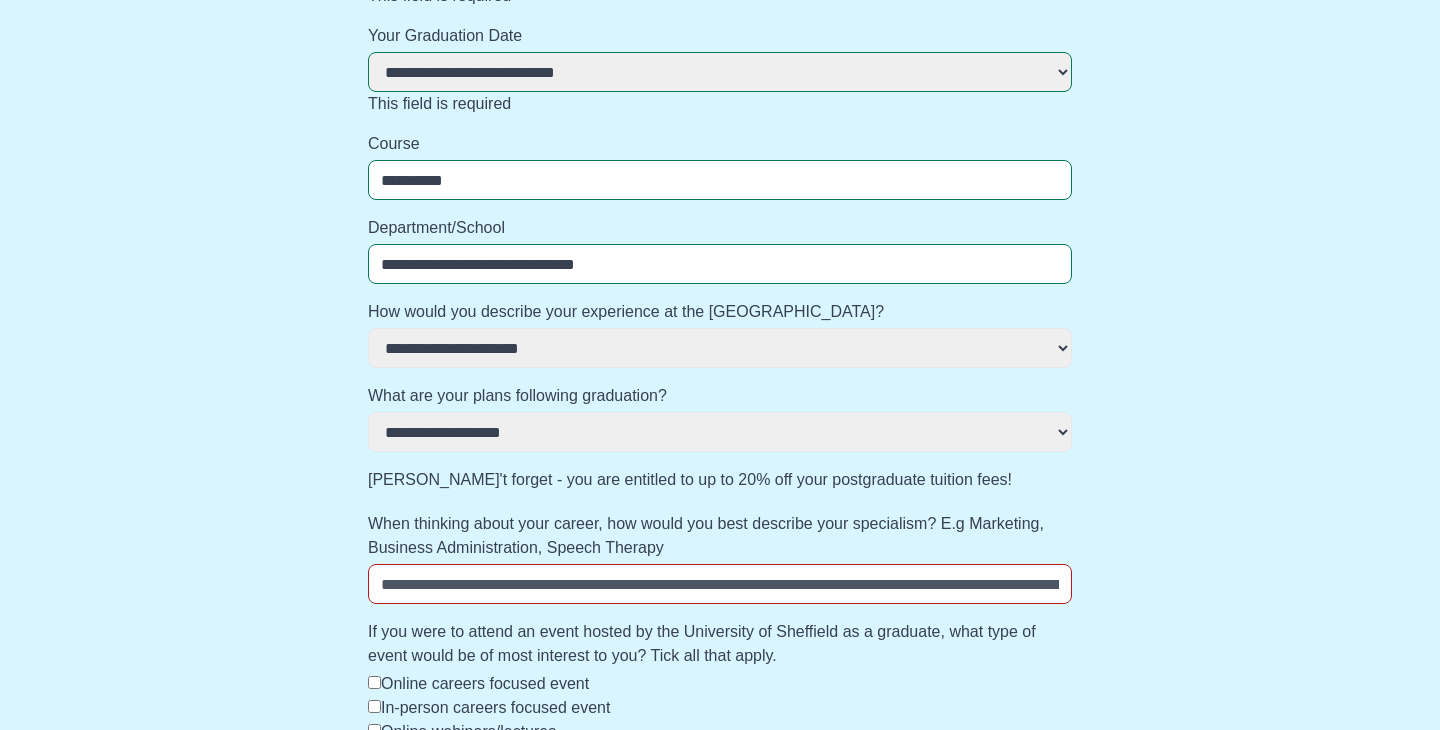 scroll, scrollTop: 506, scrollLeft: 0, axis: vertical 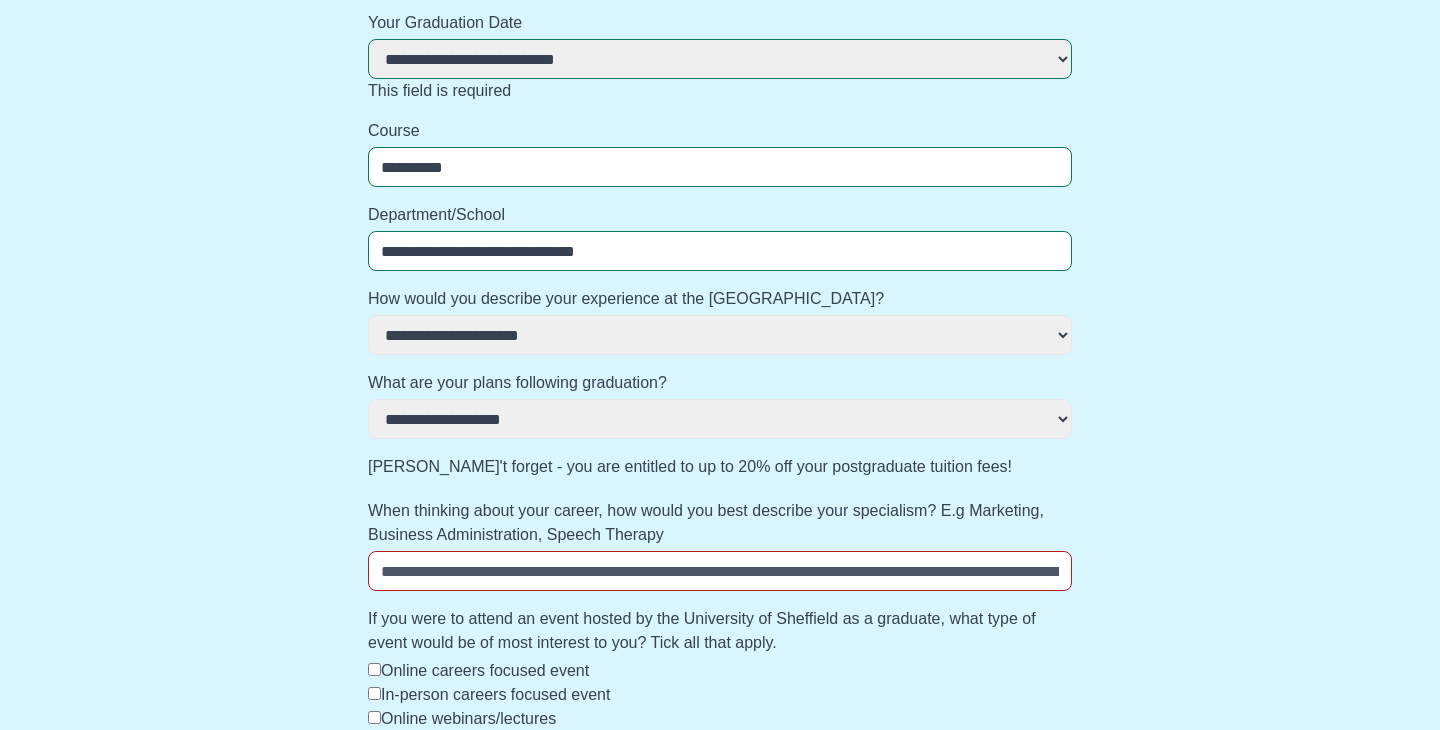 click on "When thinking about your career, how would you best describe your specialism? E.g Marketing, Business Administration, Speech Therapy" at bounding box center [720, 571] 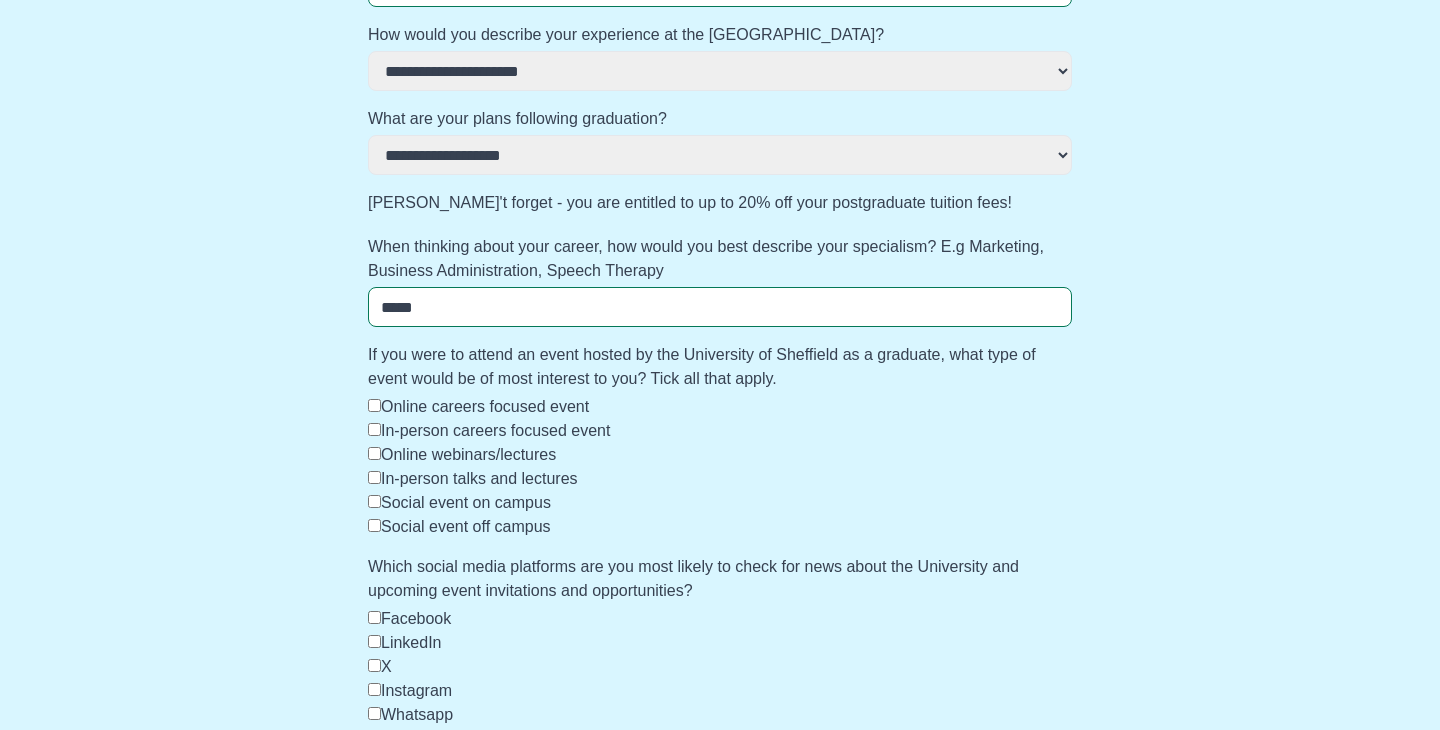 scroll, scrollTop: 793, scrollLeft: 0, axis: vertical 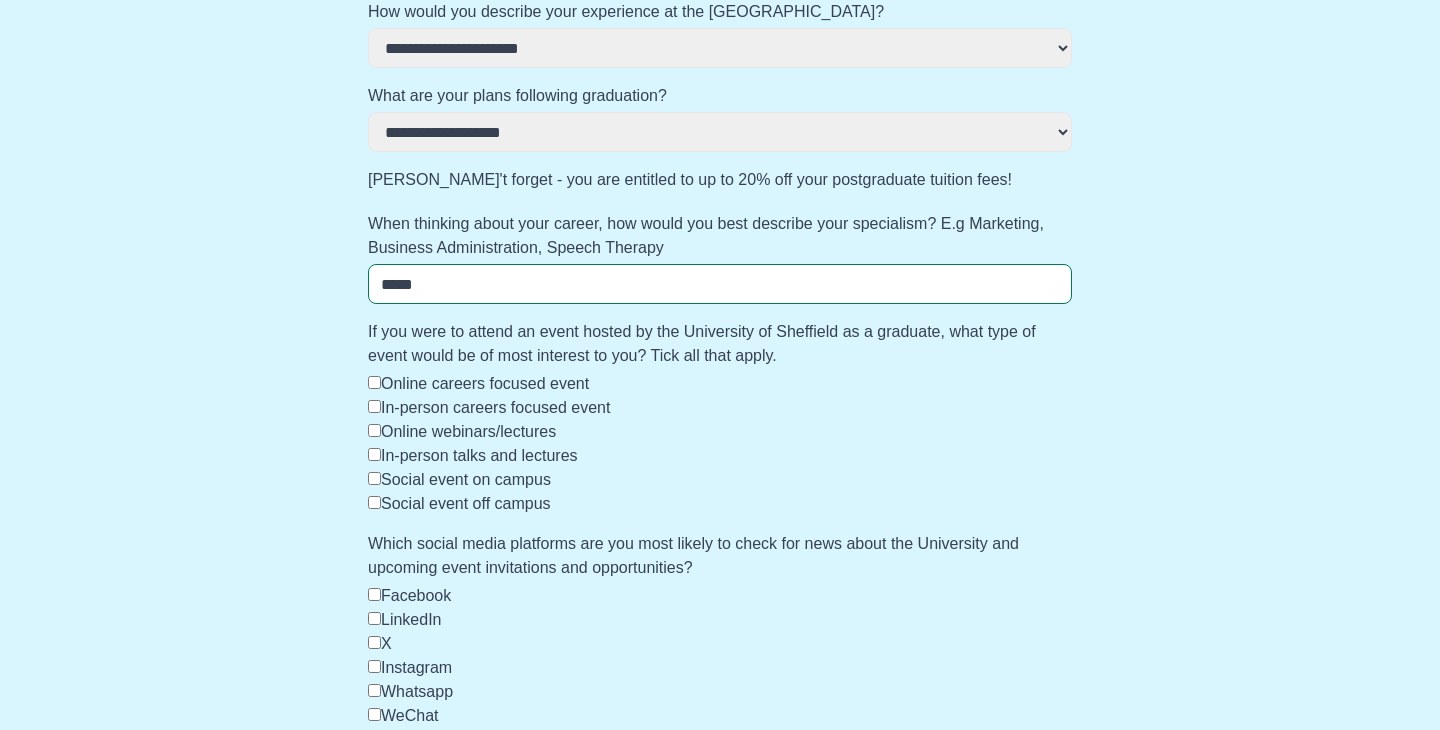 type on "*****" 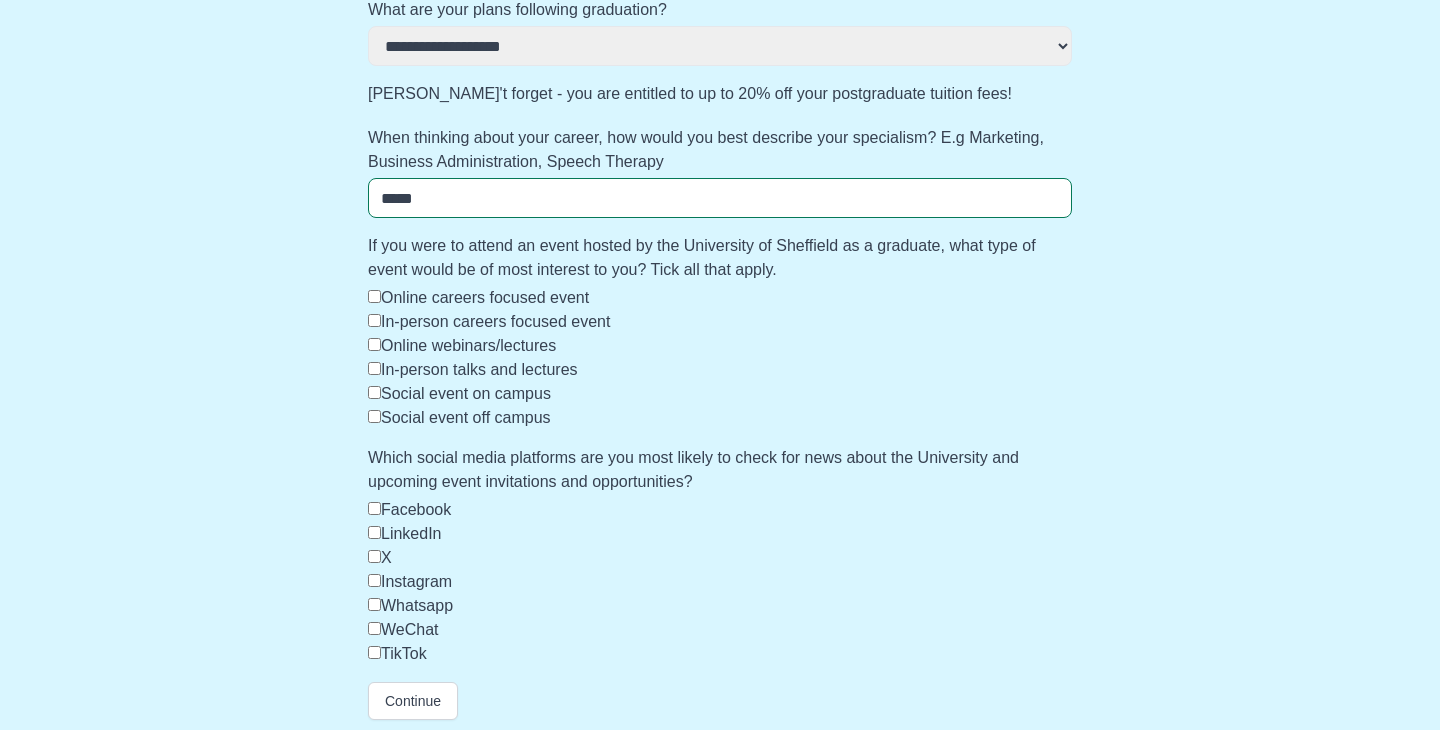 scroll, scrollTop: 885, scrollLeft: 0, axis: vertical 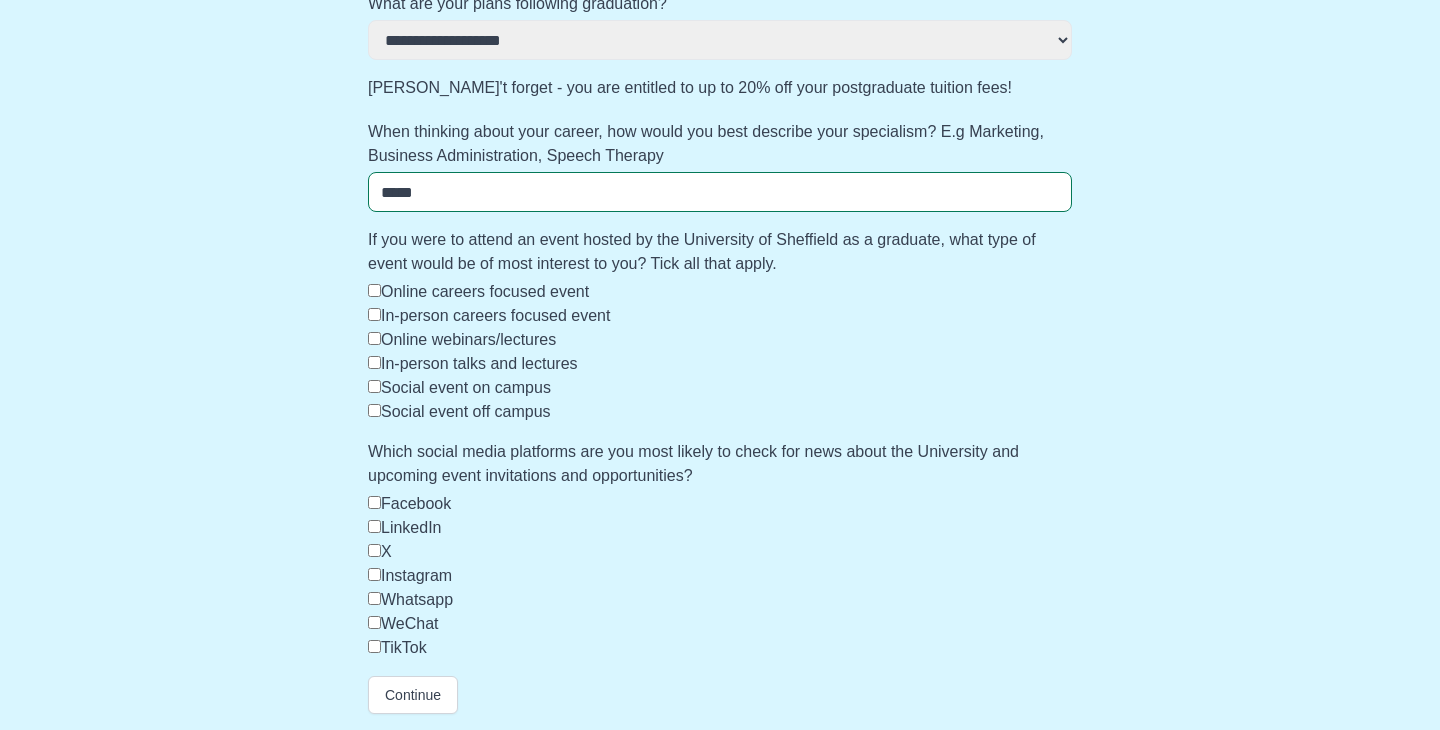 click on "Instagram" at bounding box center (416, 575) 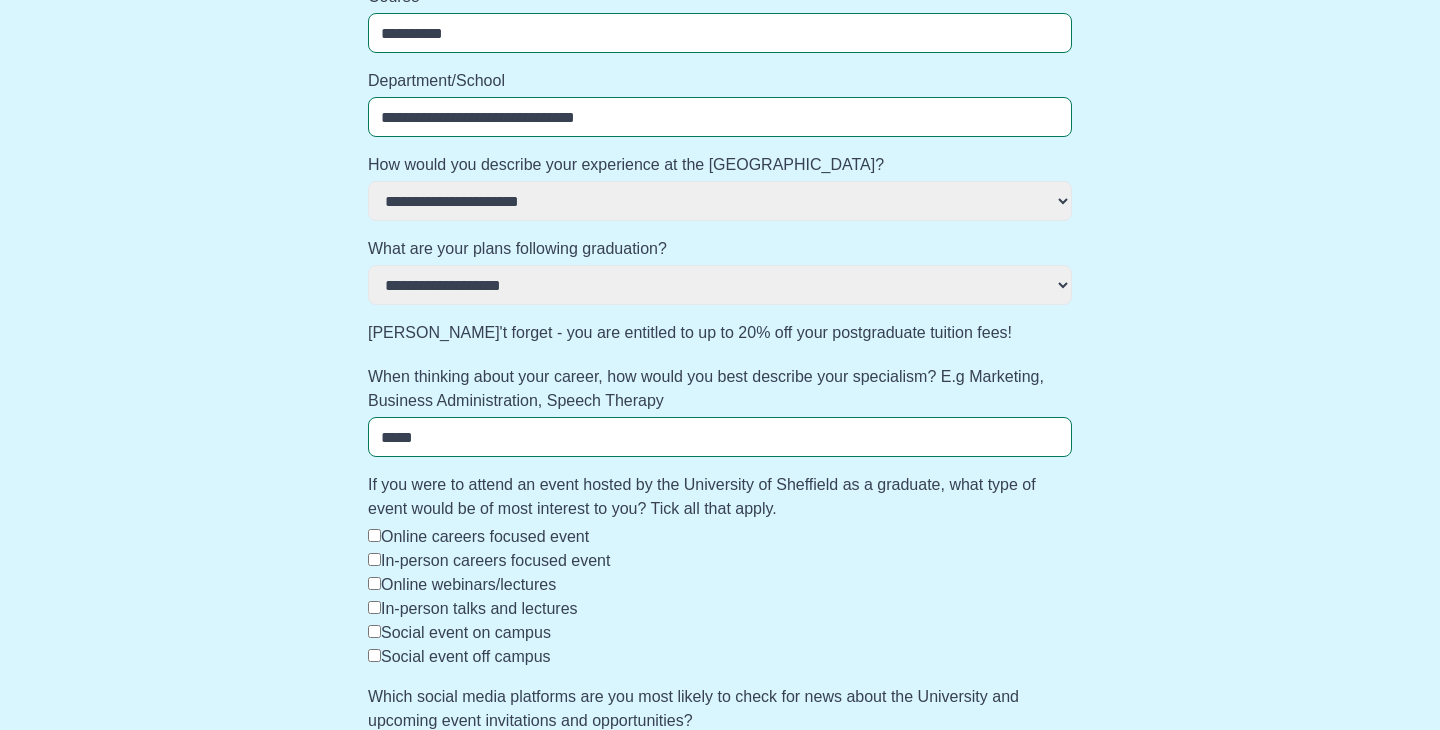 scroll, scrollTop: 885, scrollLeft: 0, axis: vertical 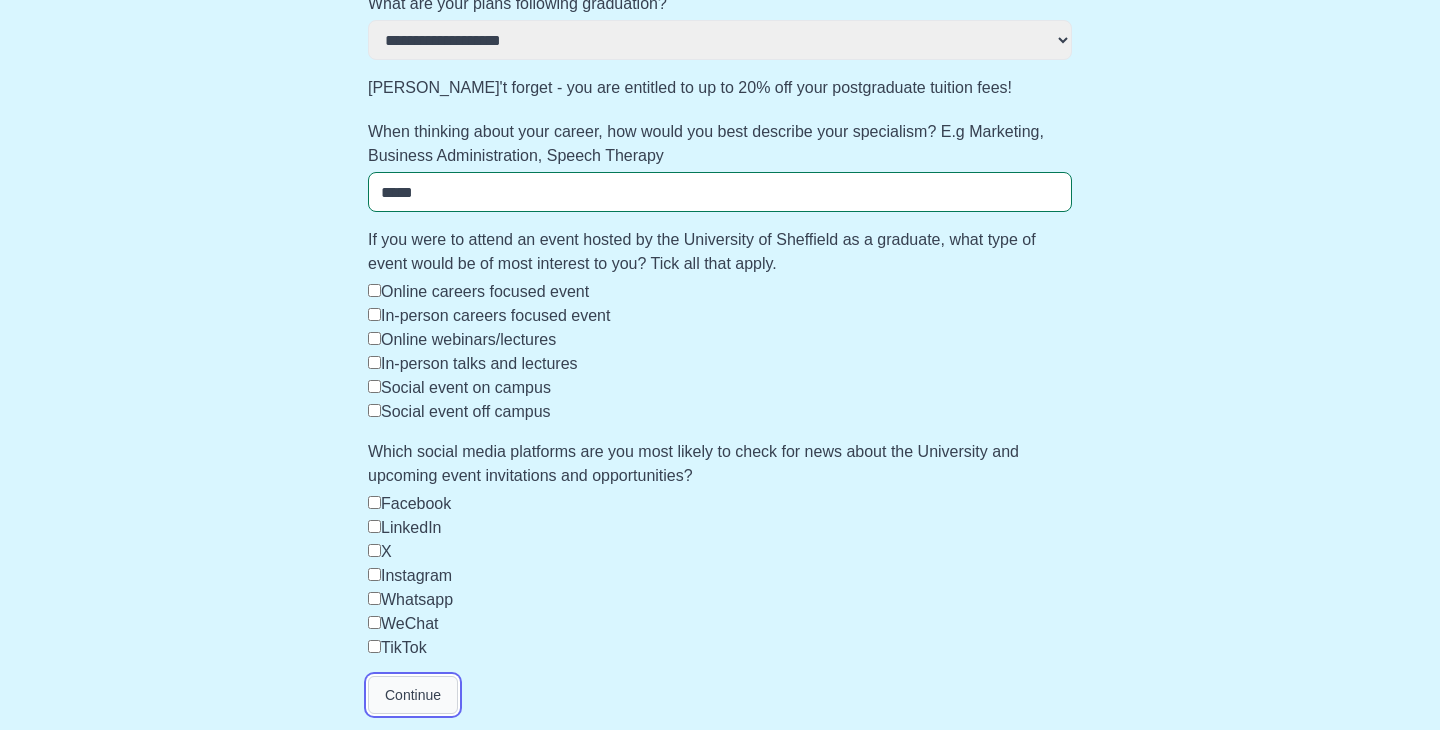 click on "Continue" at bounding box center [413, 695] 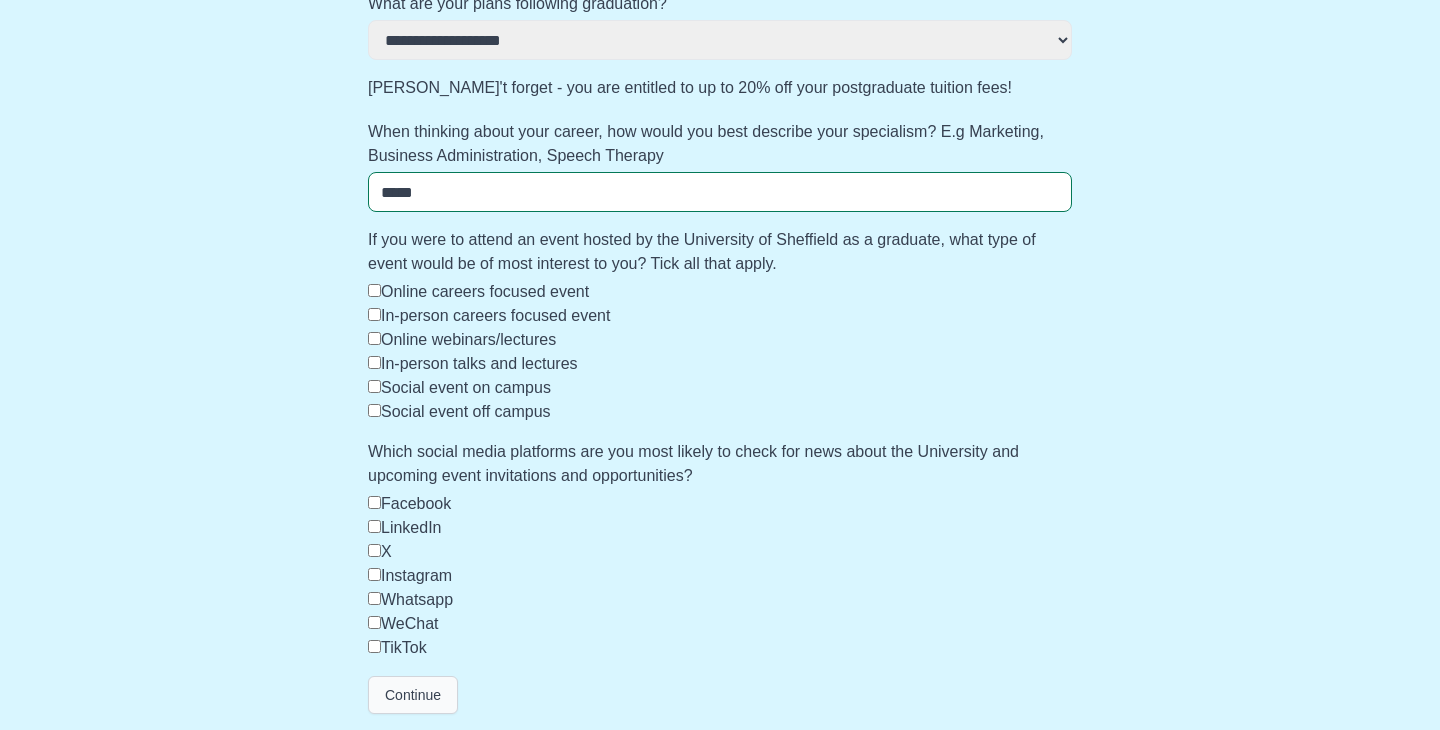 scroll, scrollTop: 0, scrollLeft: 0, axis: both 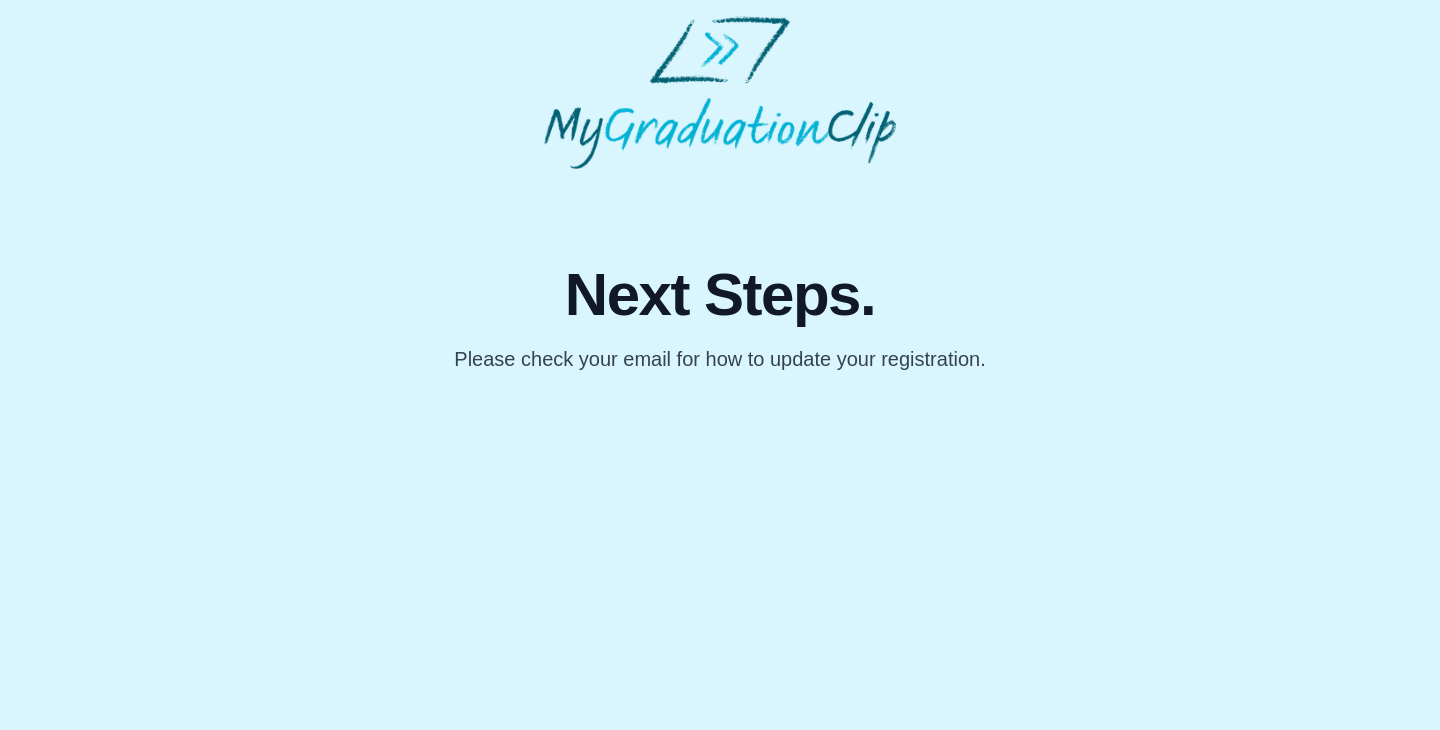 click on "Next Steps.  Please check your email for how to update your registration." at bounding box center (720, 271) 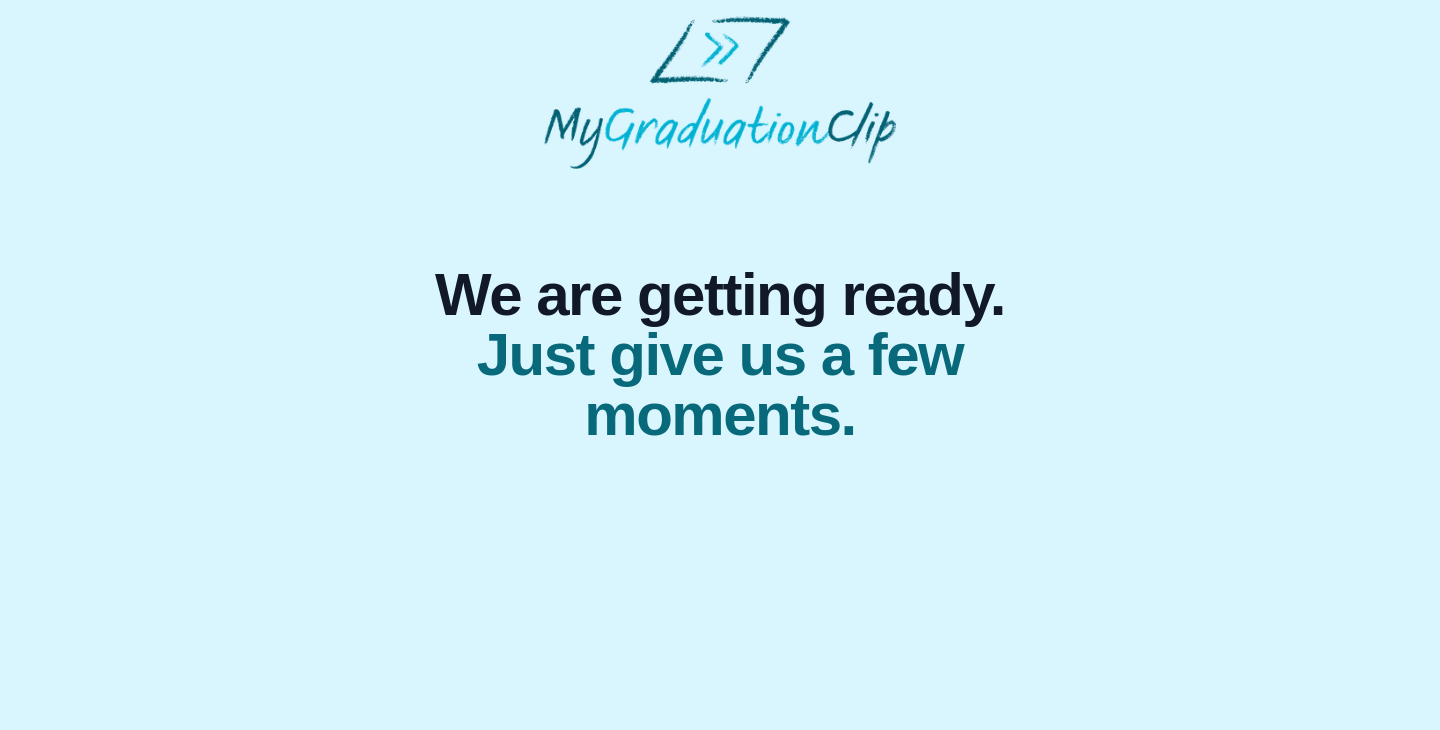 scroll, scrollTop: 0, scrollLeft: 0, axis: both 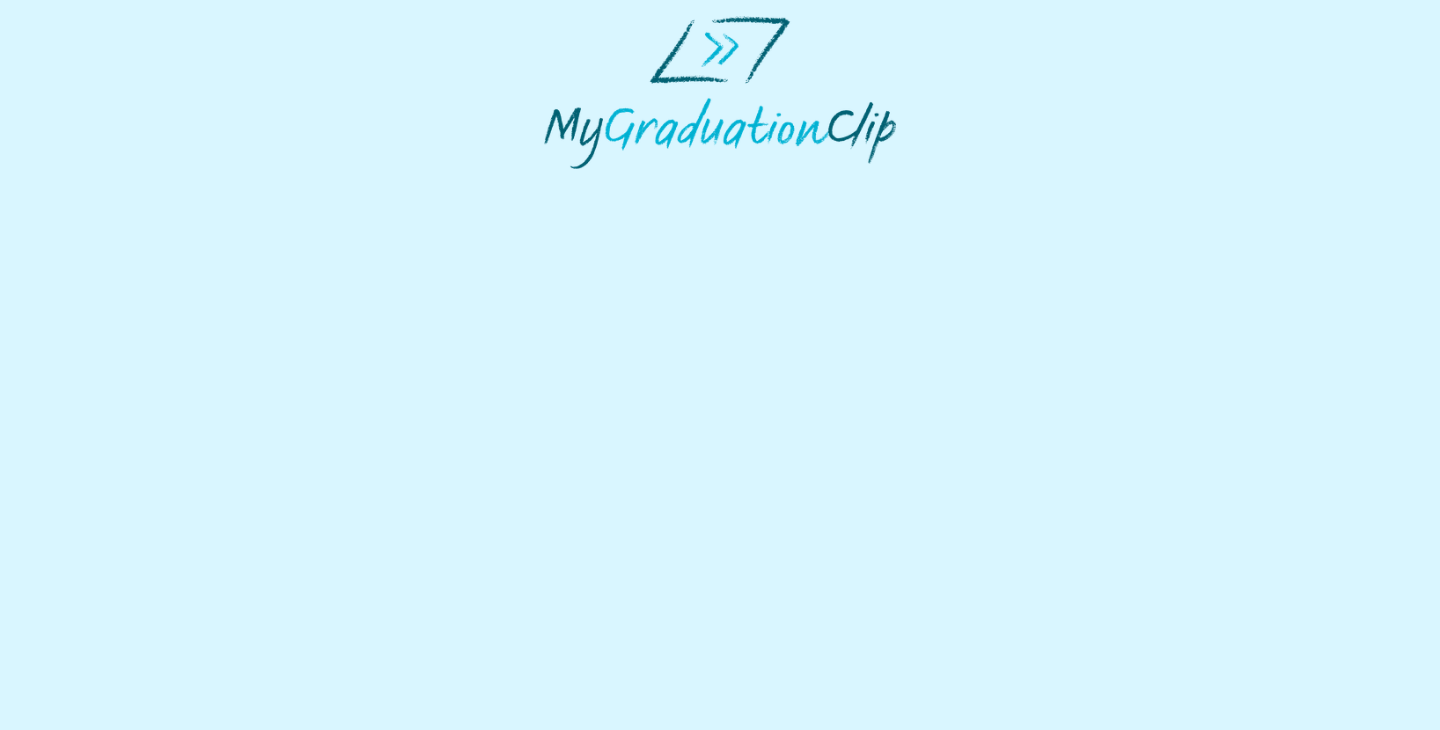select on "**********" 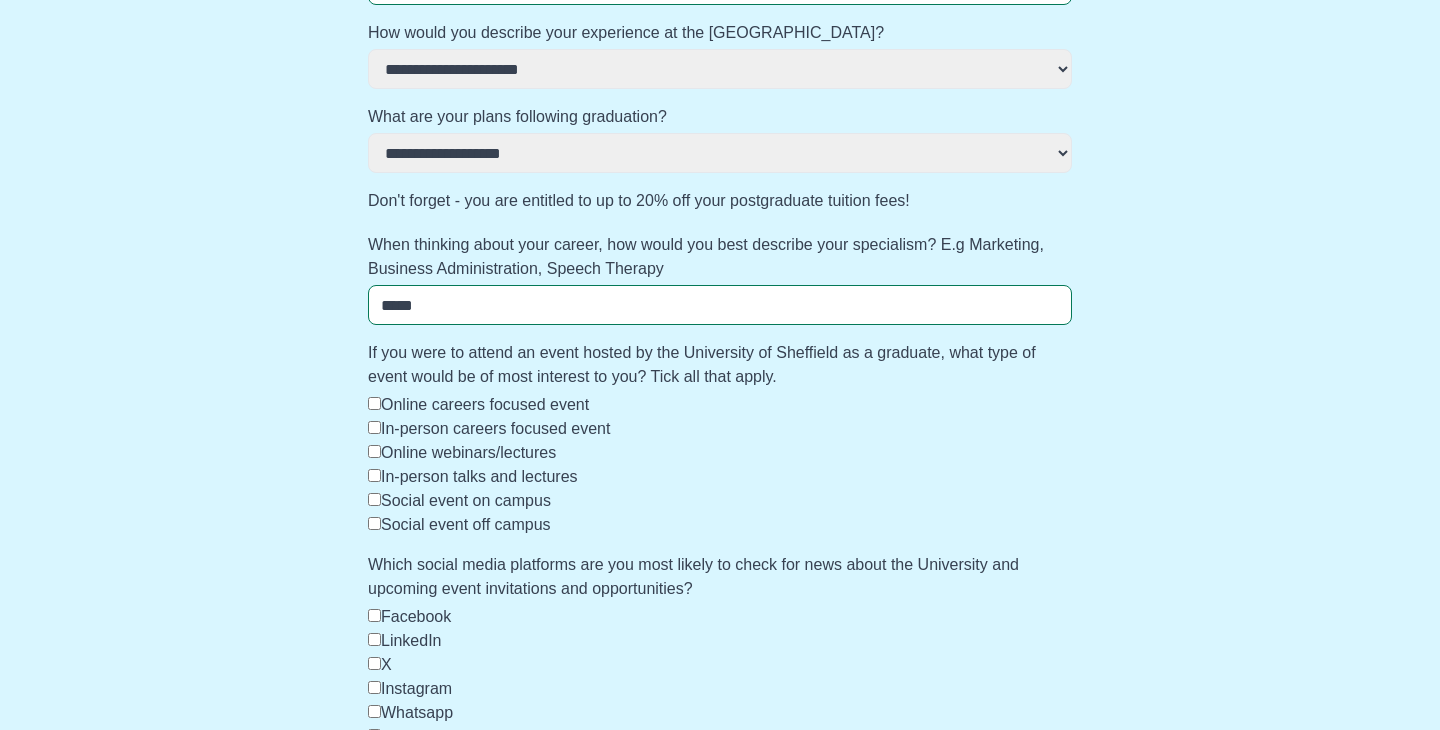 scroll, scrollTop: 813, scrollLeft: 0, axis: vertical 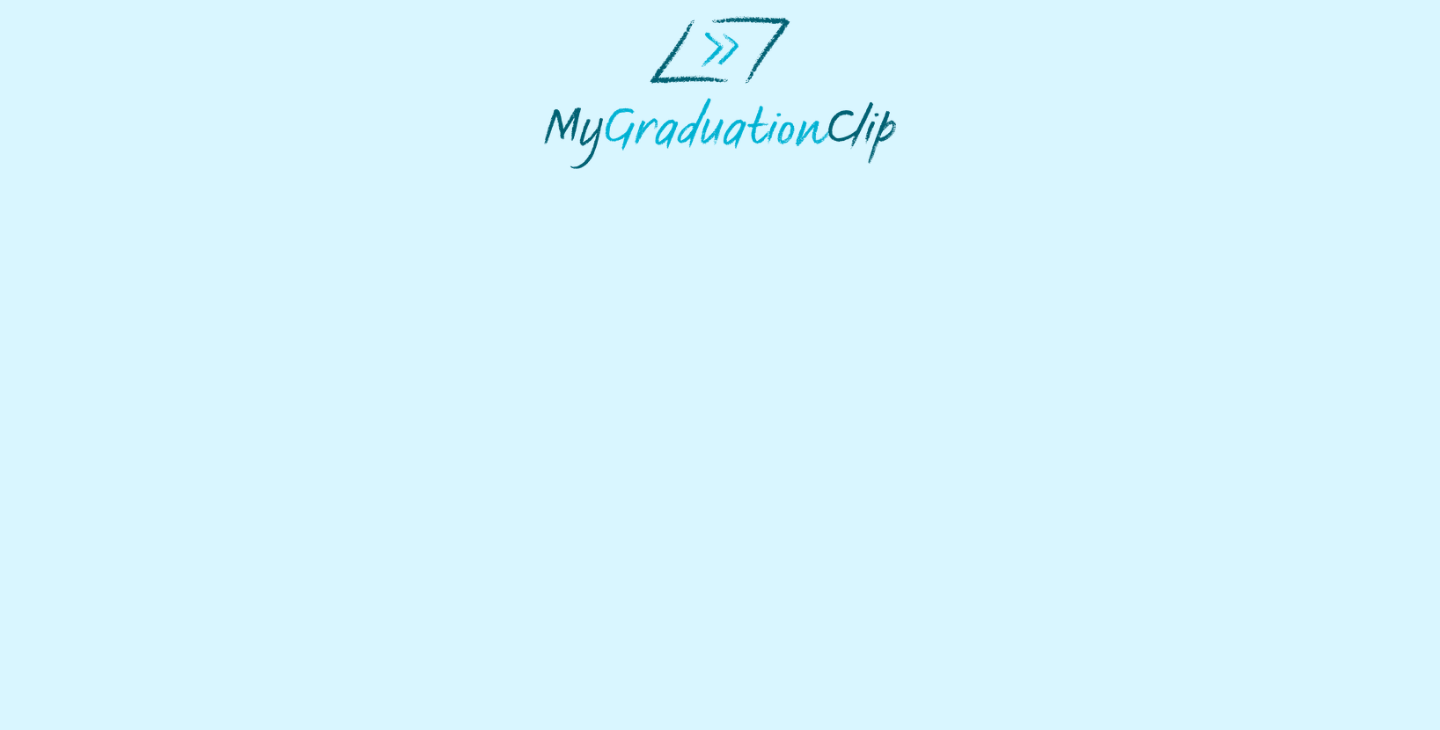 select on "**********" 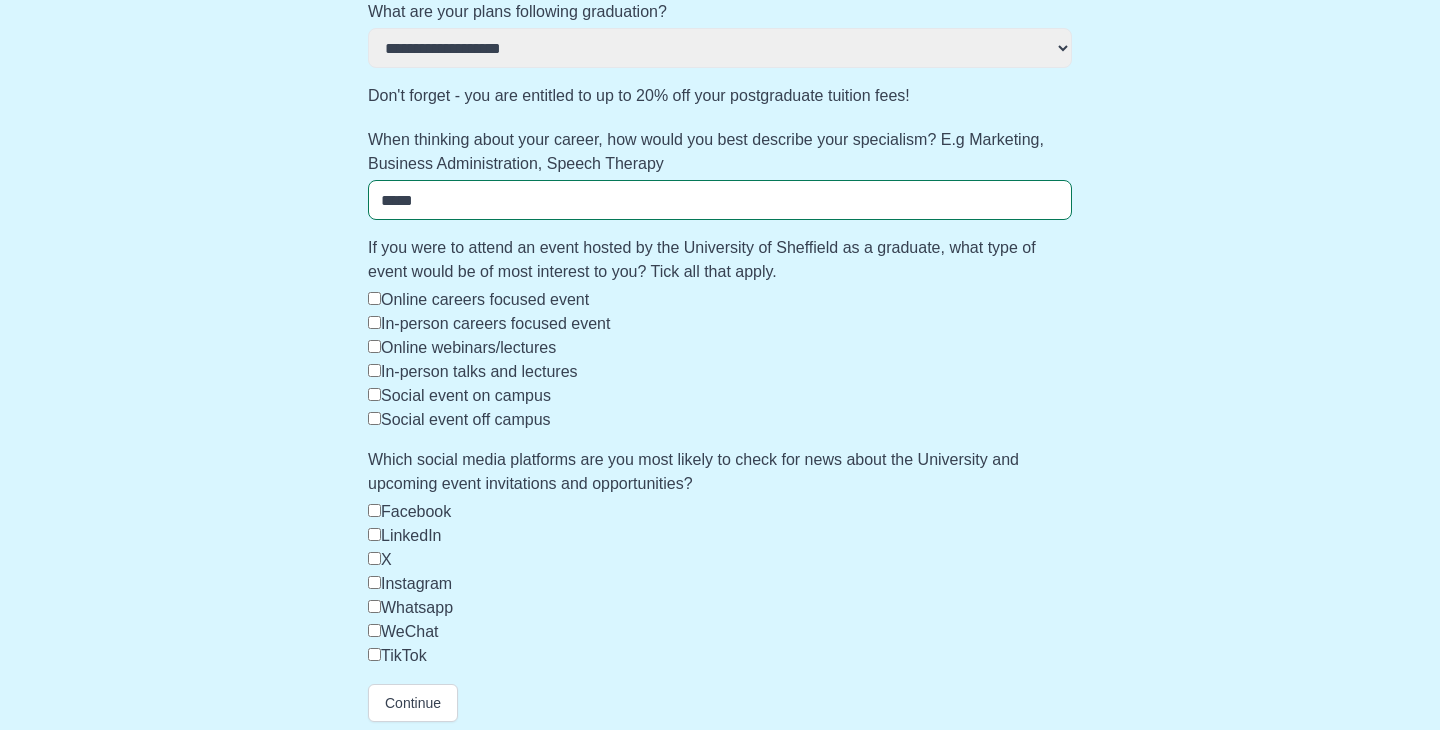 scroll, scrollTop: 813, scrollLeft: 0, axis: vertical 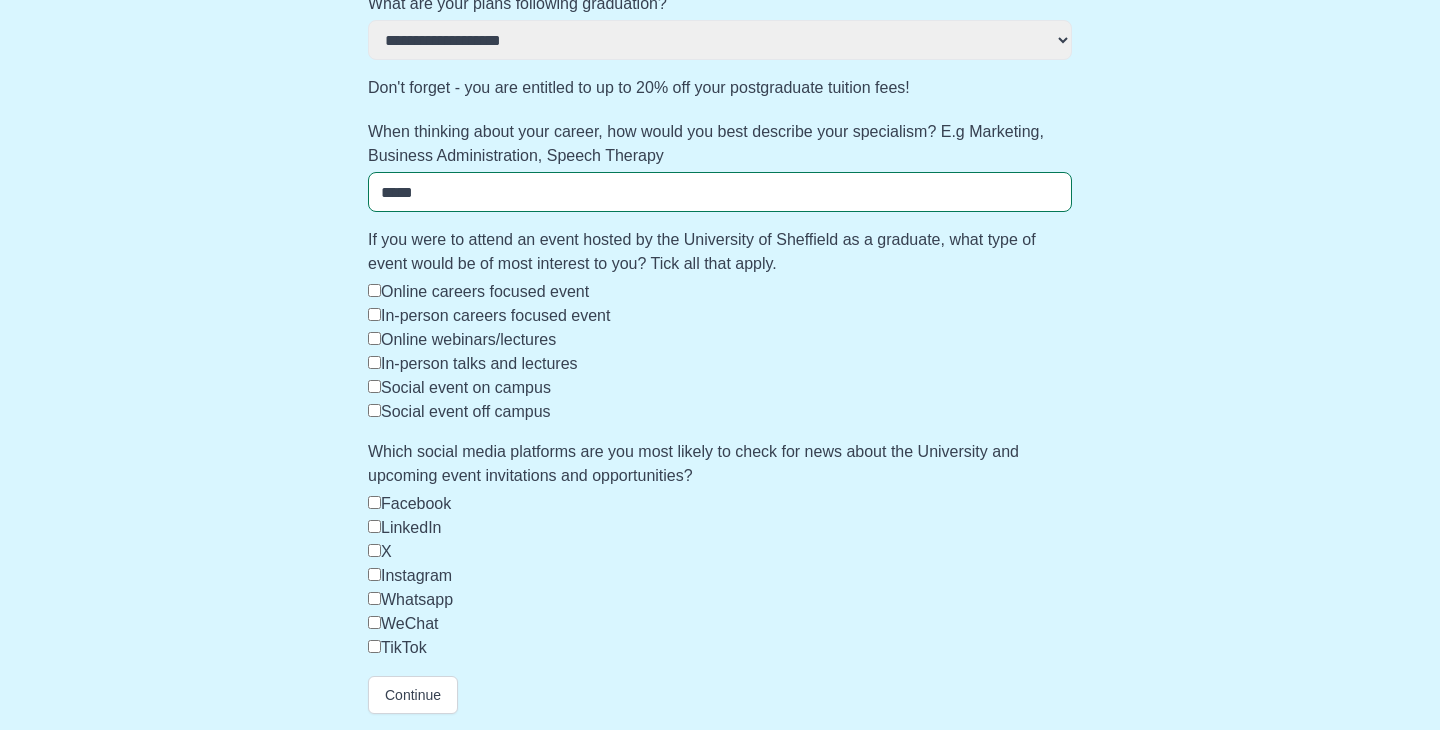 click on "Online careers focused event" at bounding box center [485, 291] 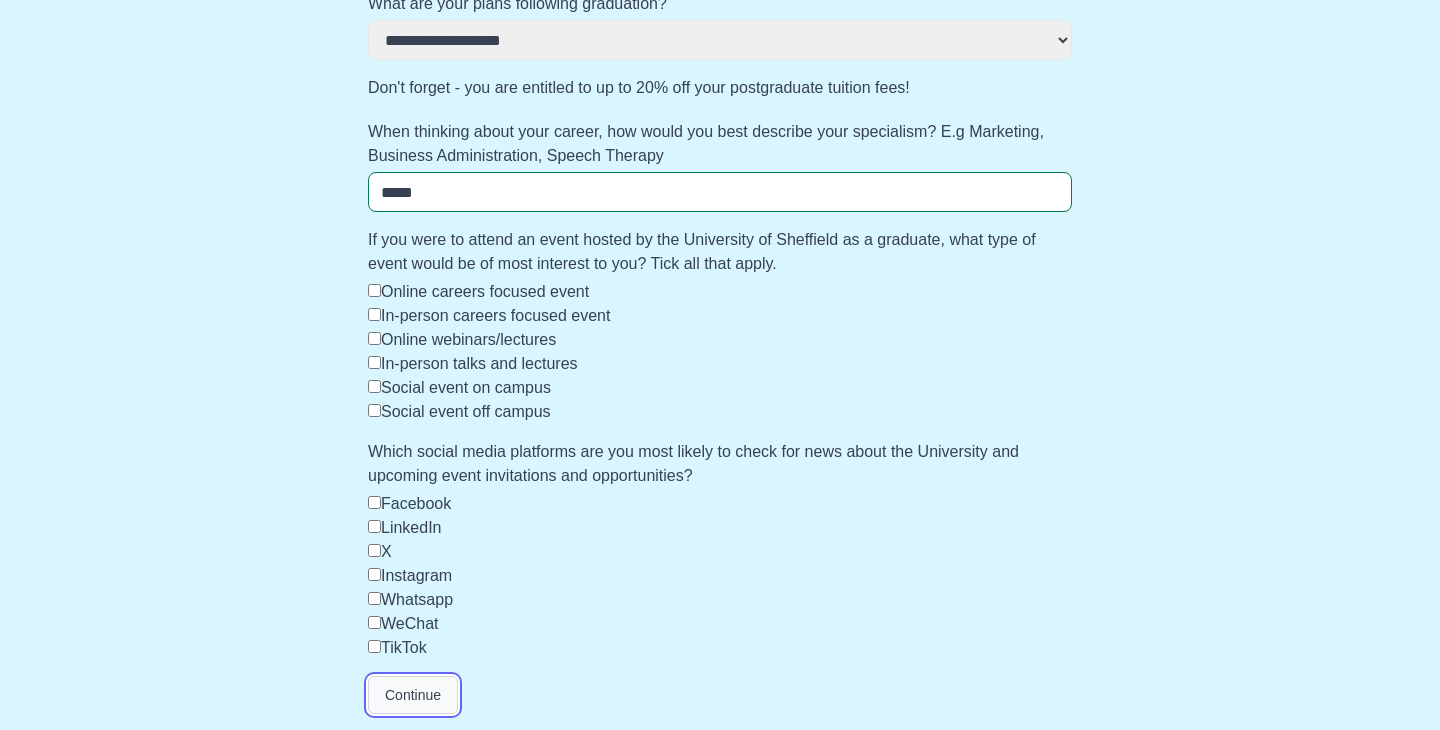 click on "Continue" at bounding box center (413, 695) 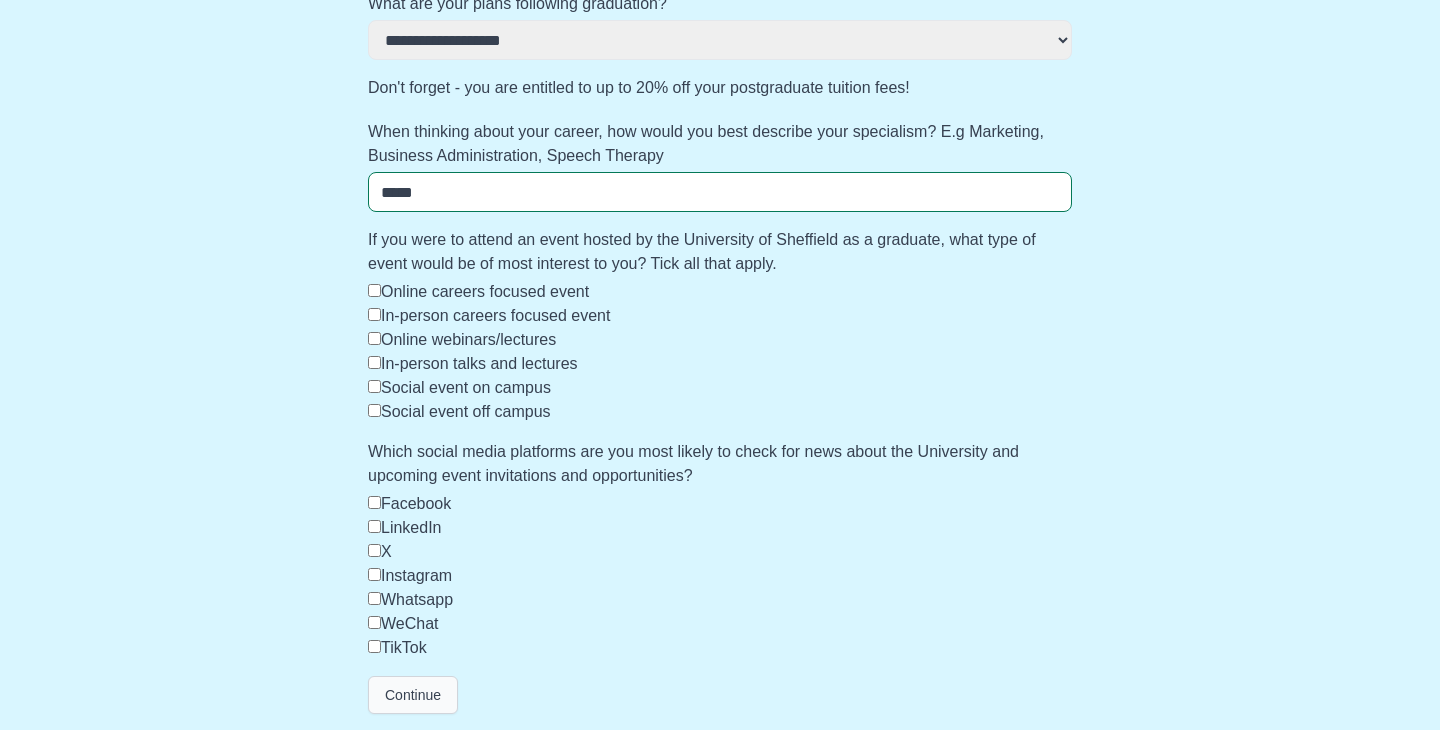 scroll, scrollTop: 0, scrollLeft: 0, axis: both 